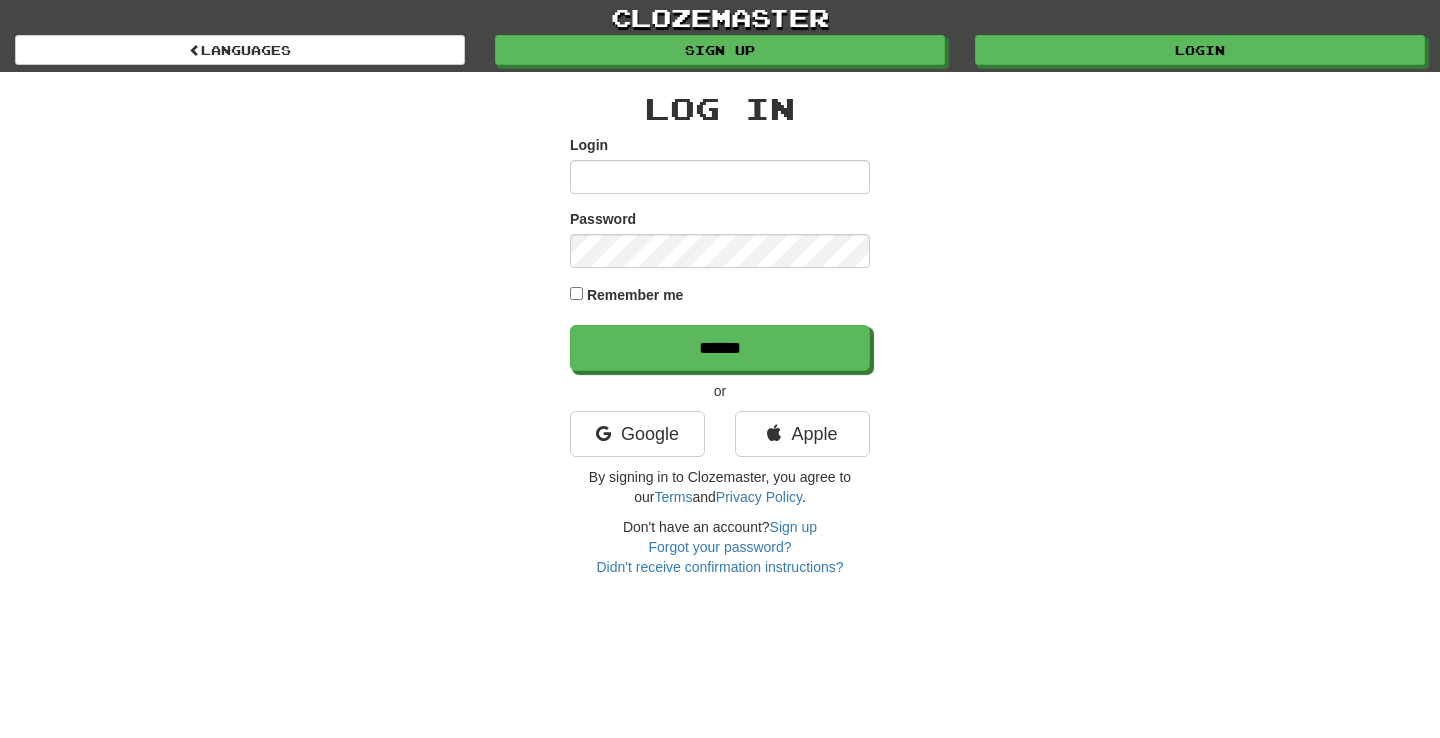 scroll, scrollTop: 0, scrollLeft: 0, axis: both 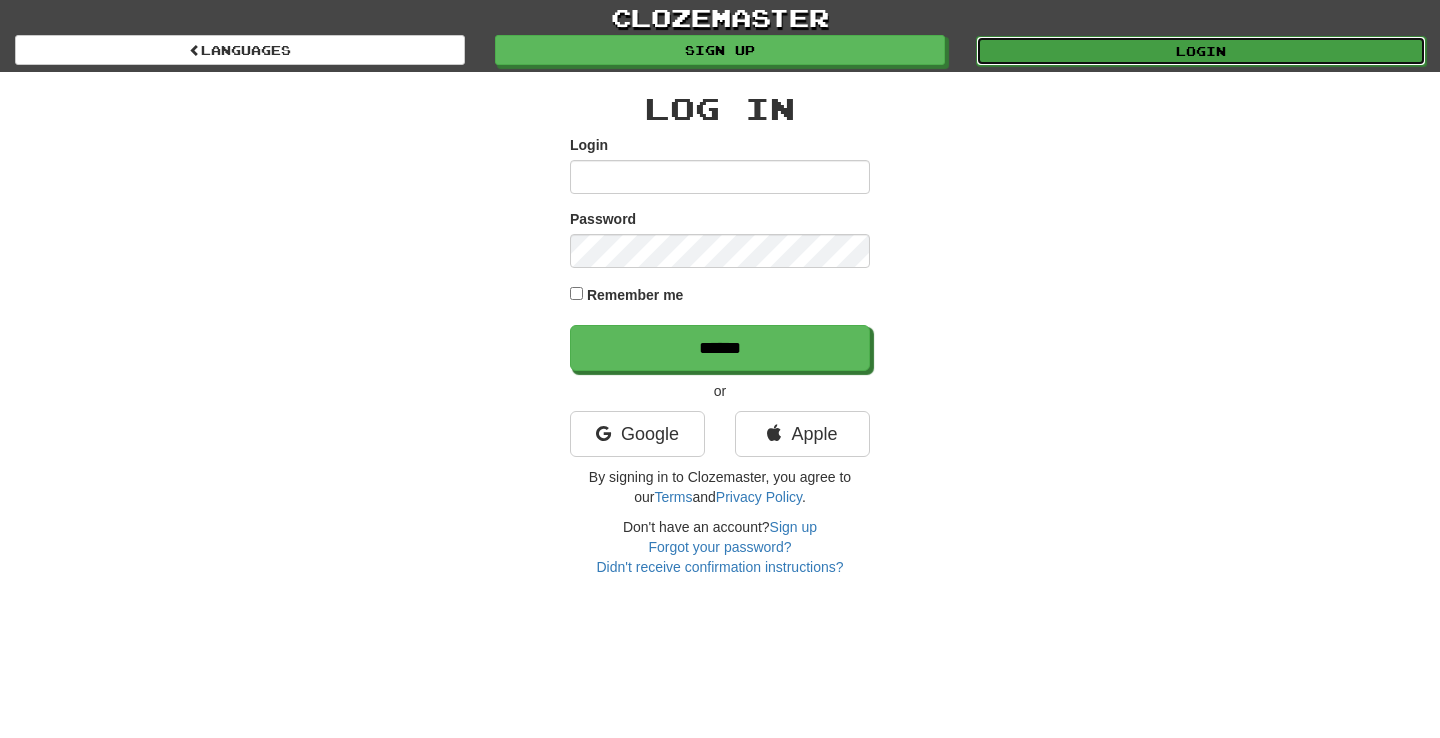 click on "Login" at bounding box center (1201, 51) 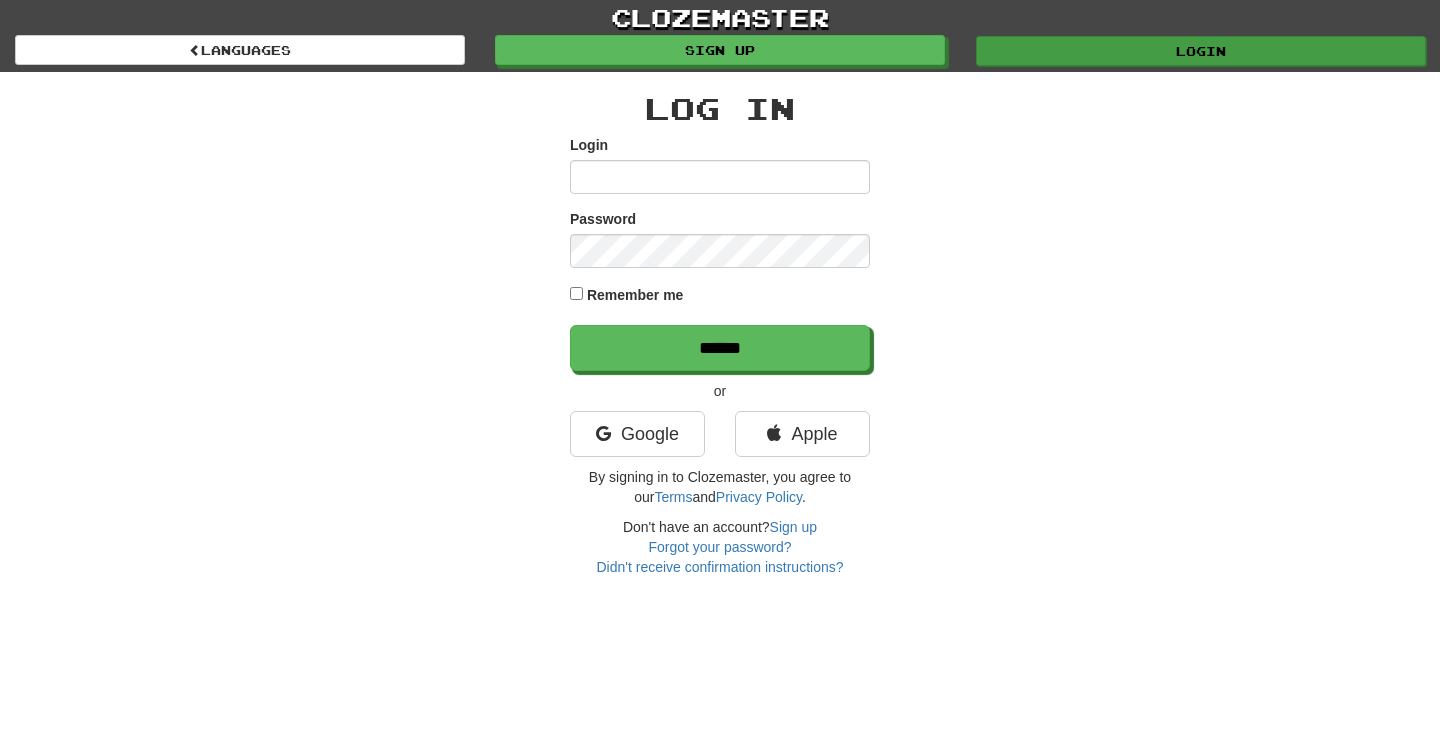 scroll, scrollTop: 0, scrollLeft: 0, axis: both 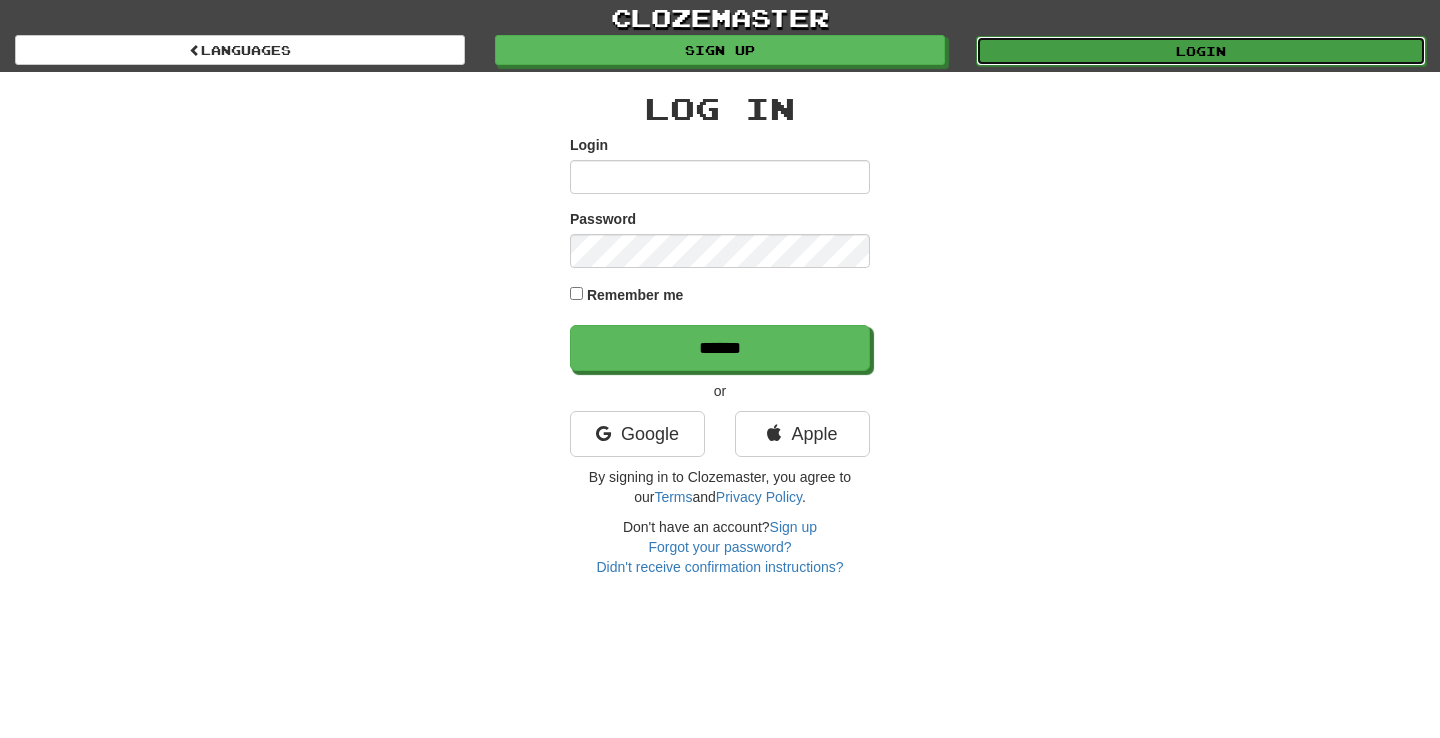 click on "Login" at bounding box center (1201, 51) 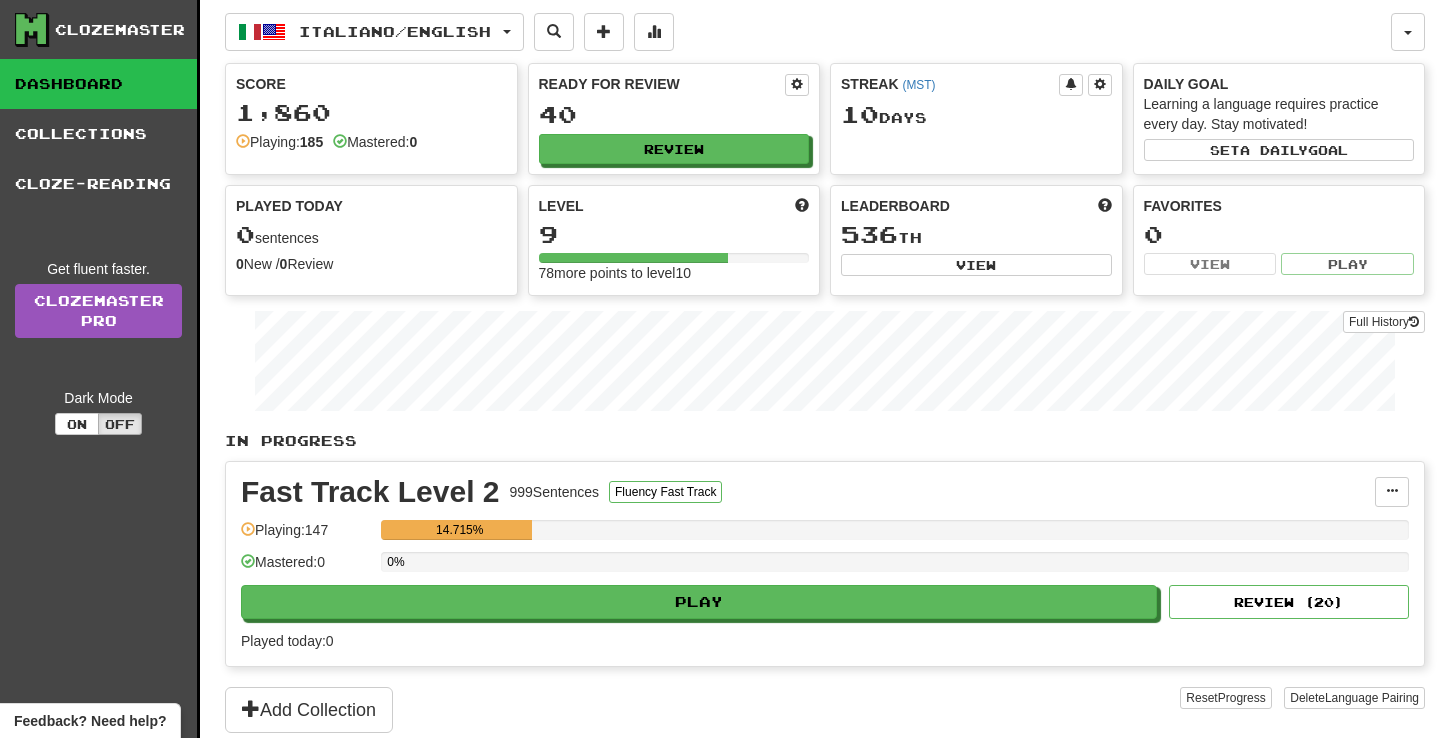 scroll, scrollTop: 0, scrollLeft: 0, axis: both 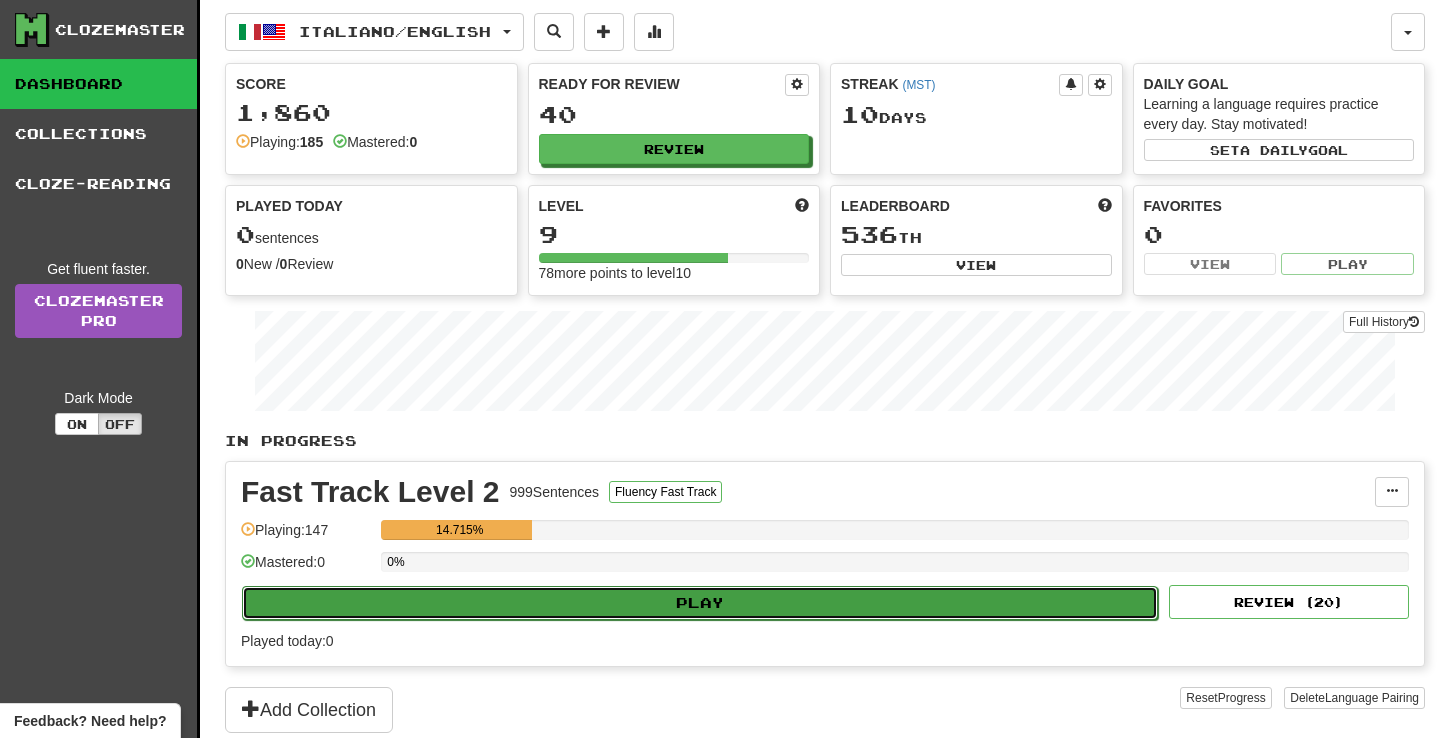 click on "Play" at bounding box center [700, 603] 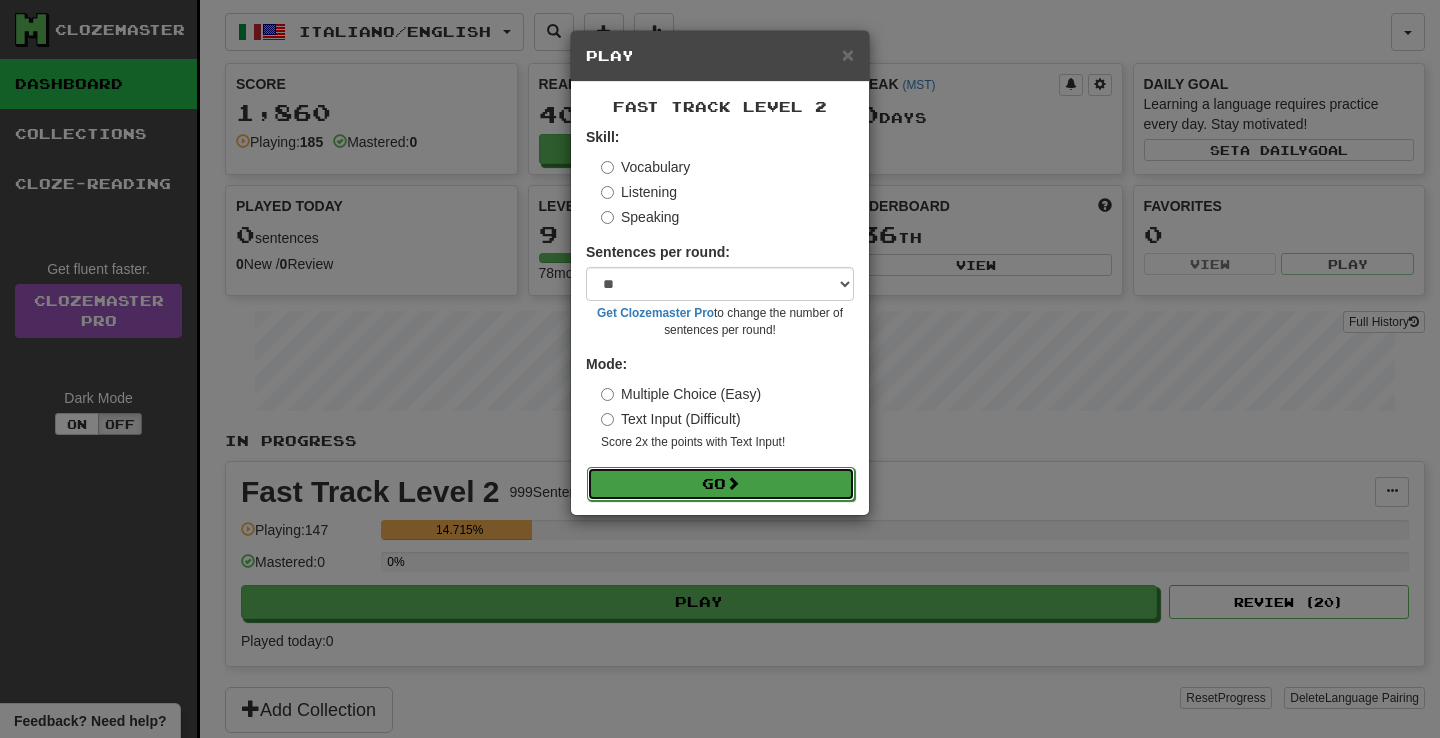 click on "Go" at bounding box center (721, 484) 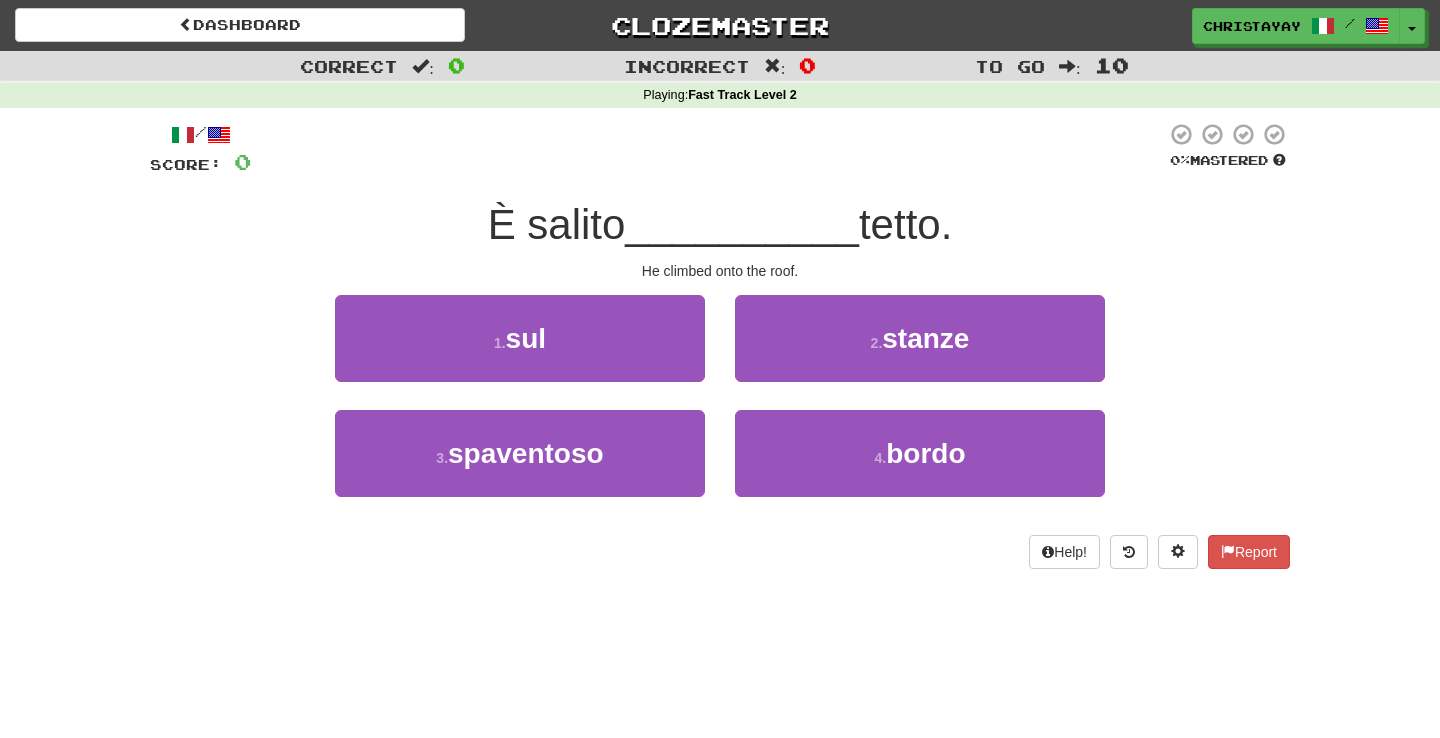 scroll, scrollTop: 0, scrollLeft: 0, axis: both 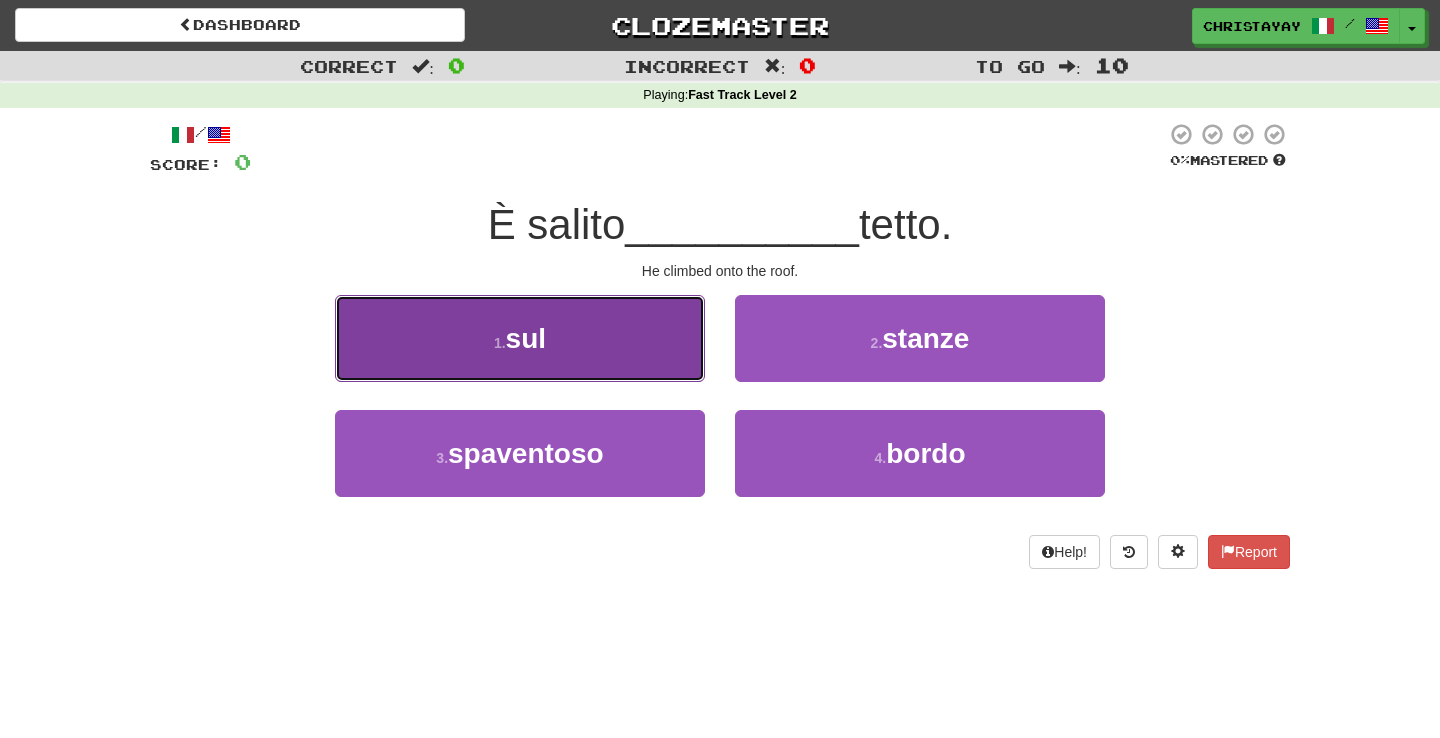 click on "1 .  sul" at bounding box center (520, 338) 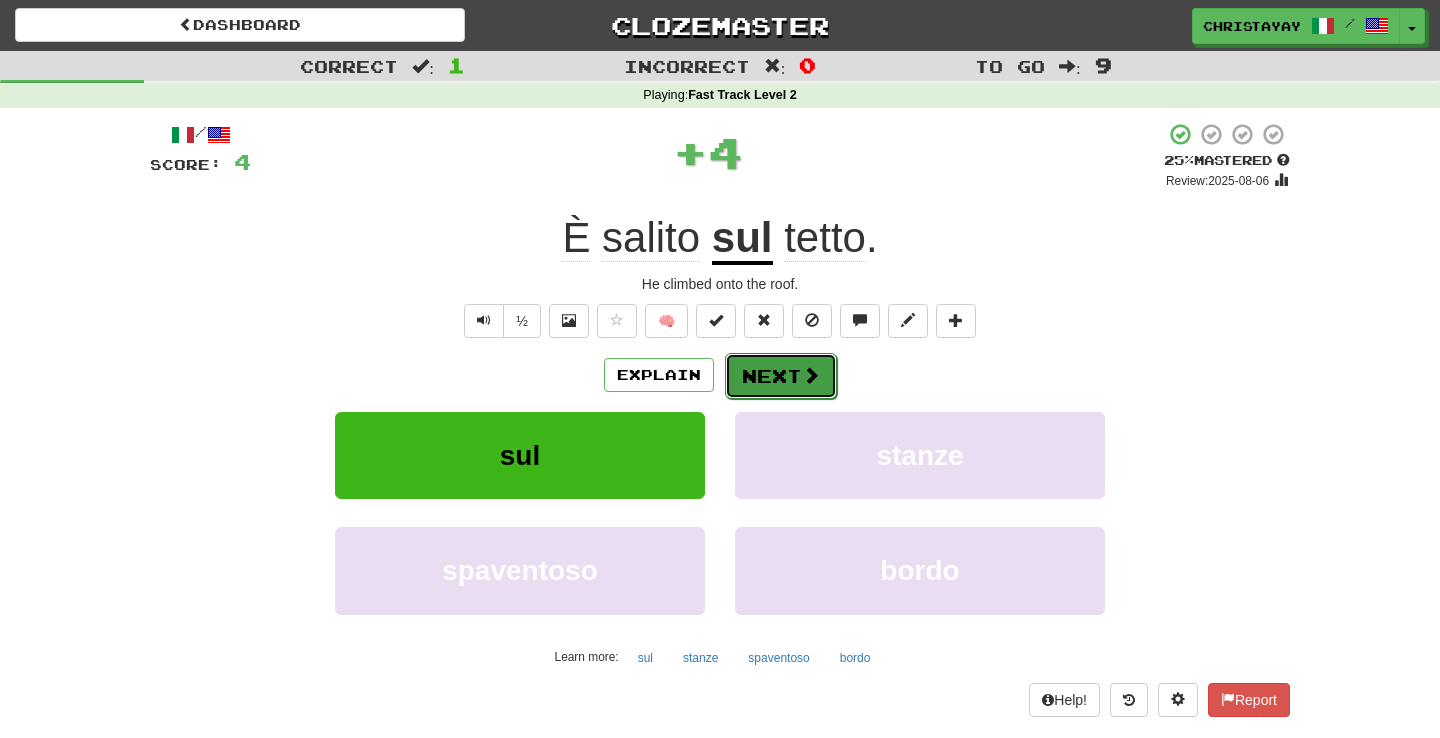 click on "Next" at bounding box center (781, 376) 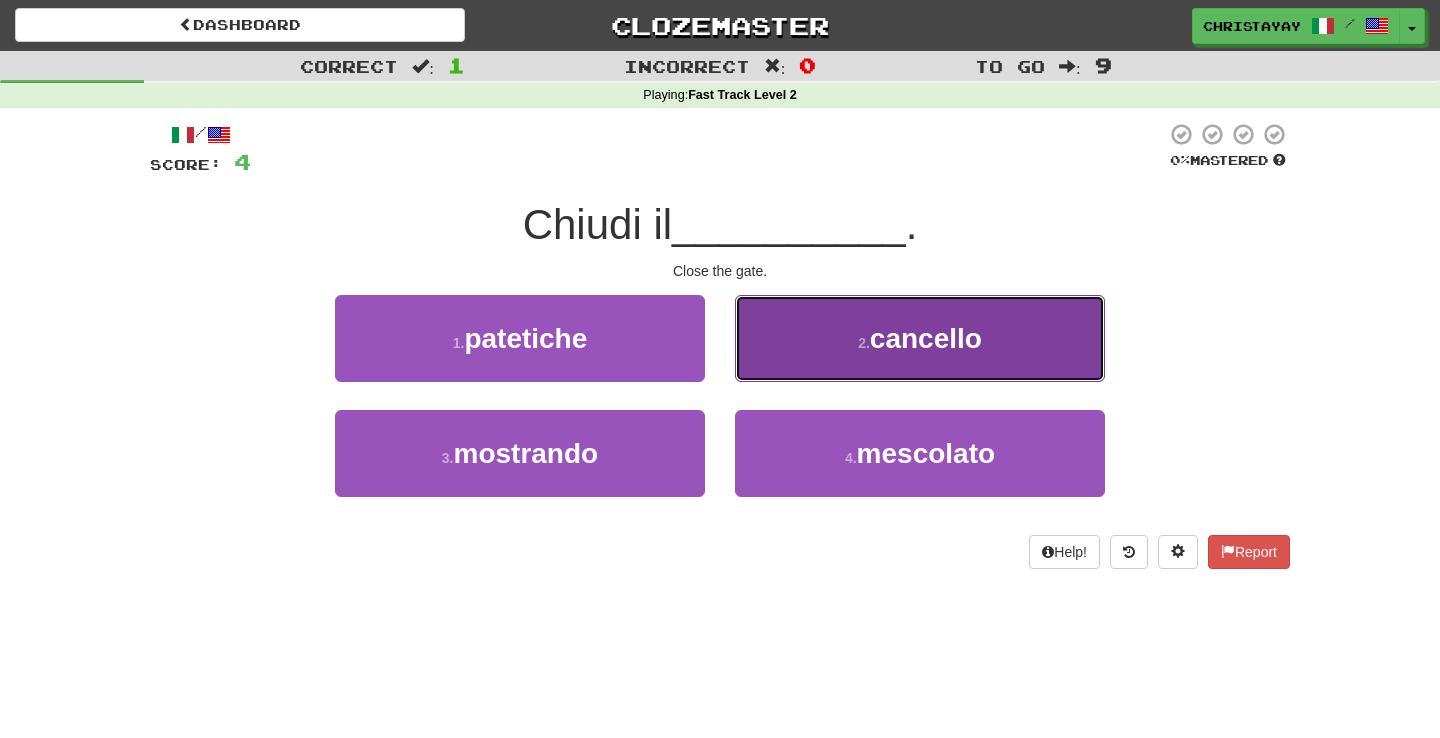 click on "2 .  cancello" at bounding box center (920, 338) 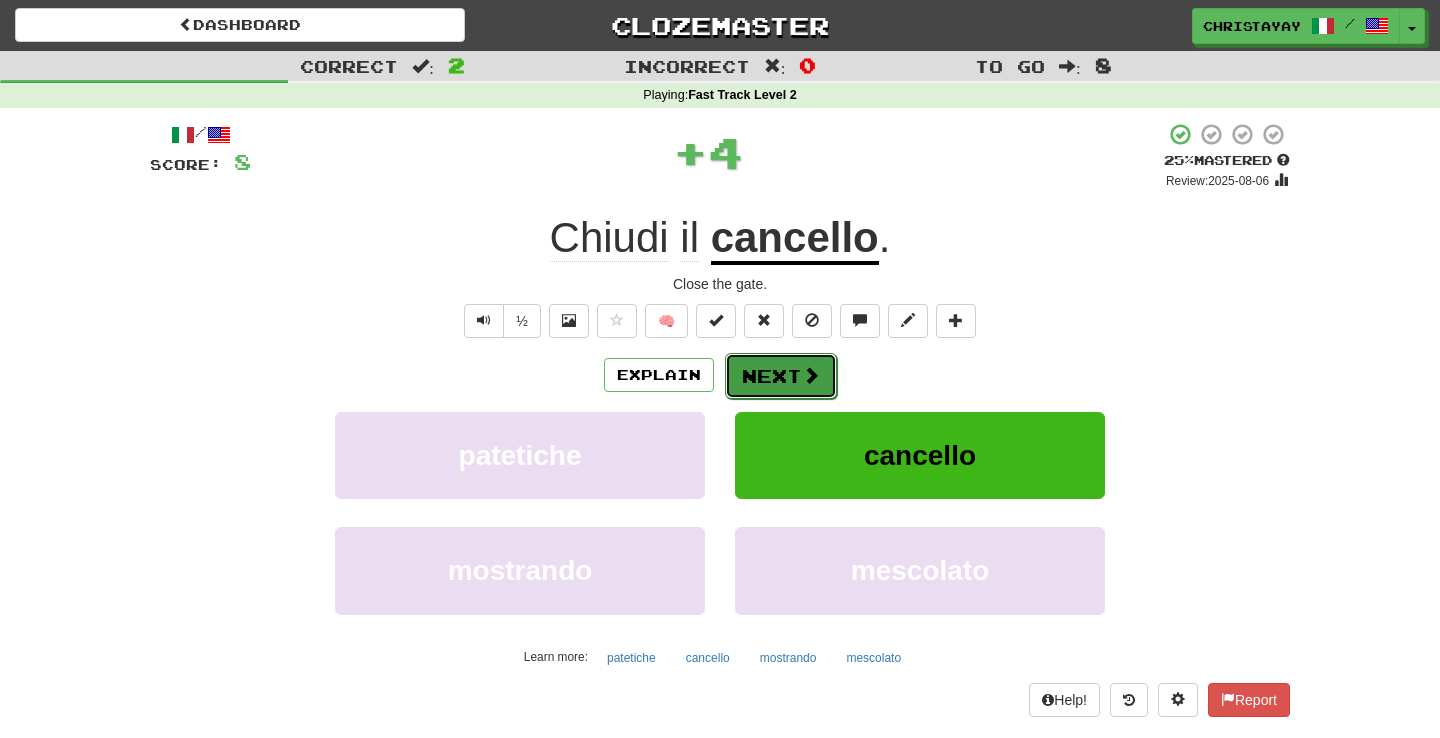 click on "Next" at bounding box center (781, 376) 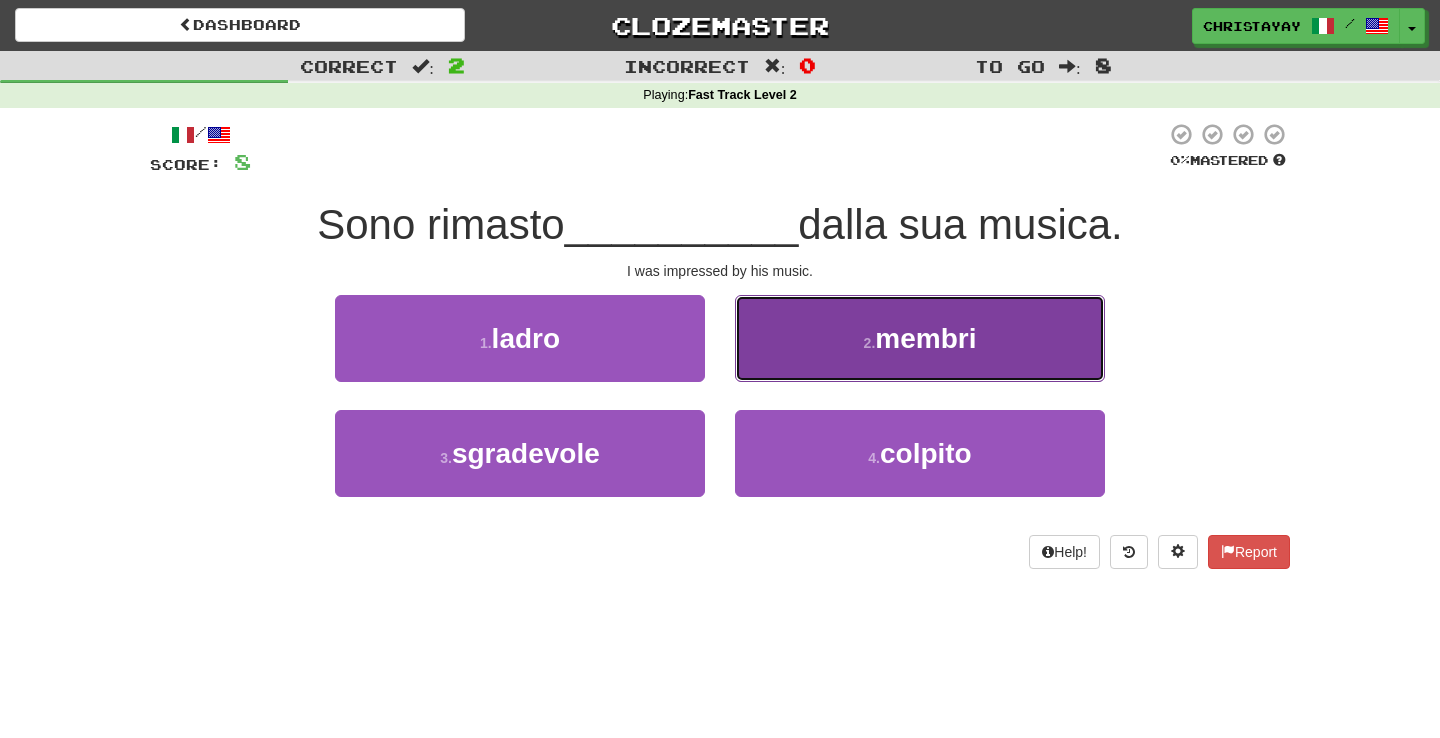 click on "2 .  membri" at bounding box center (920, 338) 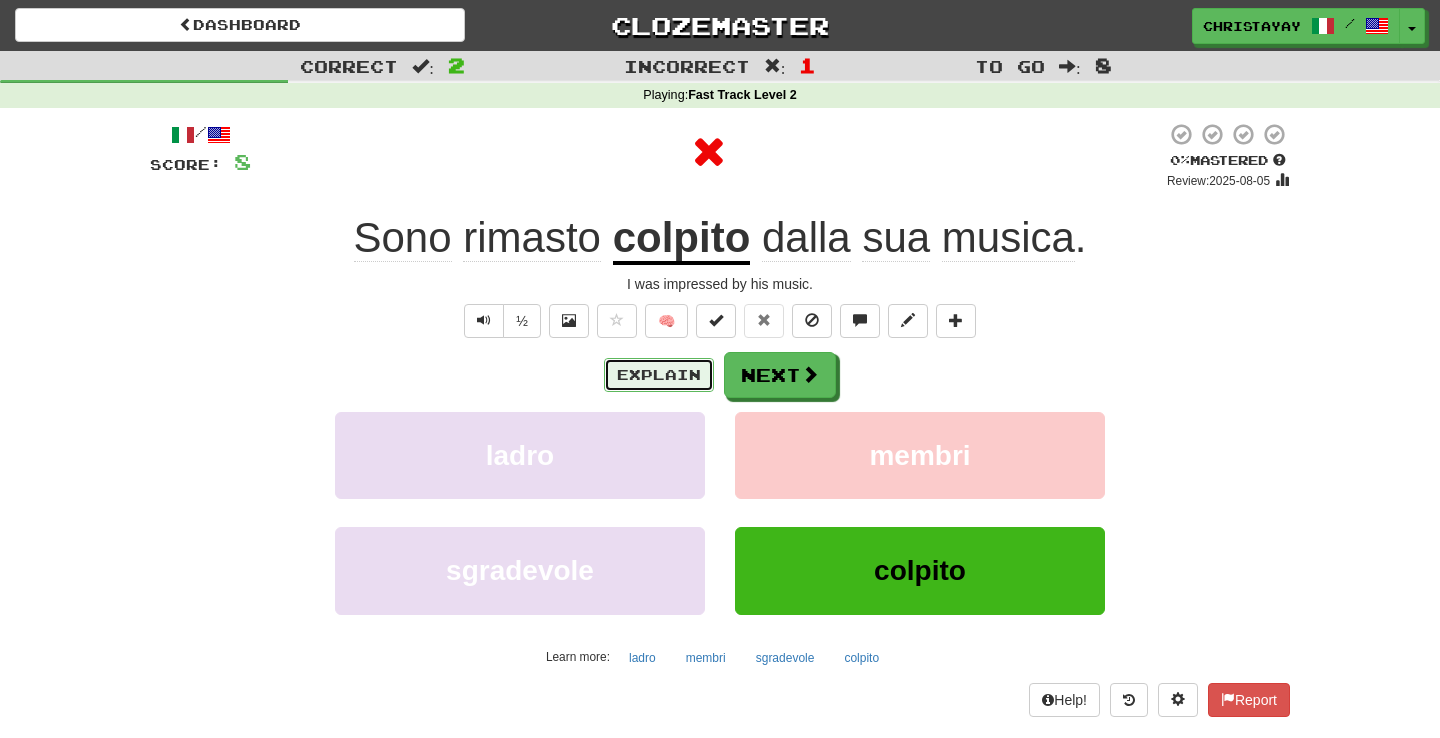 click on "Explain" at bounding box center (659, 375) 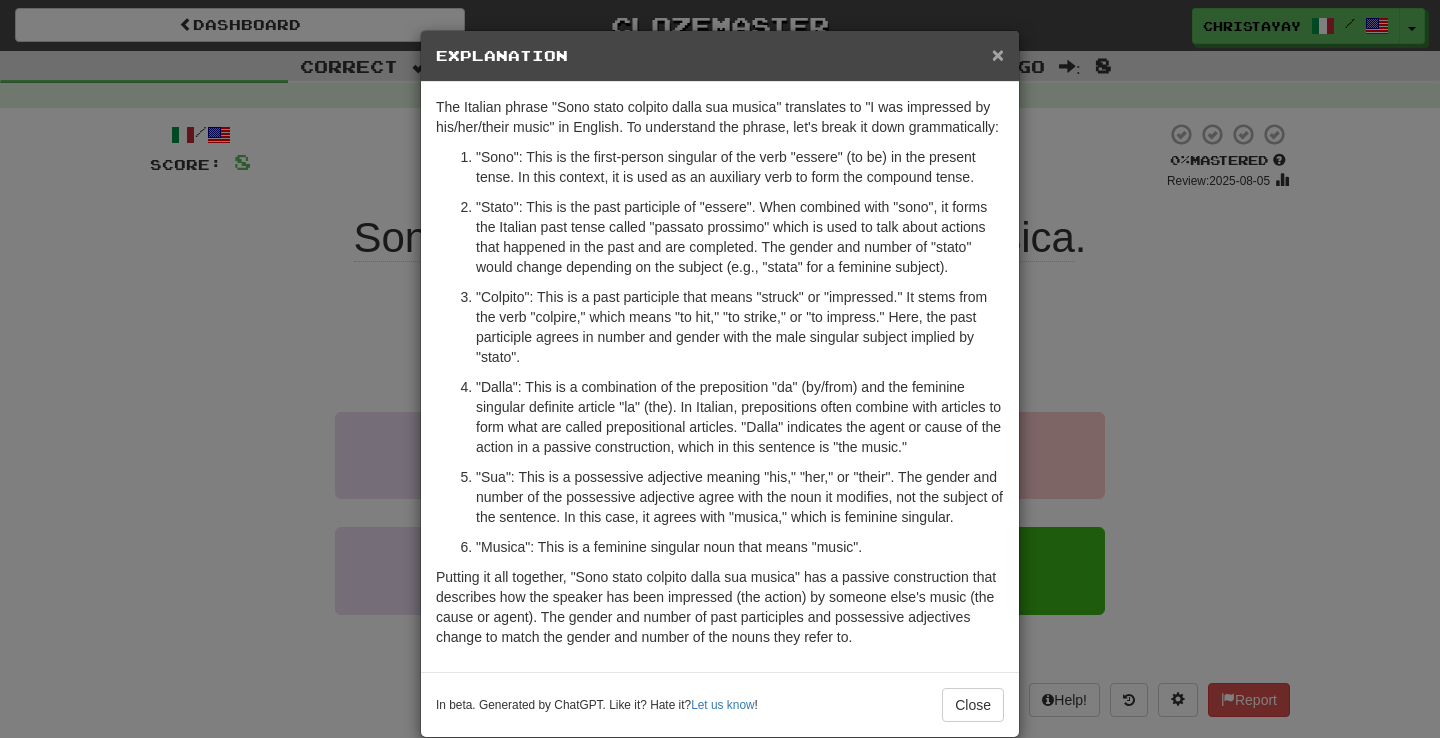 click on "×" at bounding box center (998, 54) 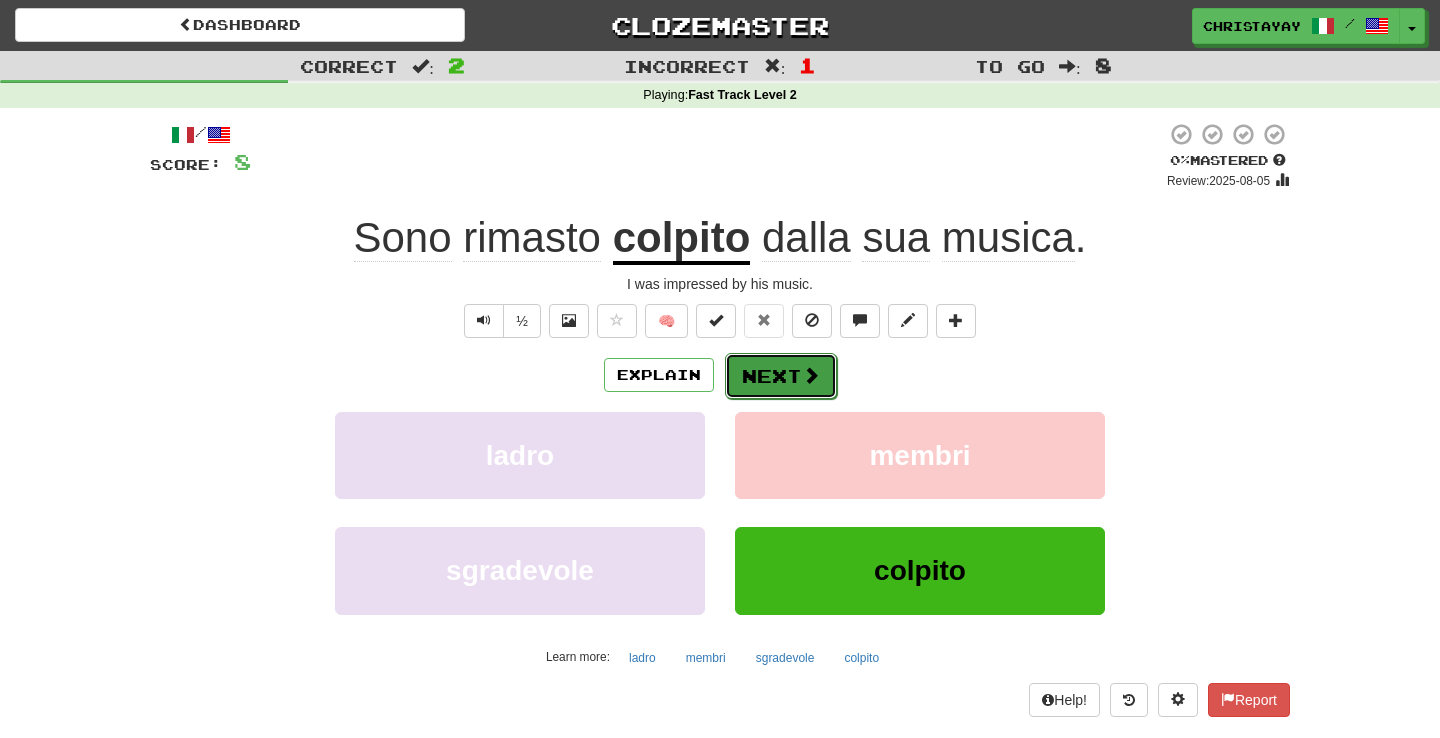 click on "Next" at bounding box center [781, 376] 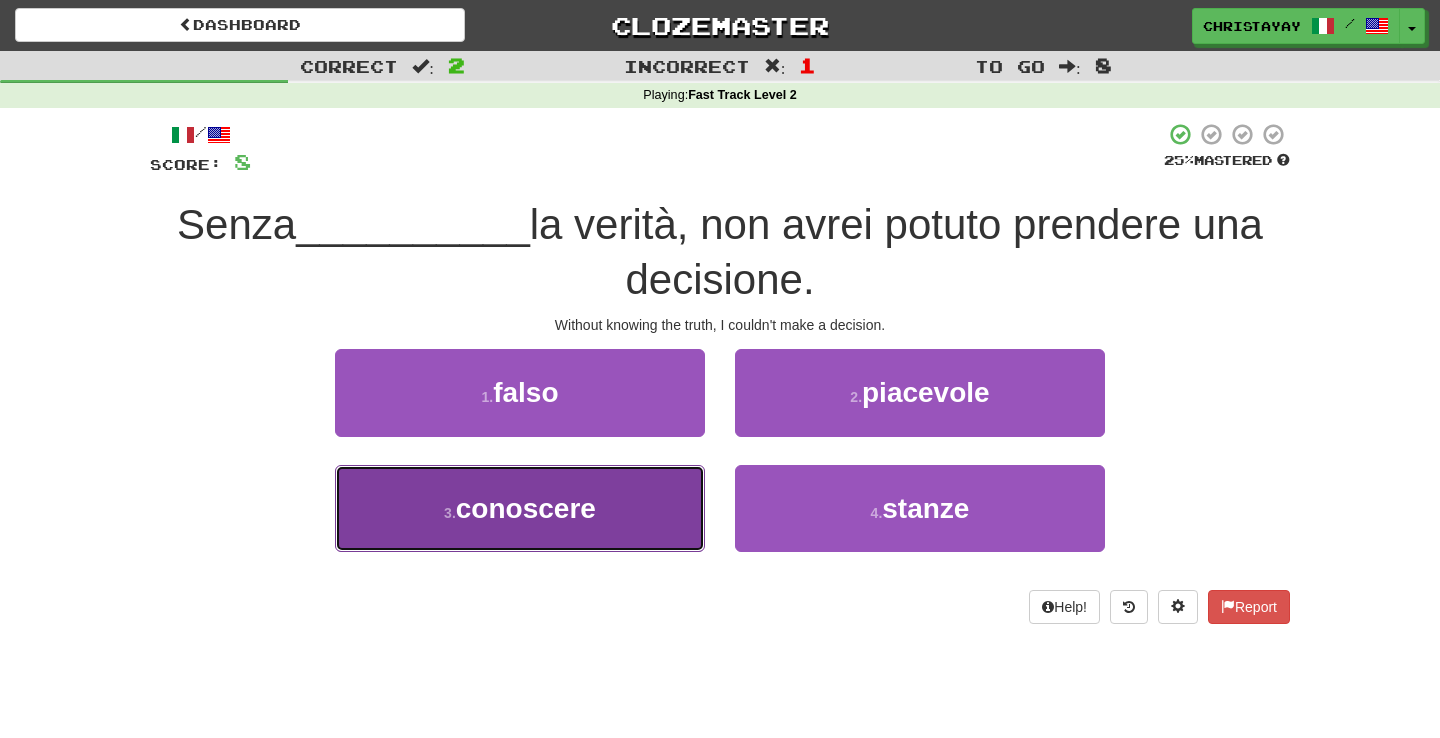 click on "3 .  conoscere" at bounding box center (520, 508) 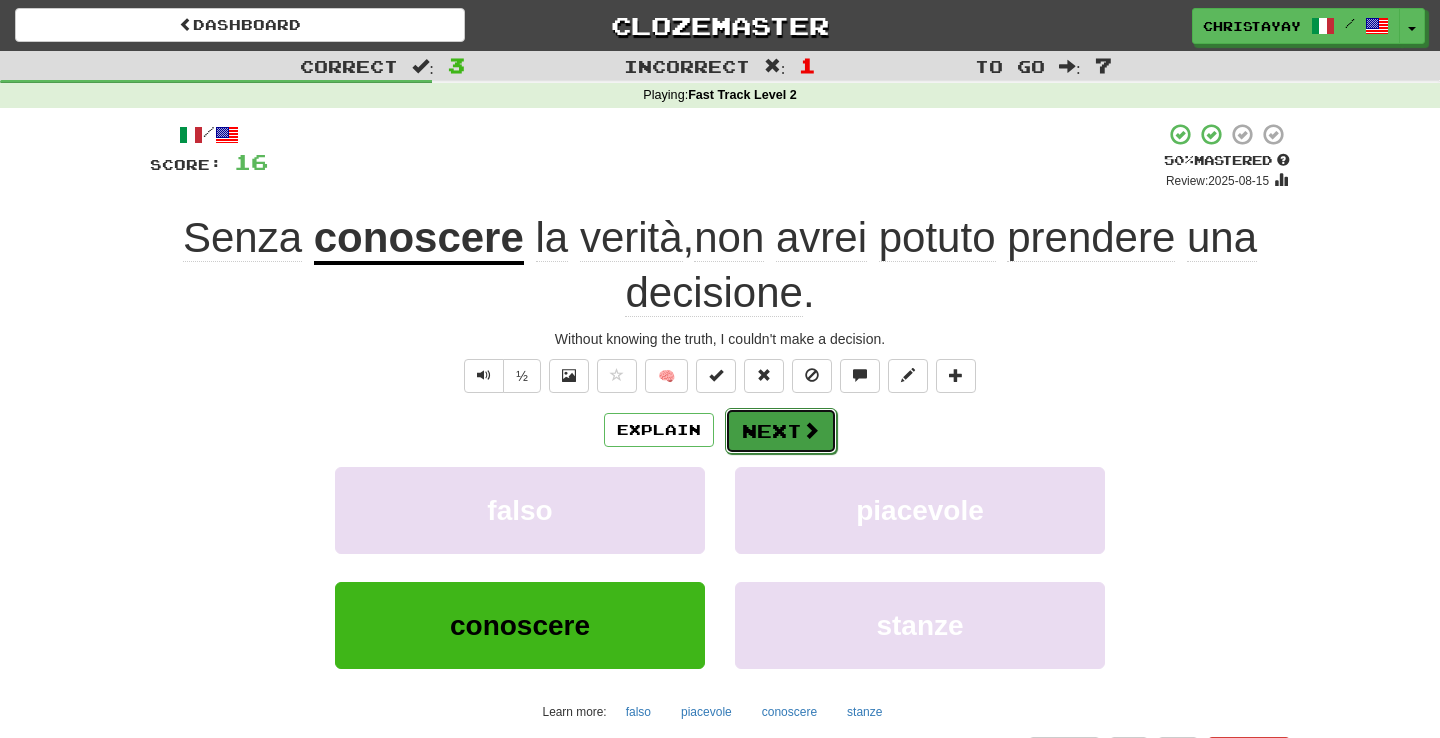 click on "Next" at bounding box center [781, 431] 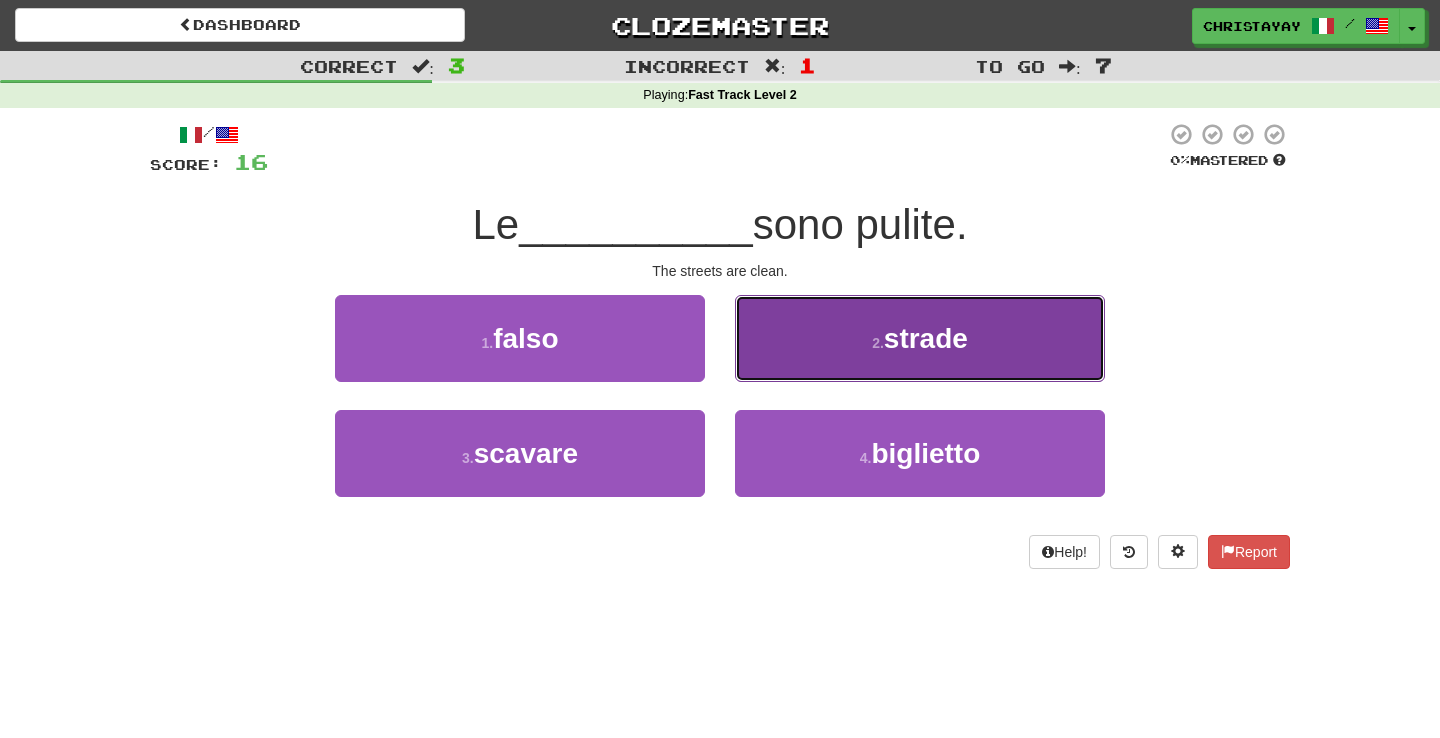 click on "2 .  strade" at bounding box center (920, 338) 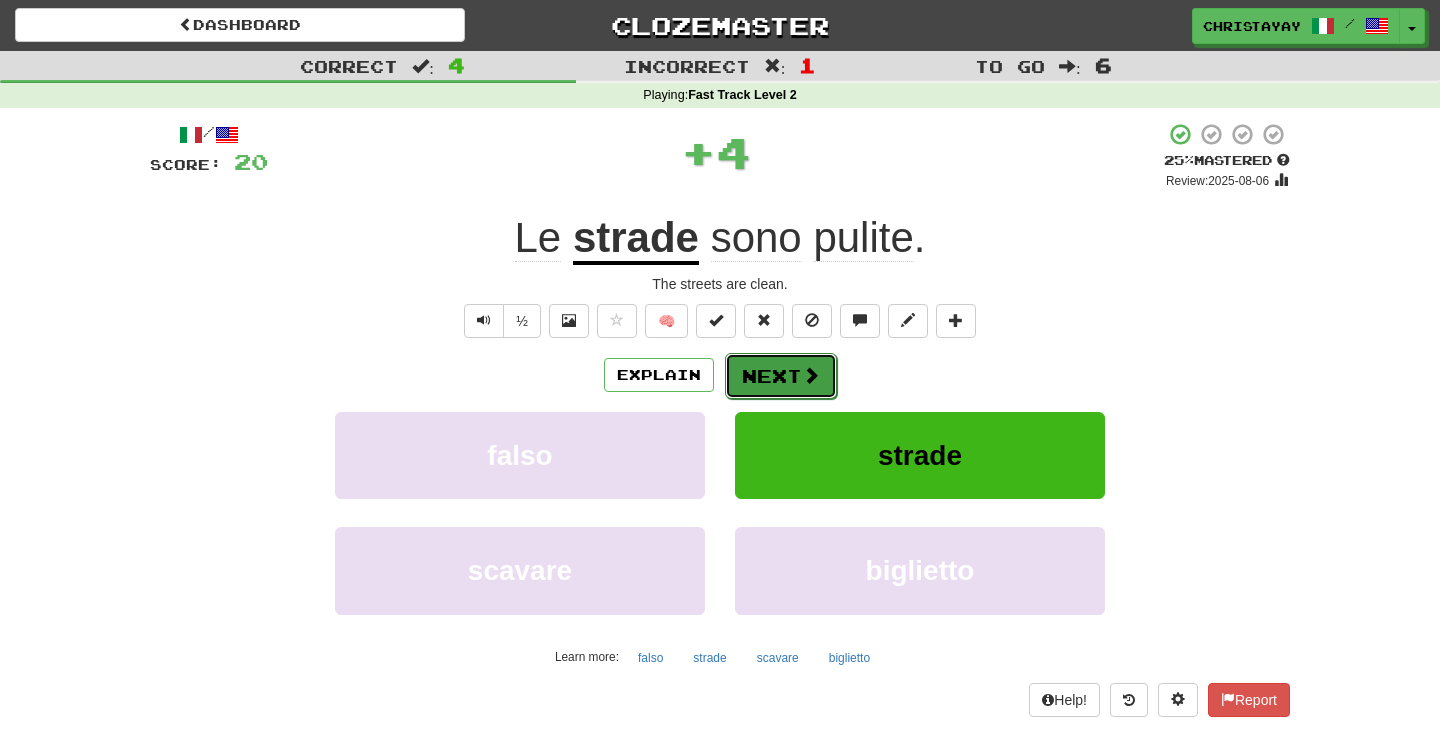 click on "Next" at bounding box center [781, 376] 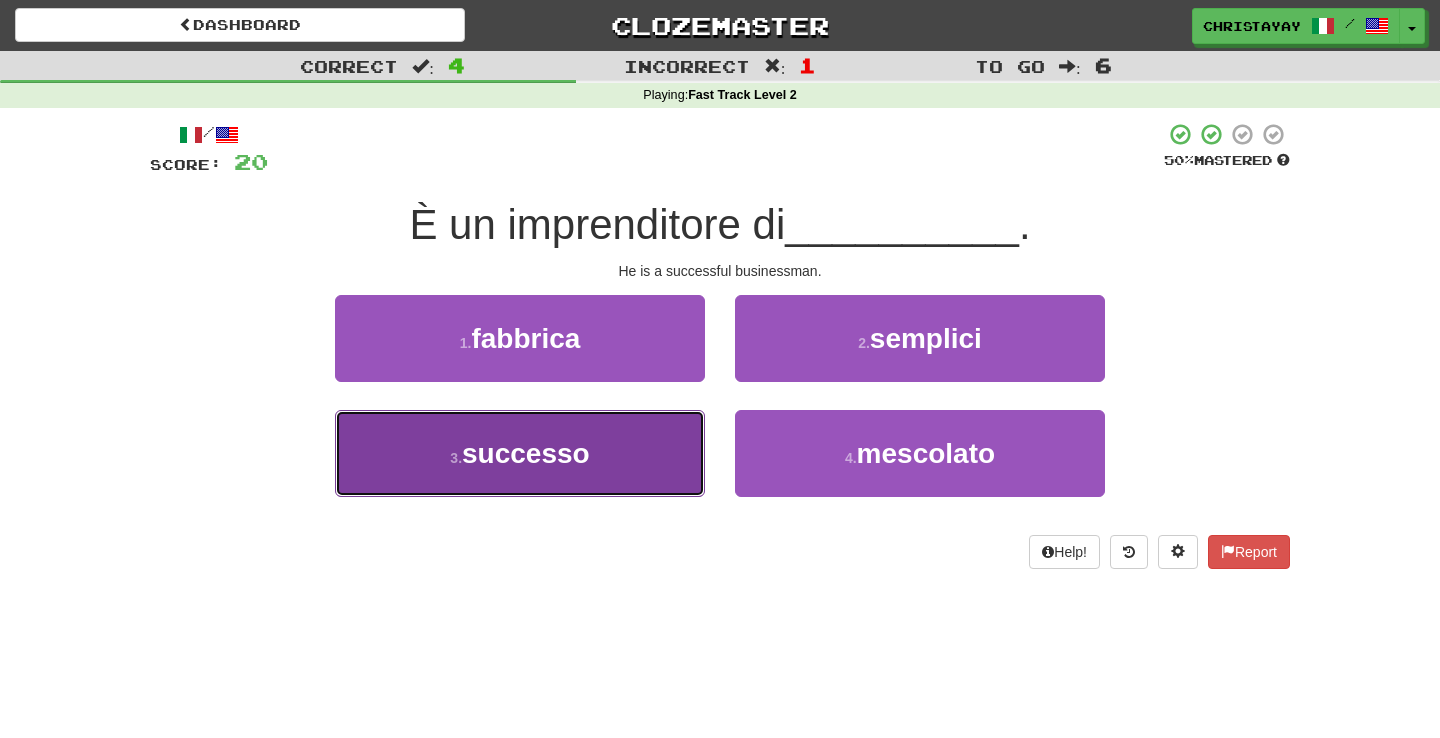 click on "3 .  successo" at bounding box center (520, 453) 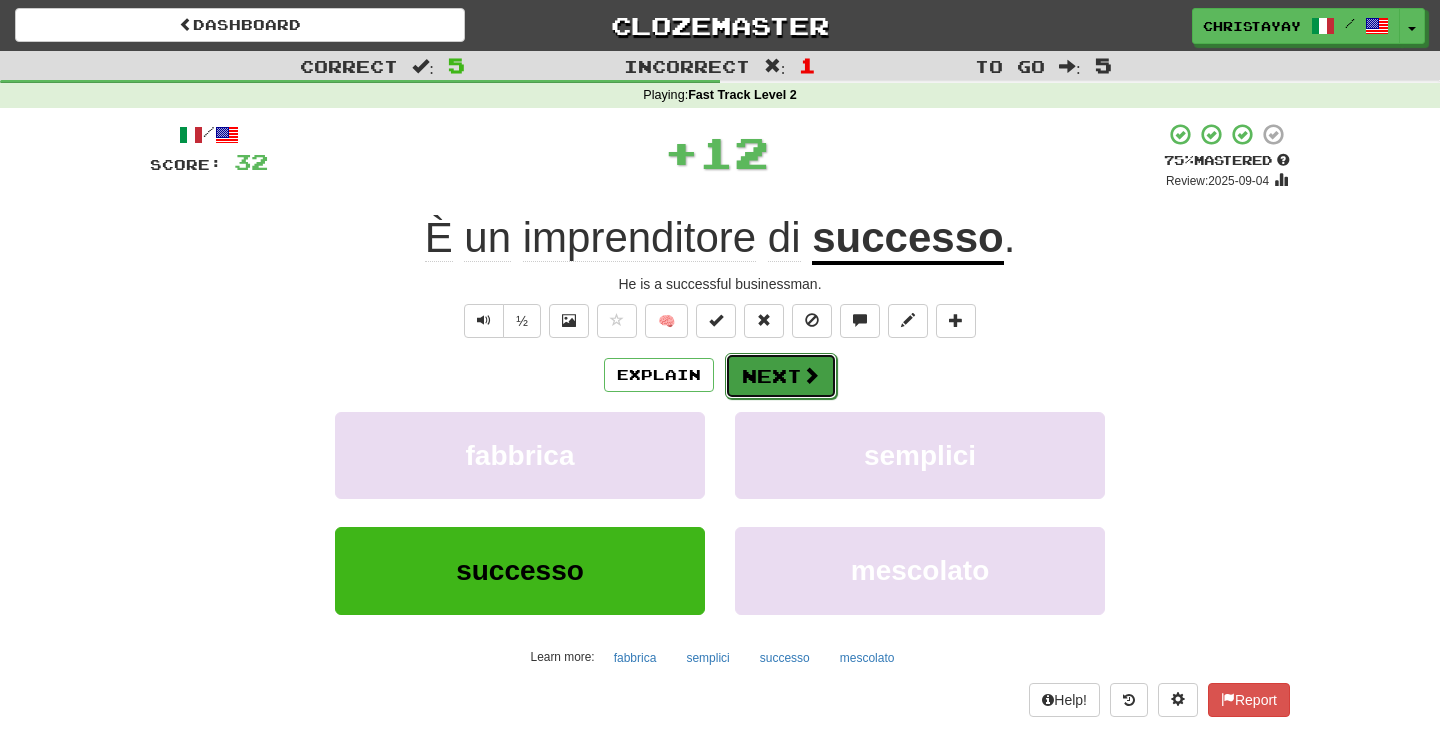 click on "Next" at bounding box center (781, 376) 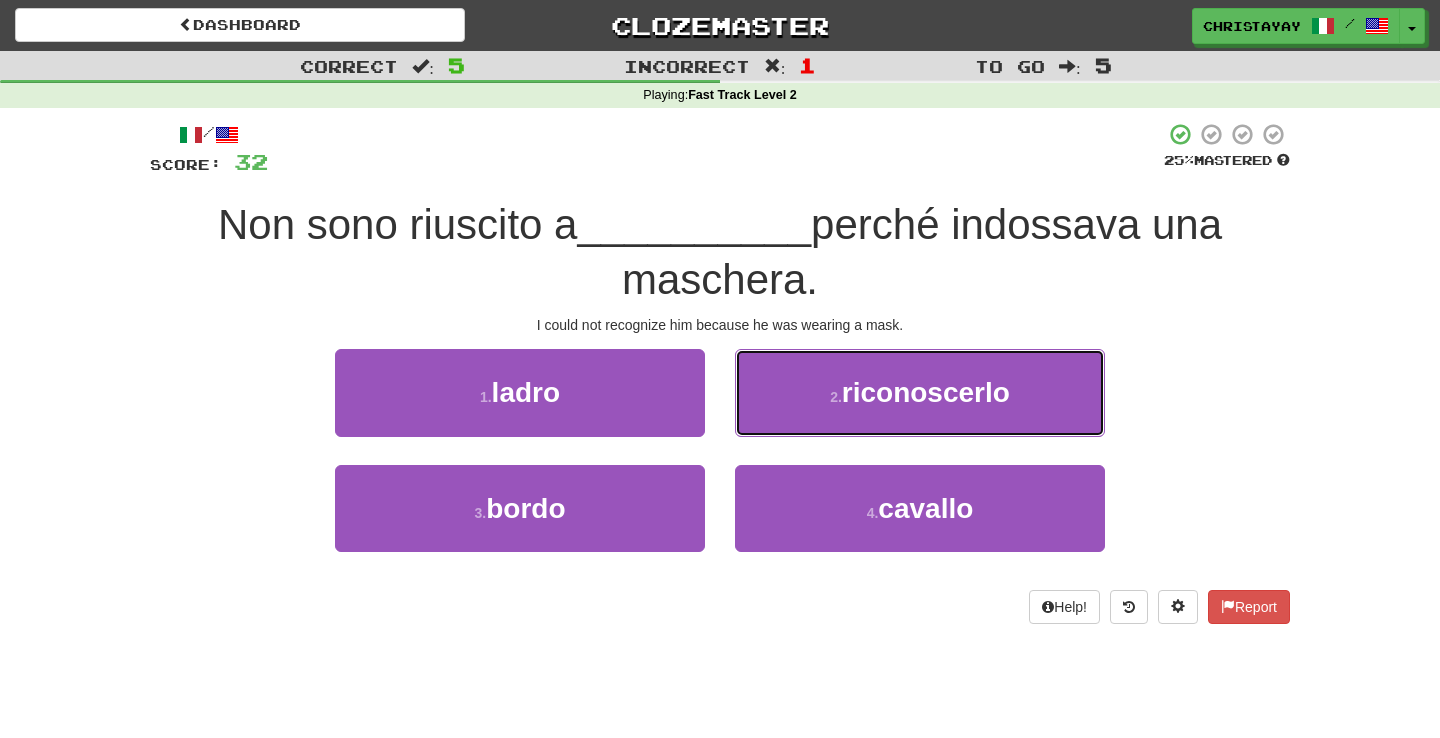 click on "2 .  riconoscerlo" at bounding box center (920, 392) 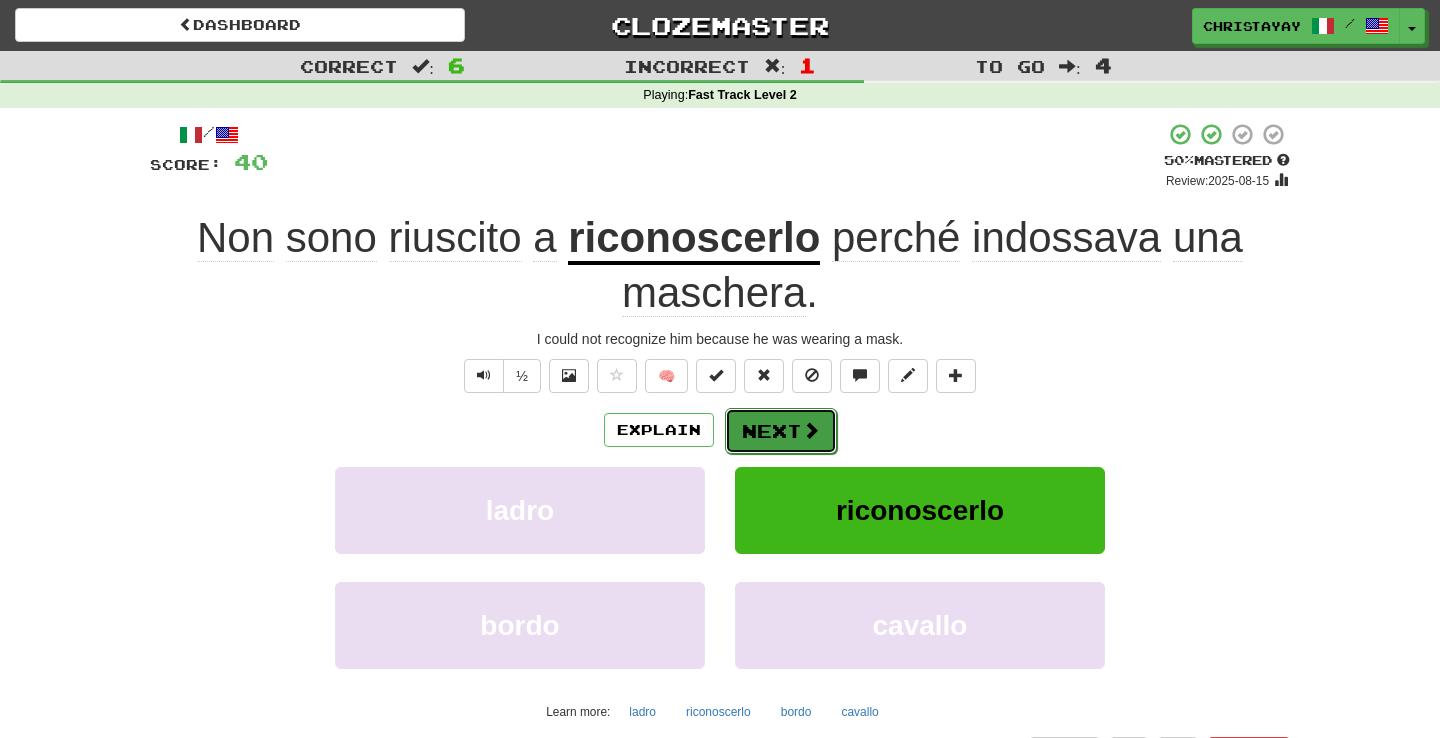 click on "Next" at bounding box center [781, 431] 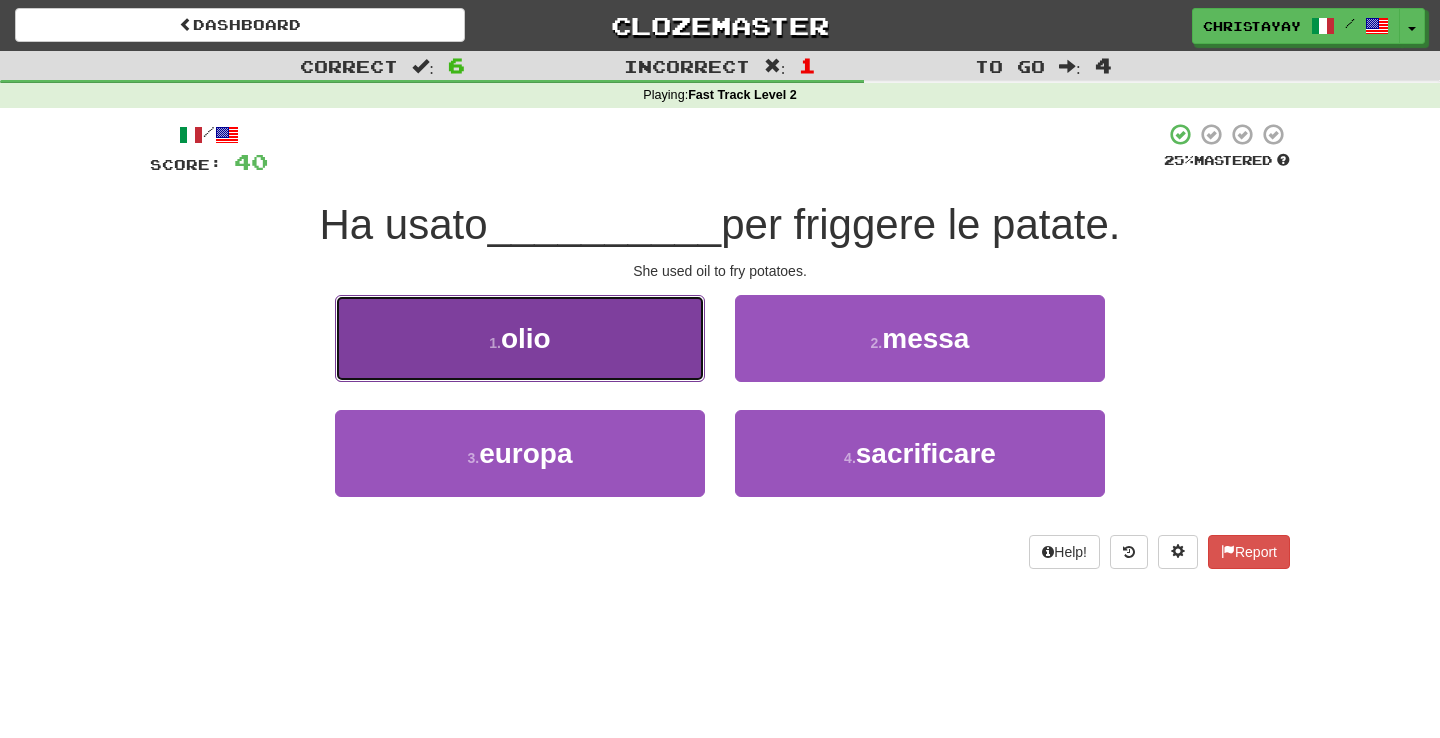 click on "1 .  olio" at bounding box center (520, 338) 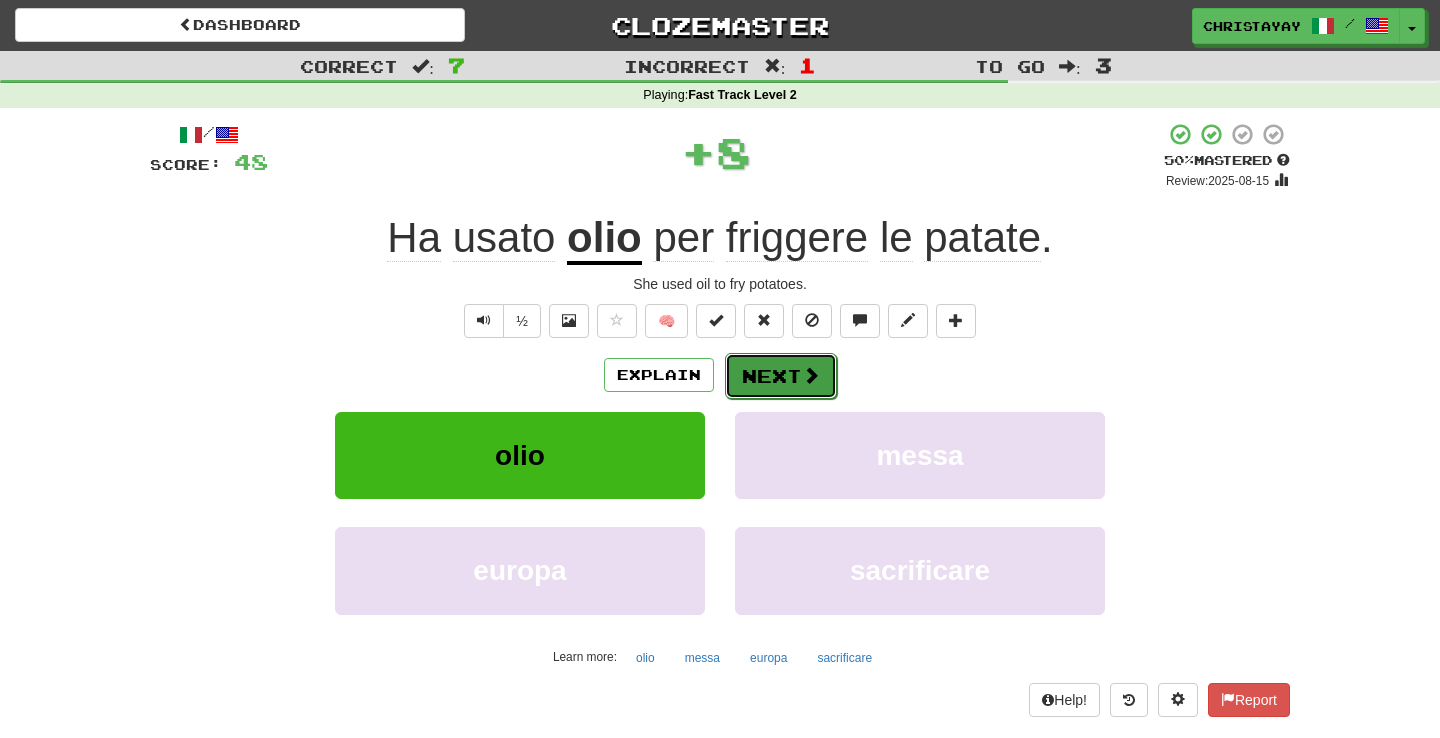 click on "Next" at bounding box center (781, 376) 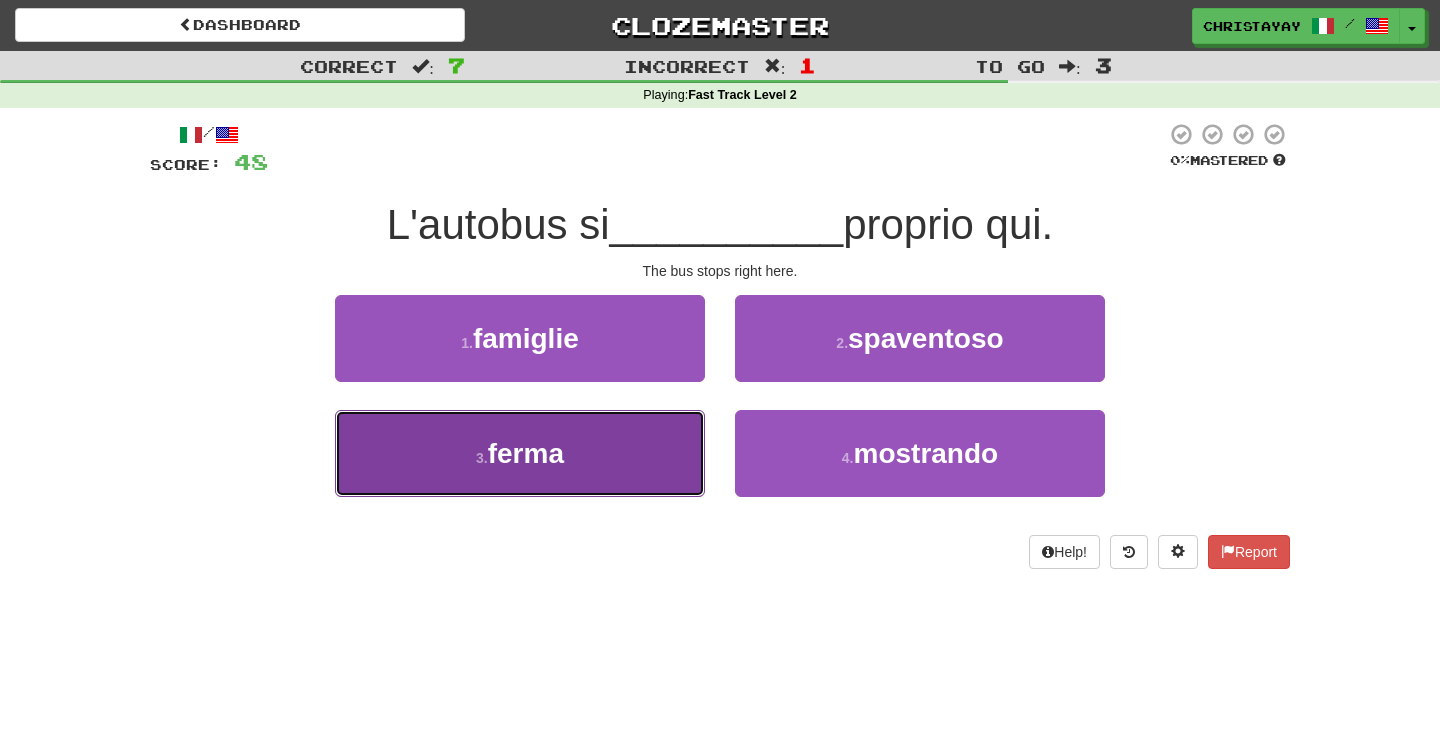 click on "3 .  ferma" at bounding box center [520, 453] 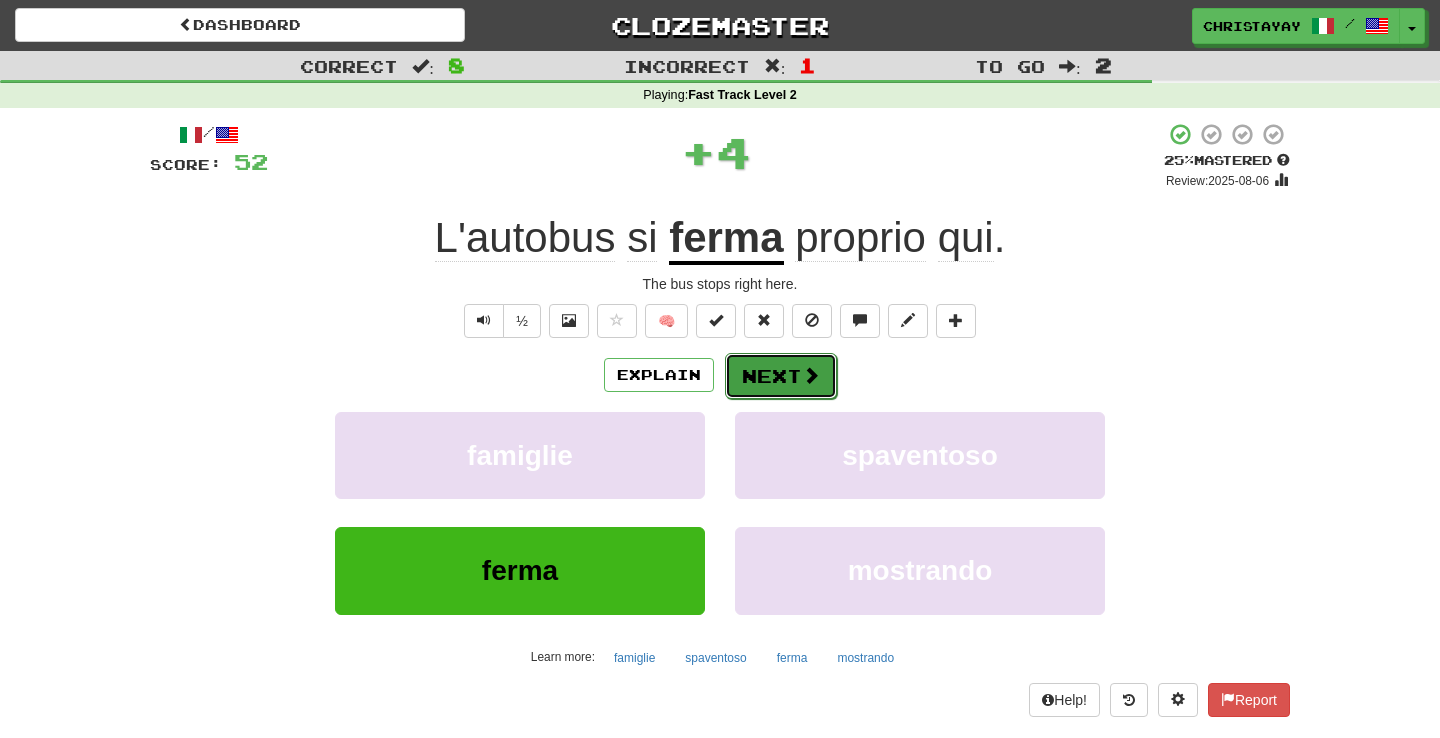 click on "Next" at bounding box center (781, 376) 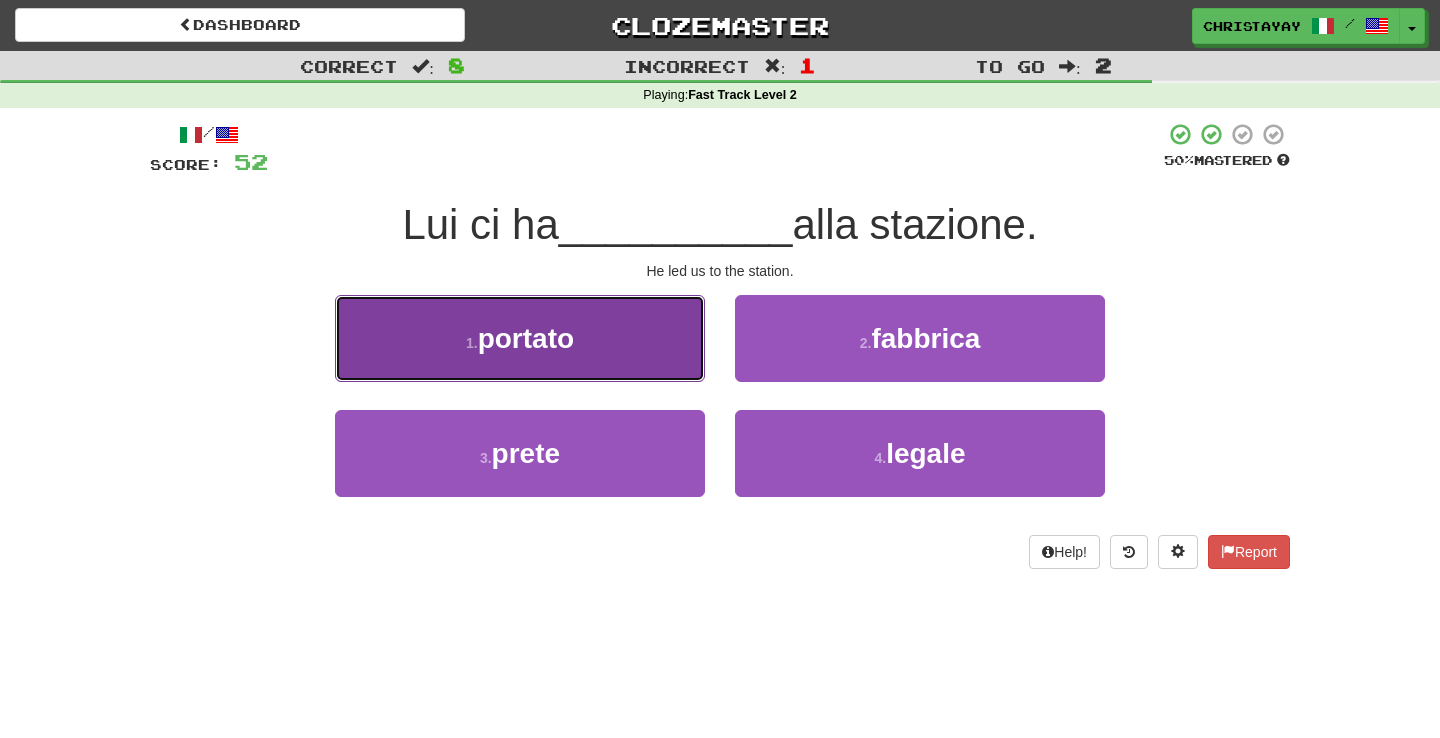 click on "1 .  portato" at bounding box center (520, 338) 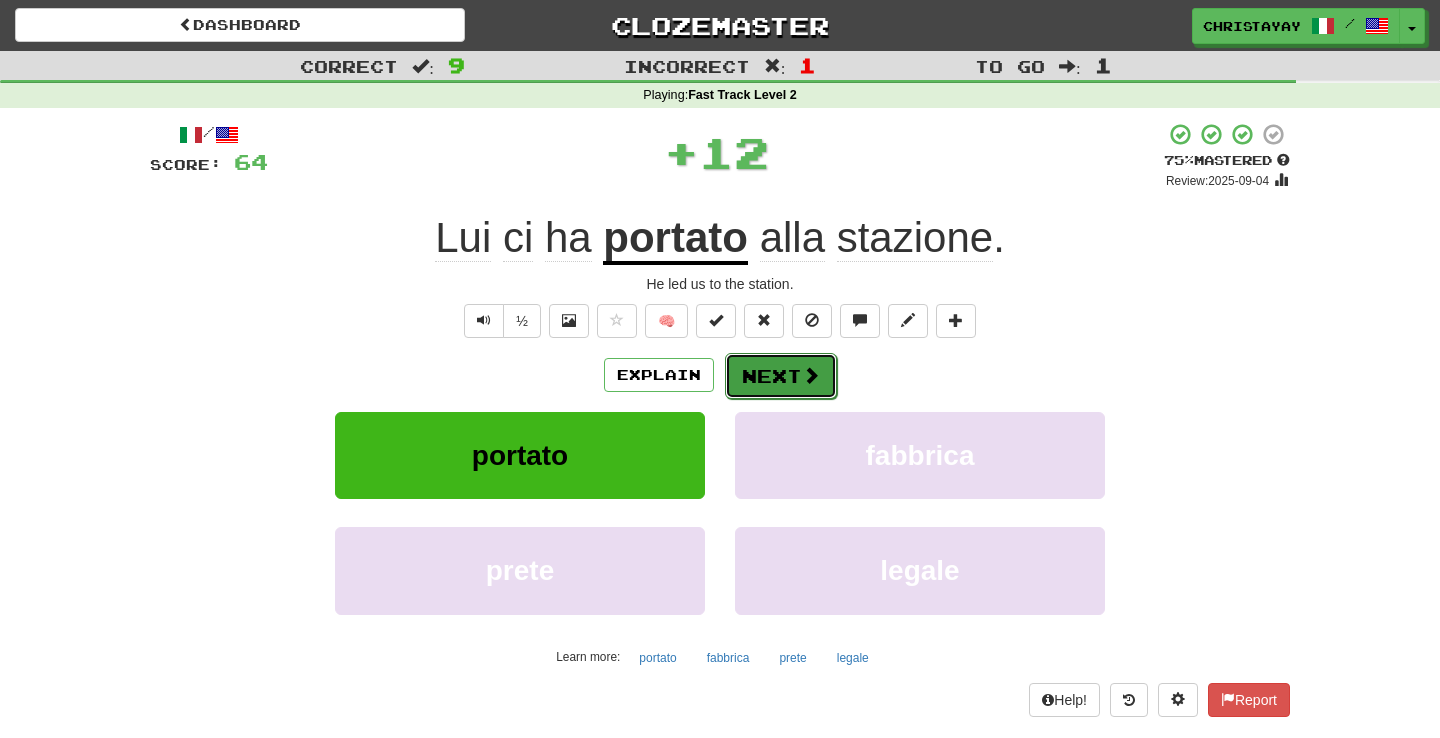 click on "Next" at bounding box center [781, 376] 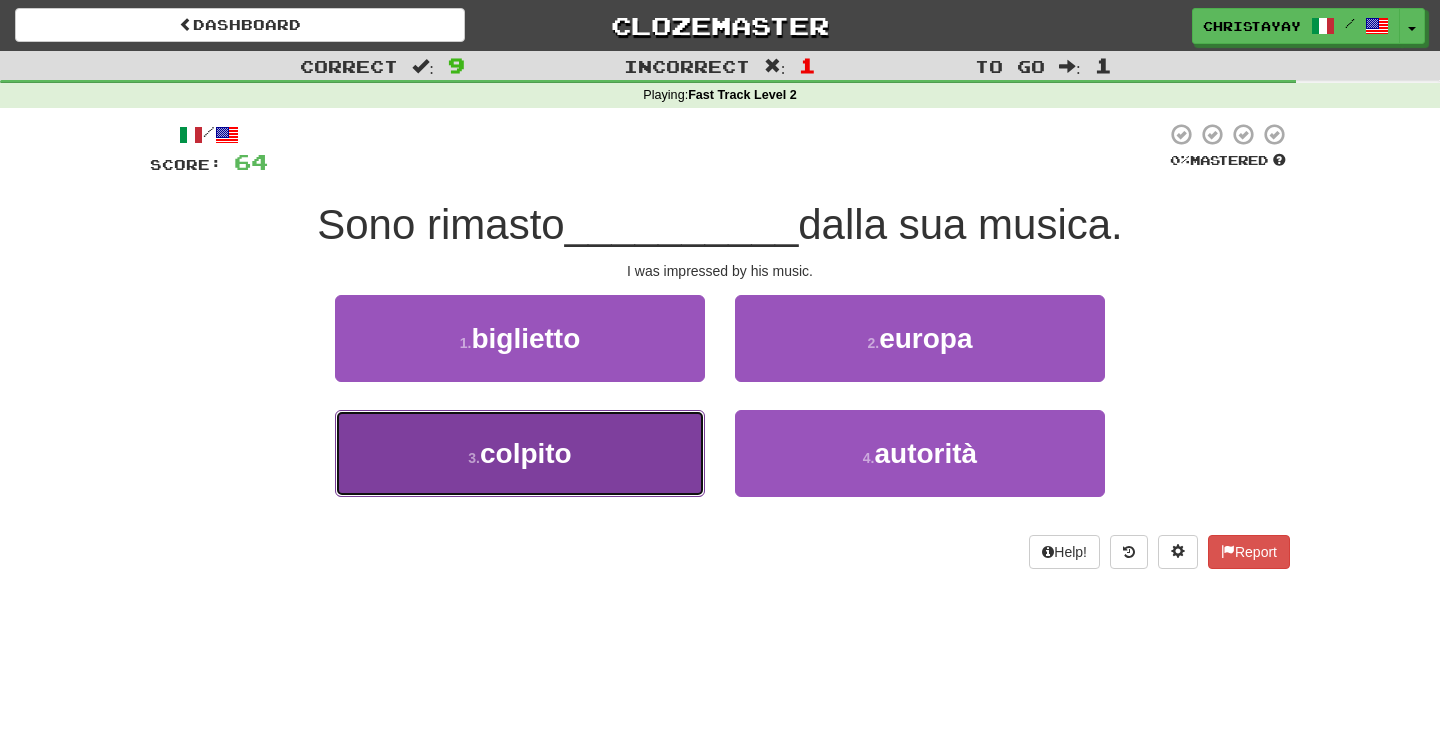 click on "3 .  colpito" at bounding box center [520, 453] 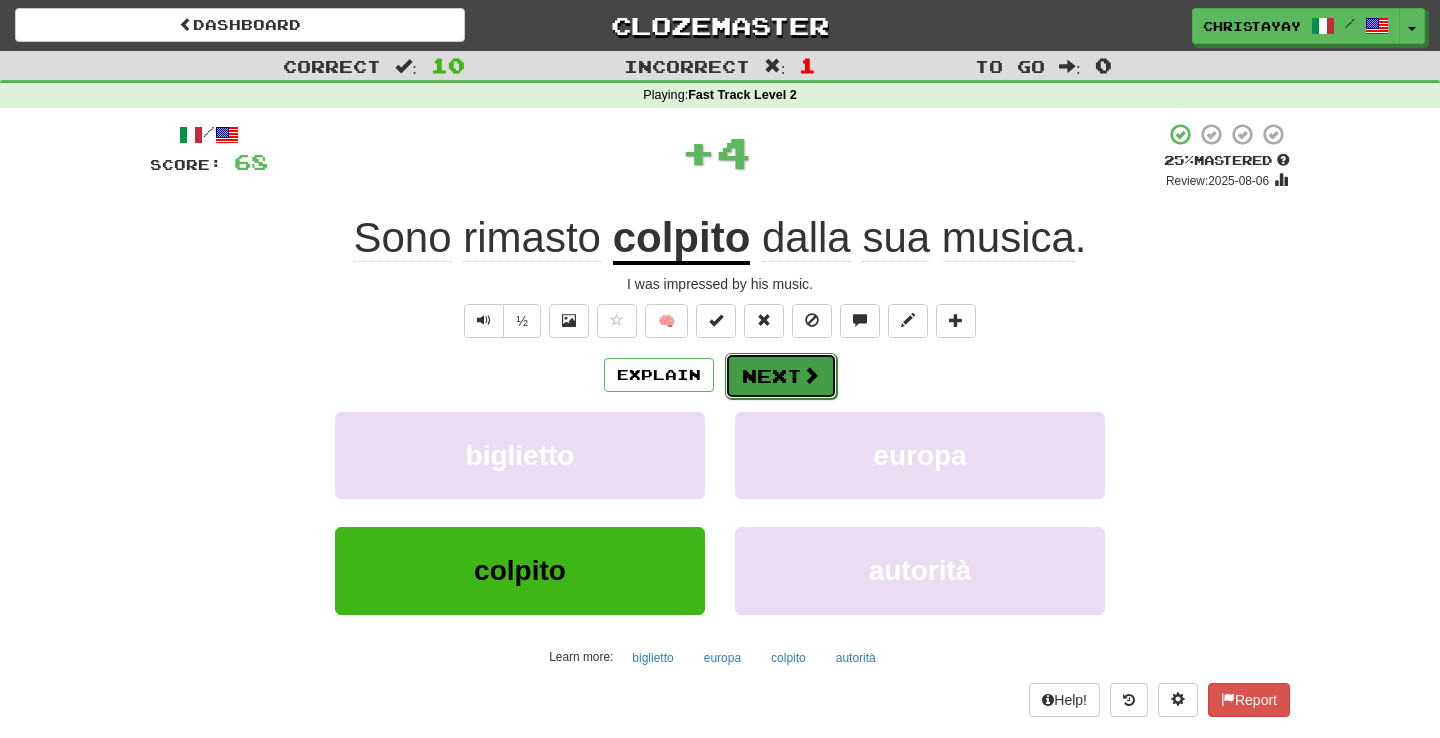 click on "Next" at bounding box center [781, 376] 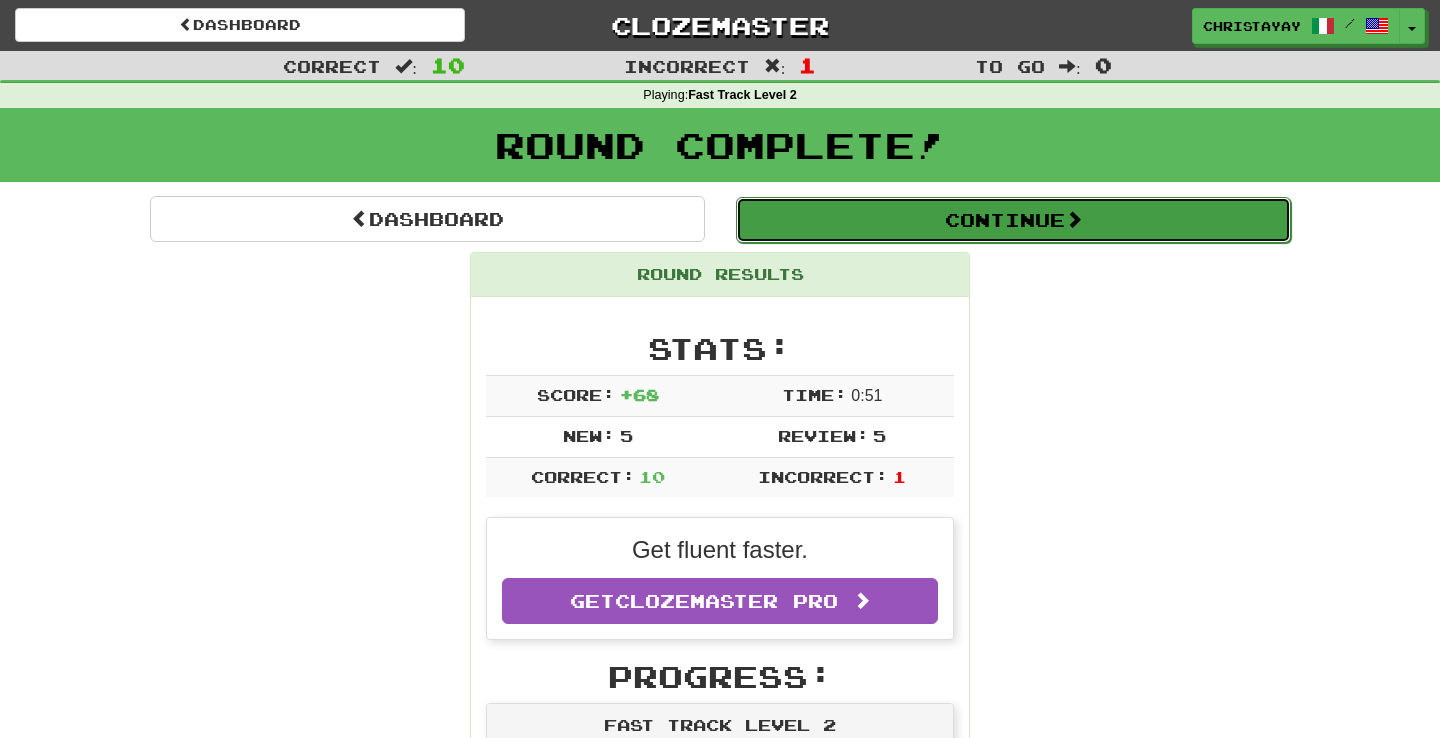 click on "Continue" at bounding box center [1013, 220] 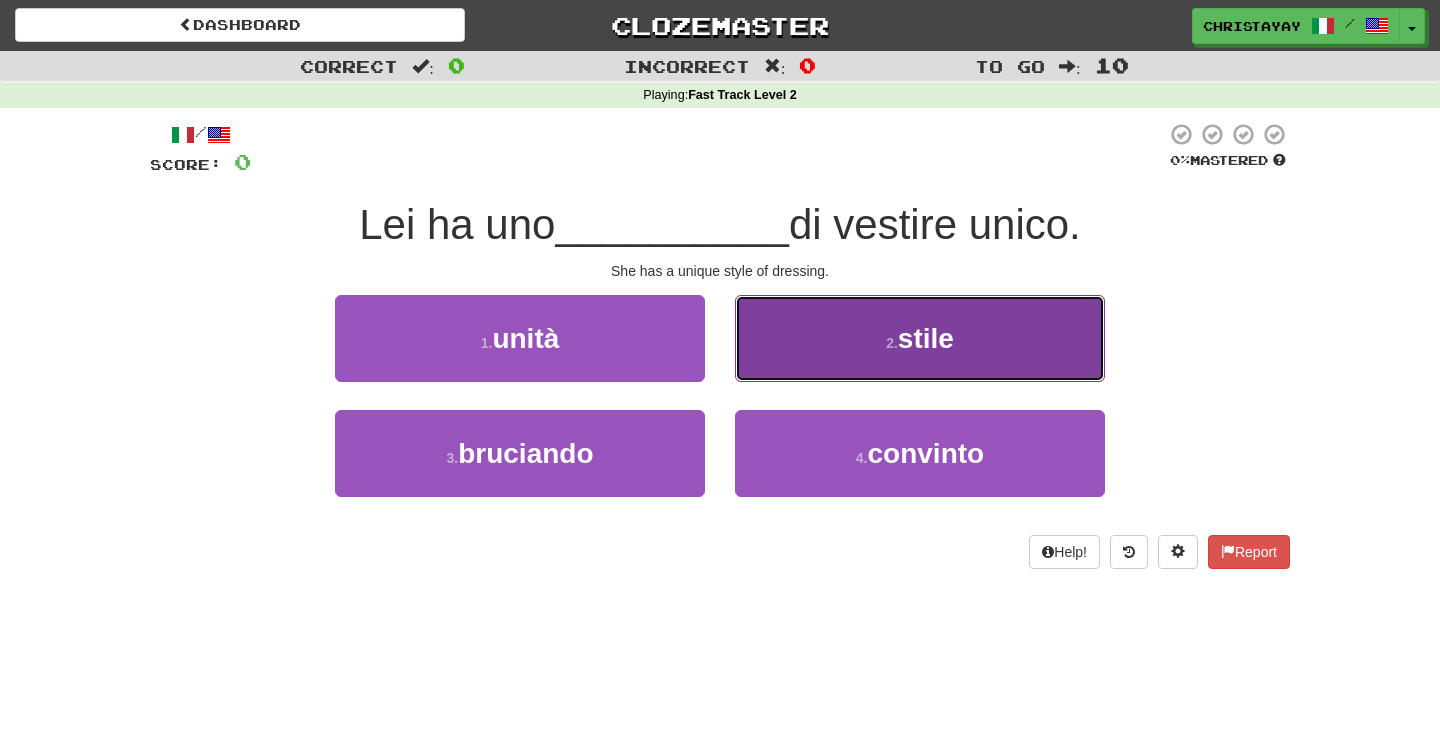 click on "2 .  stile" at bounding box center [920, 338] 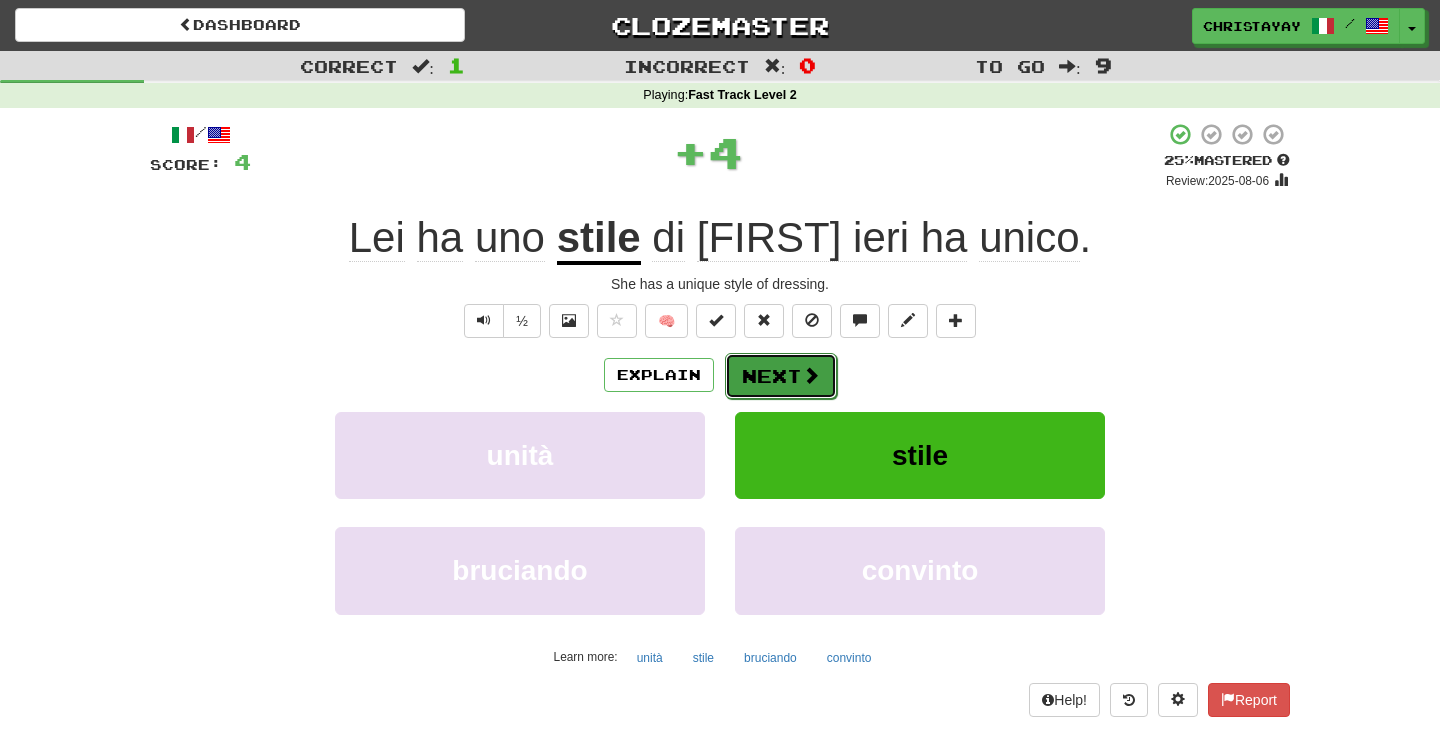 click on "Next" at bounding box center (781, 376) 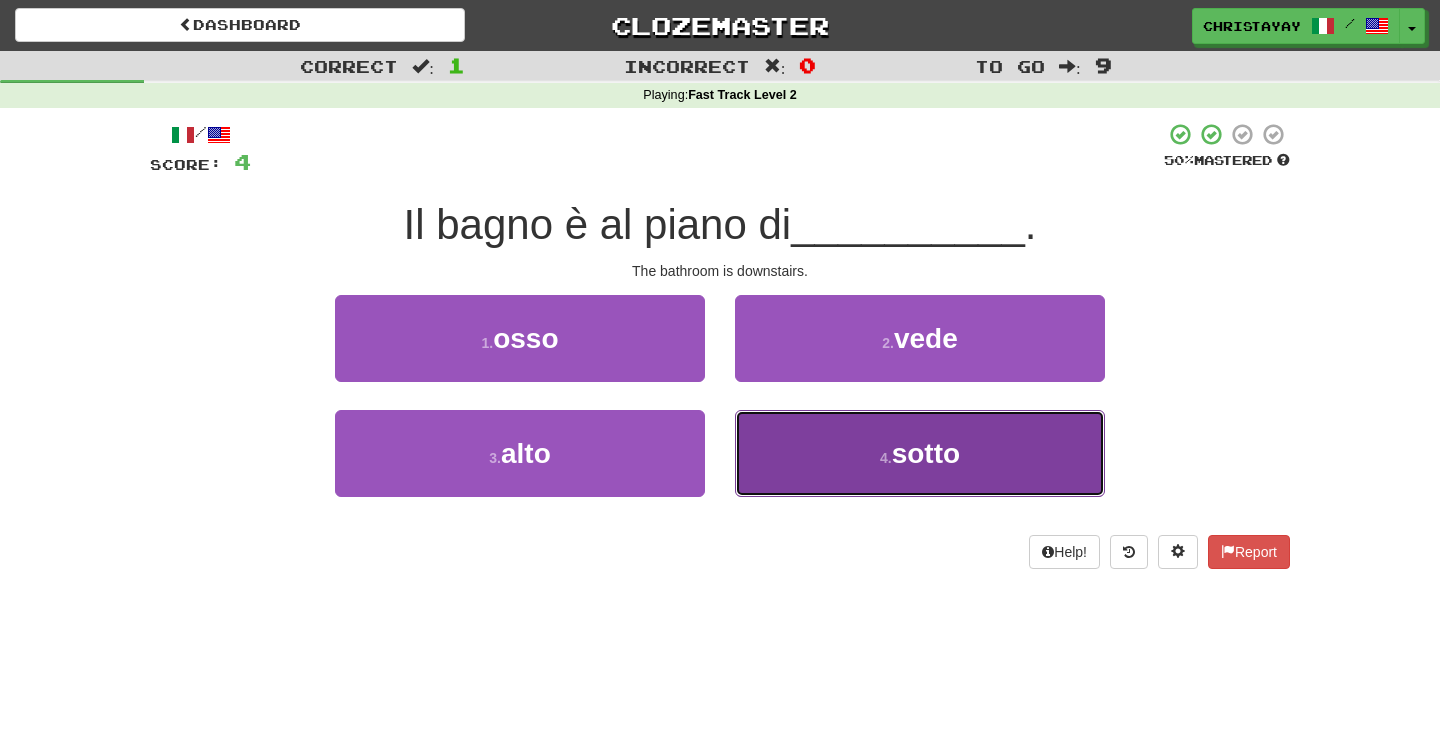 click on "4 .  sotto" at bounding box center [920, 453] 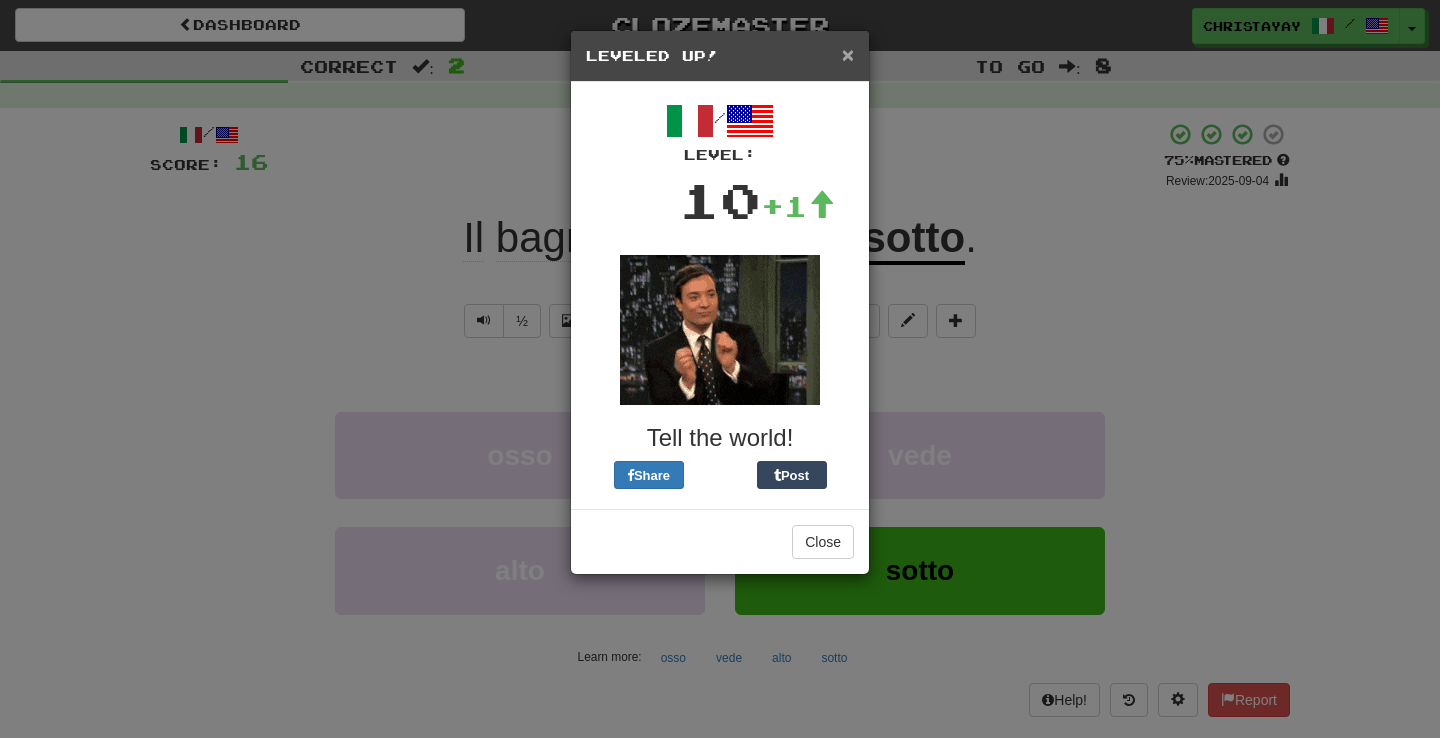 click on "×" at bounding box center [848, 54] 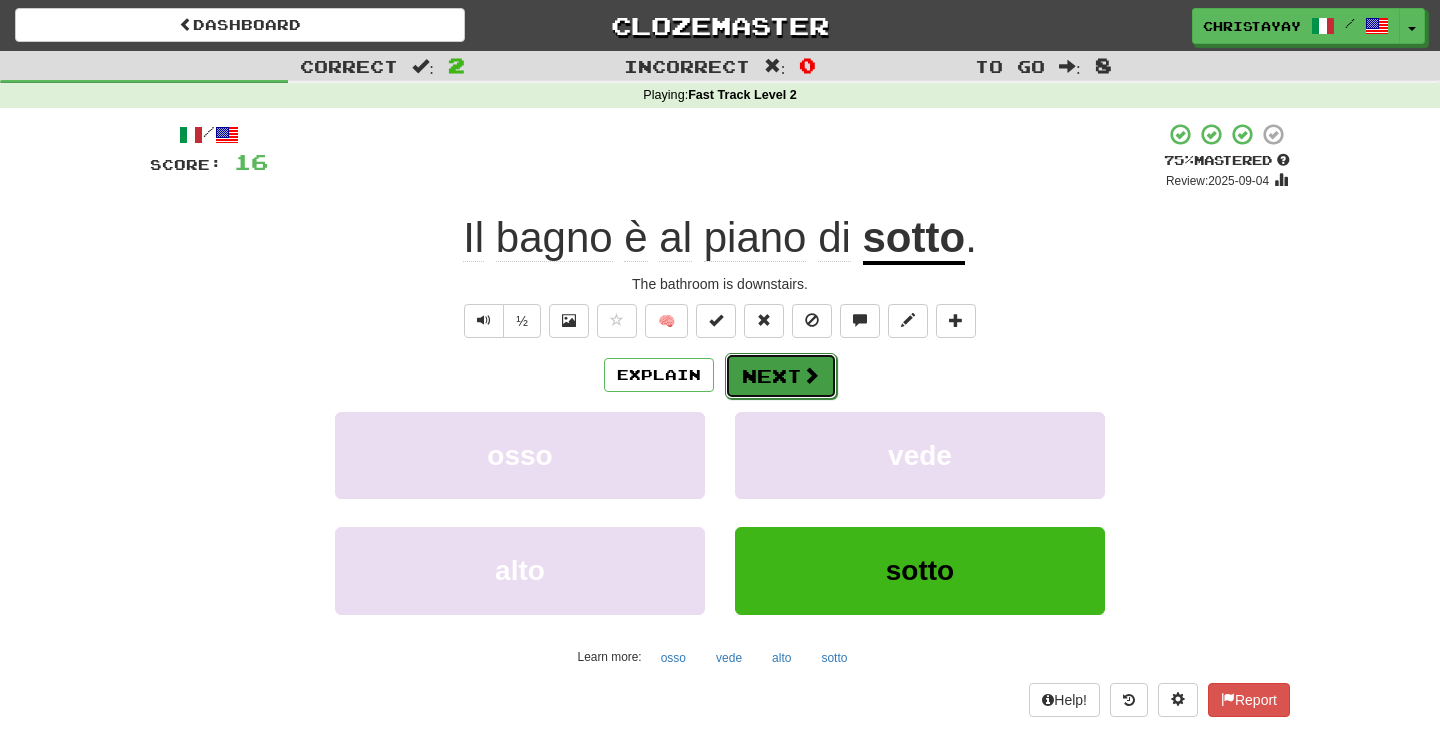 click on "Next" at bounding box center (781, 376) 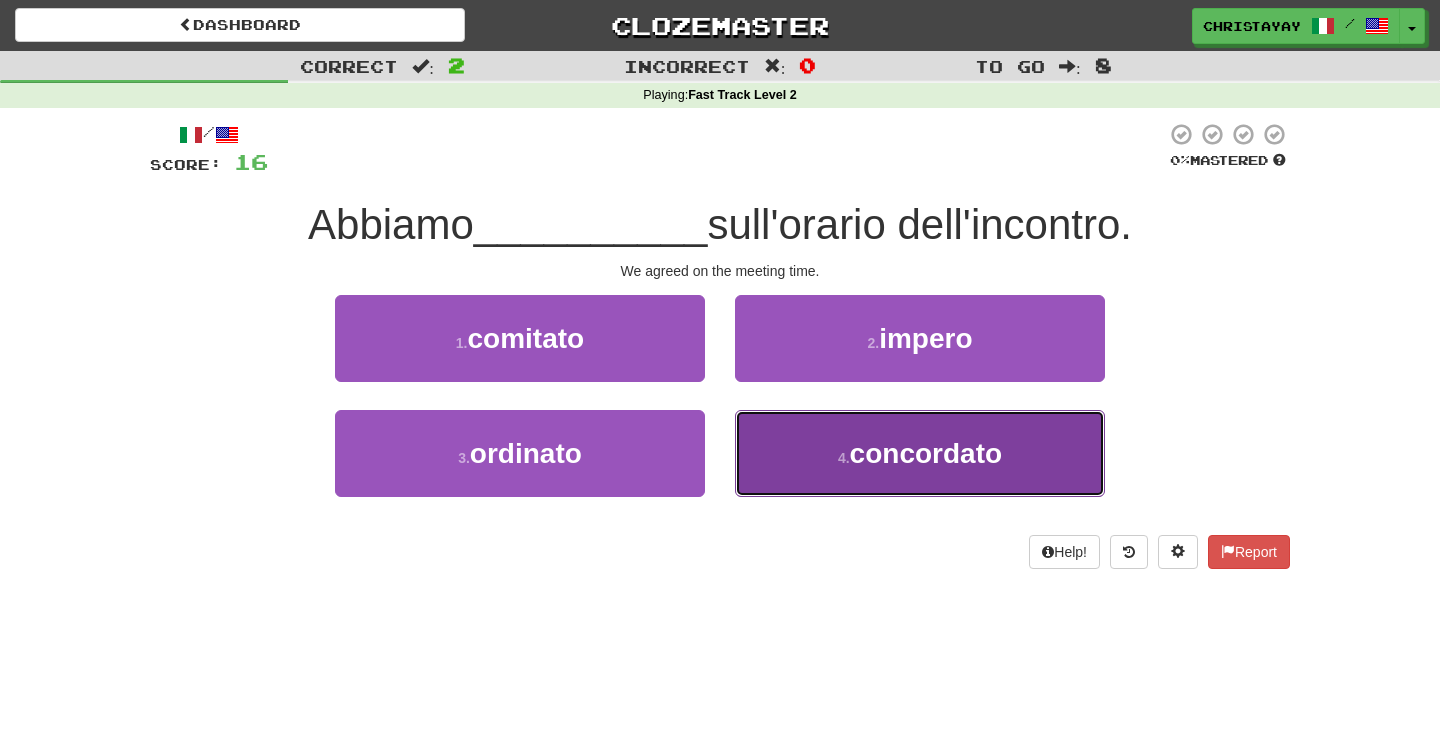 click on "4 .  concordato" at bounding box center [920, 453] 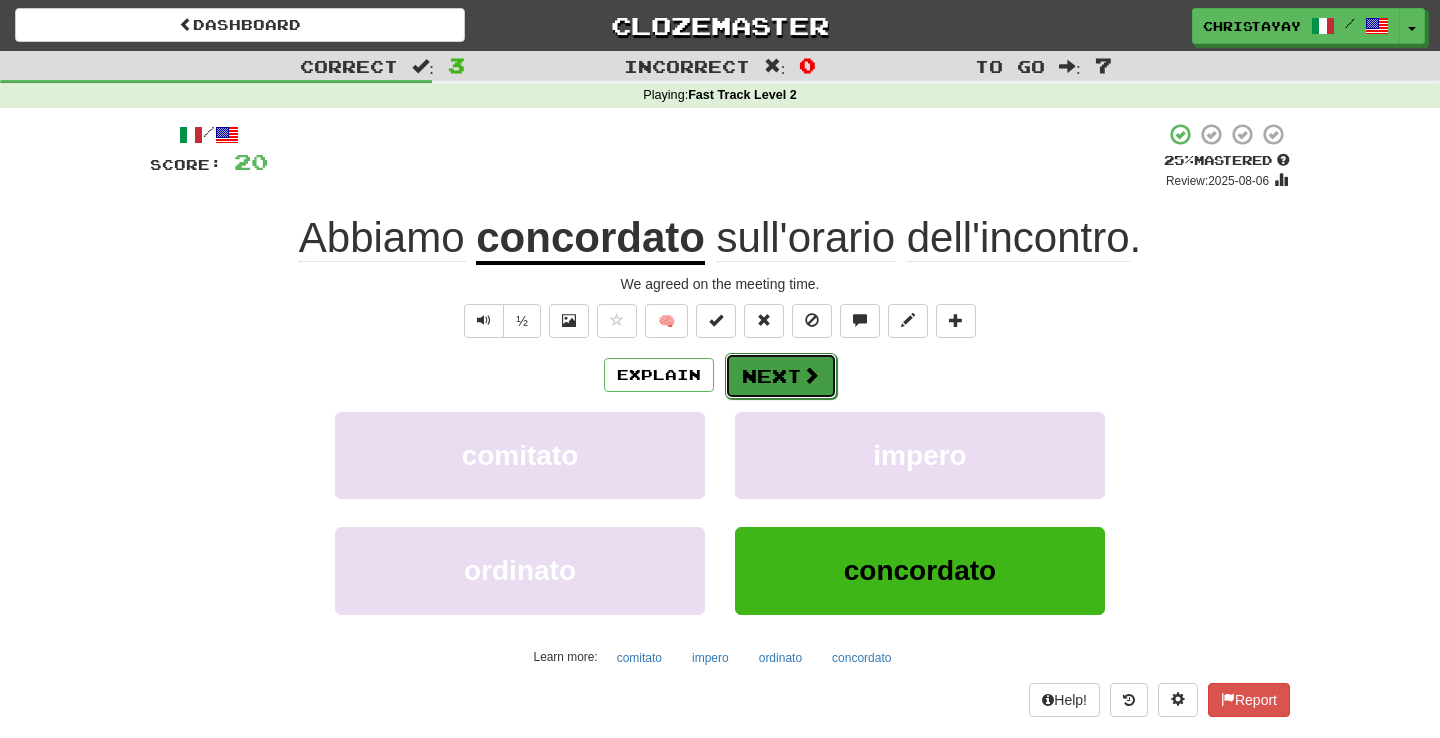 click on "Next" at bounding box center (781, 376) 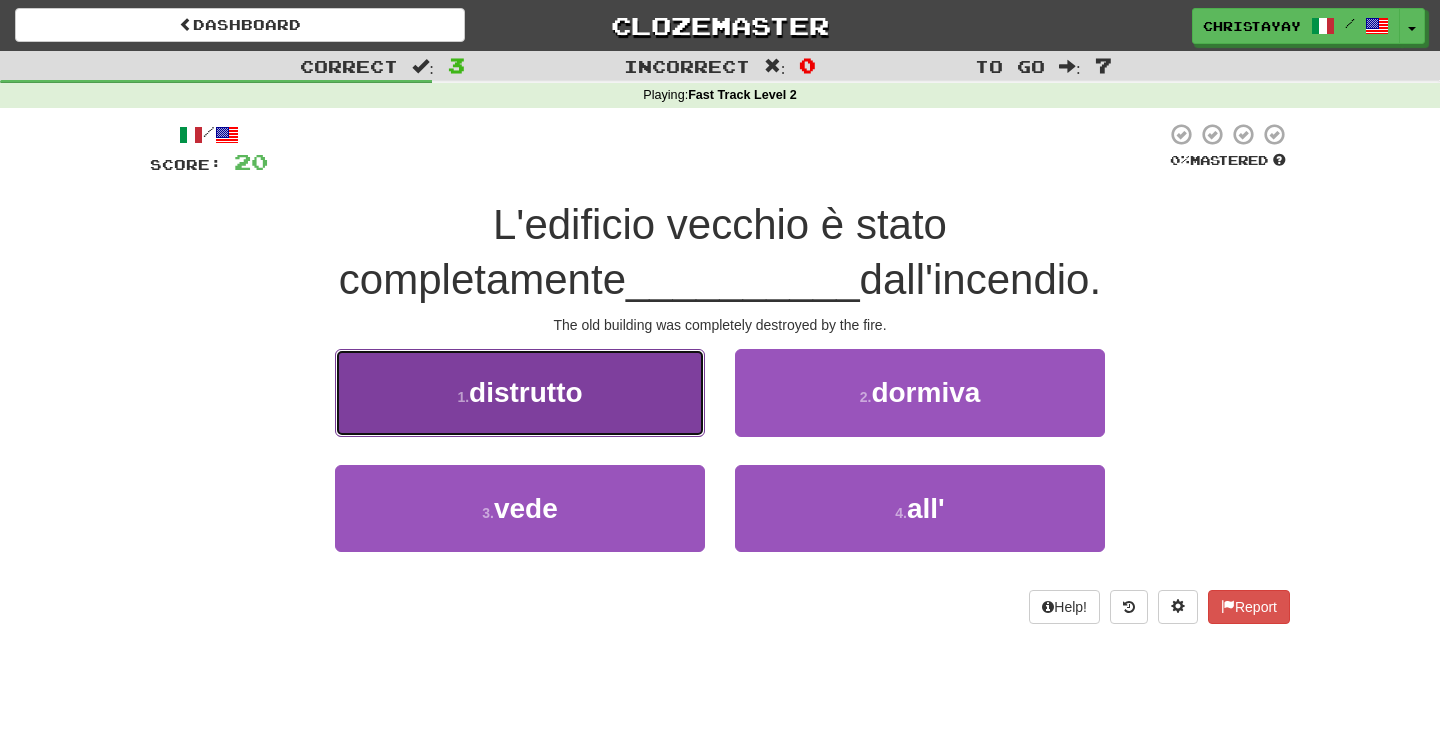 click on "1 .  distrutto" at bounding box center (520, 392) 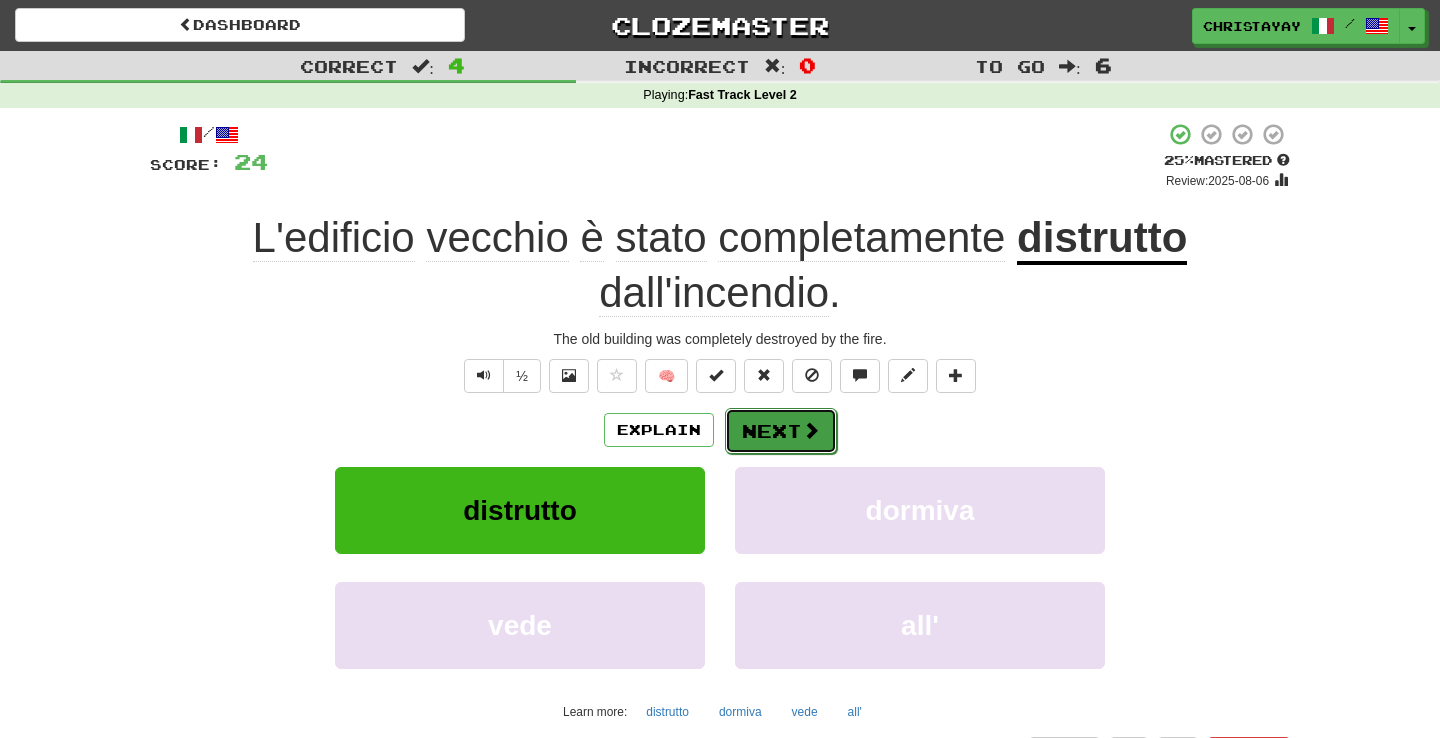 click on "Next" at bounding box center [781, 431] 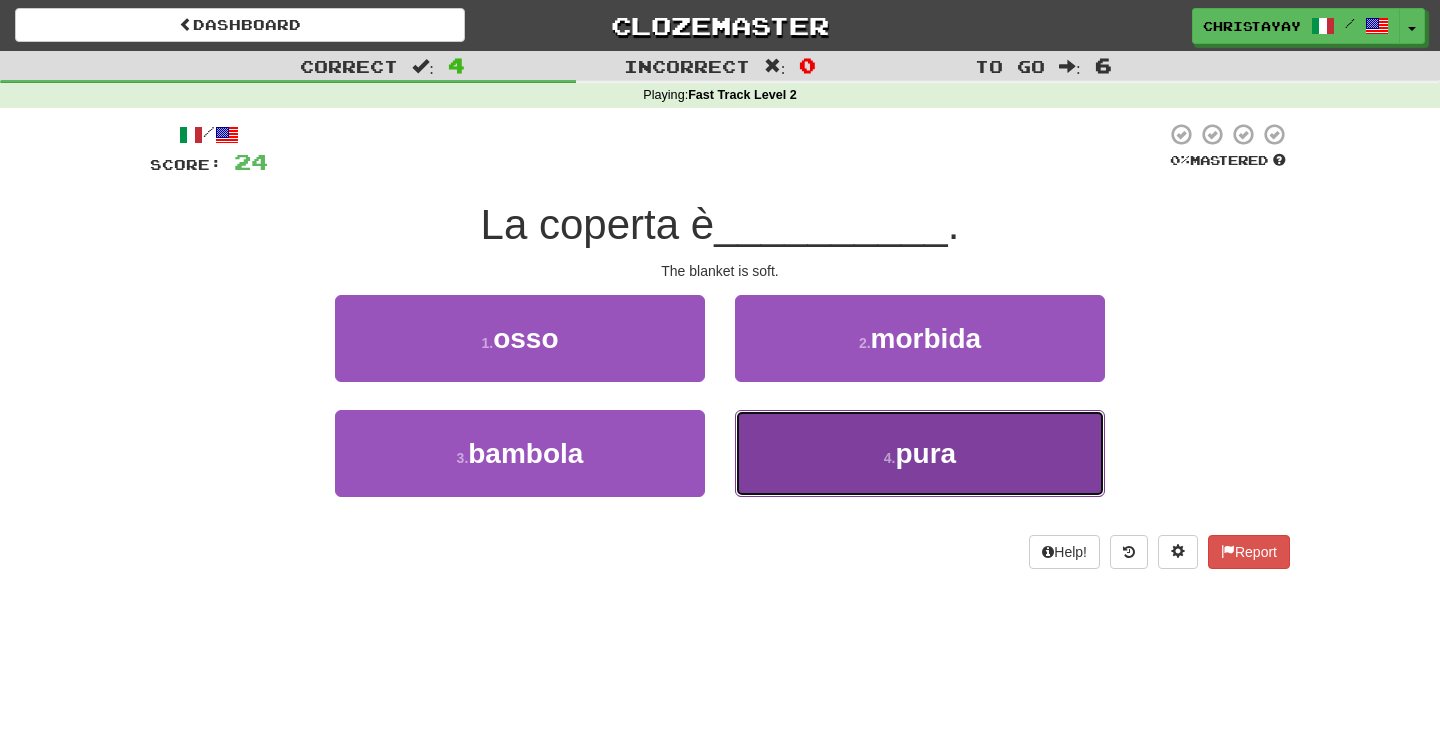 click on "4 .  pura" at bounding box center (920, 453) 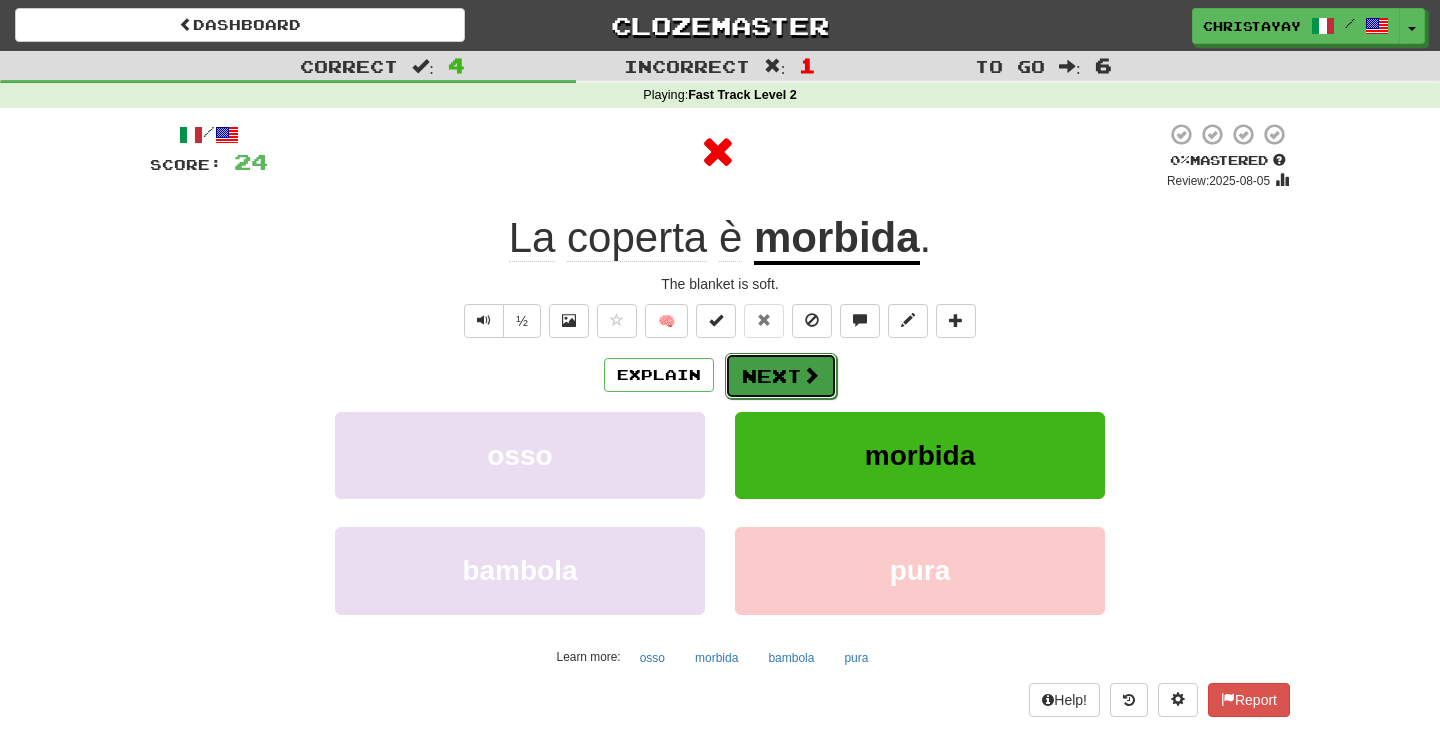 click on "Next" at bounding box center [781, 376] 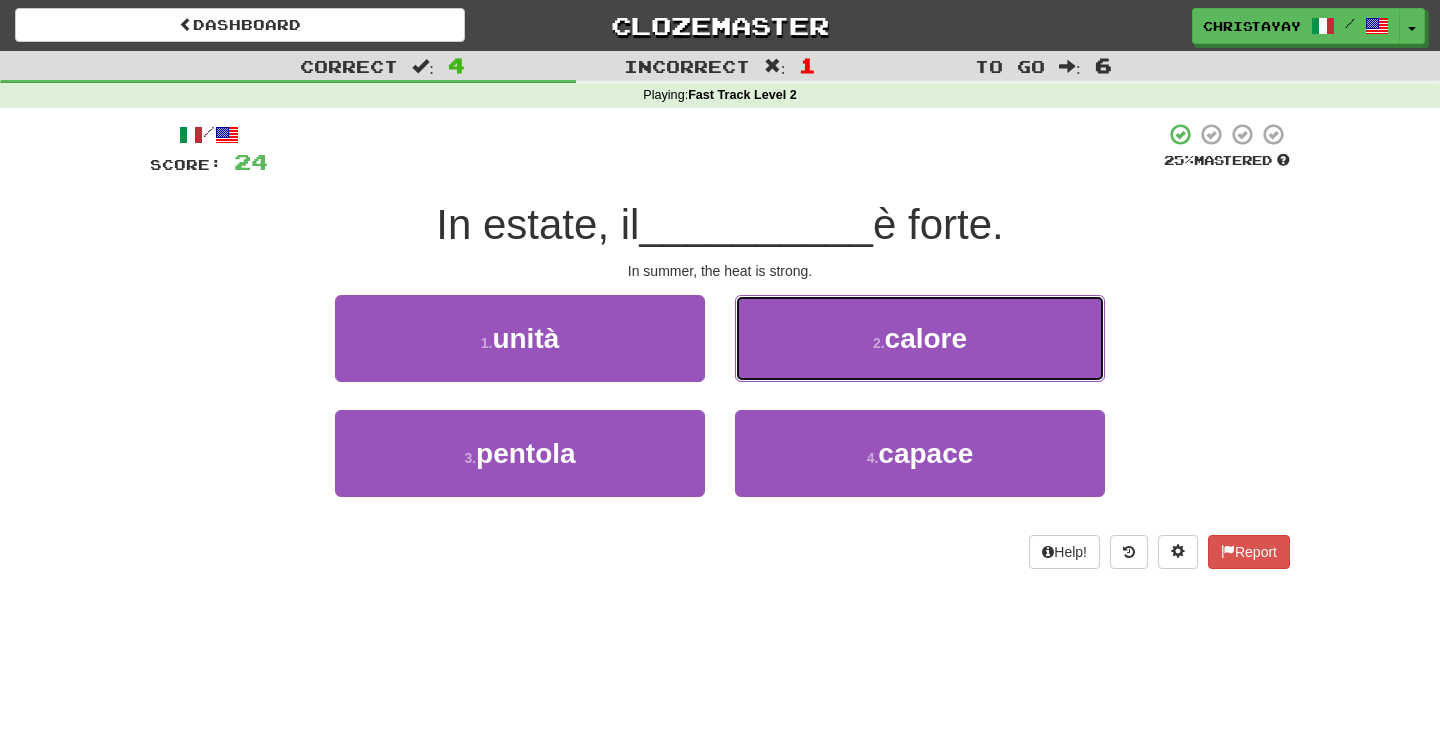 click on "2 .  calore" at bounding box center (920, 338) 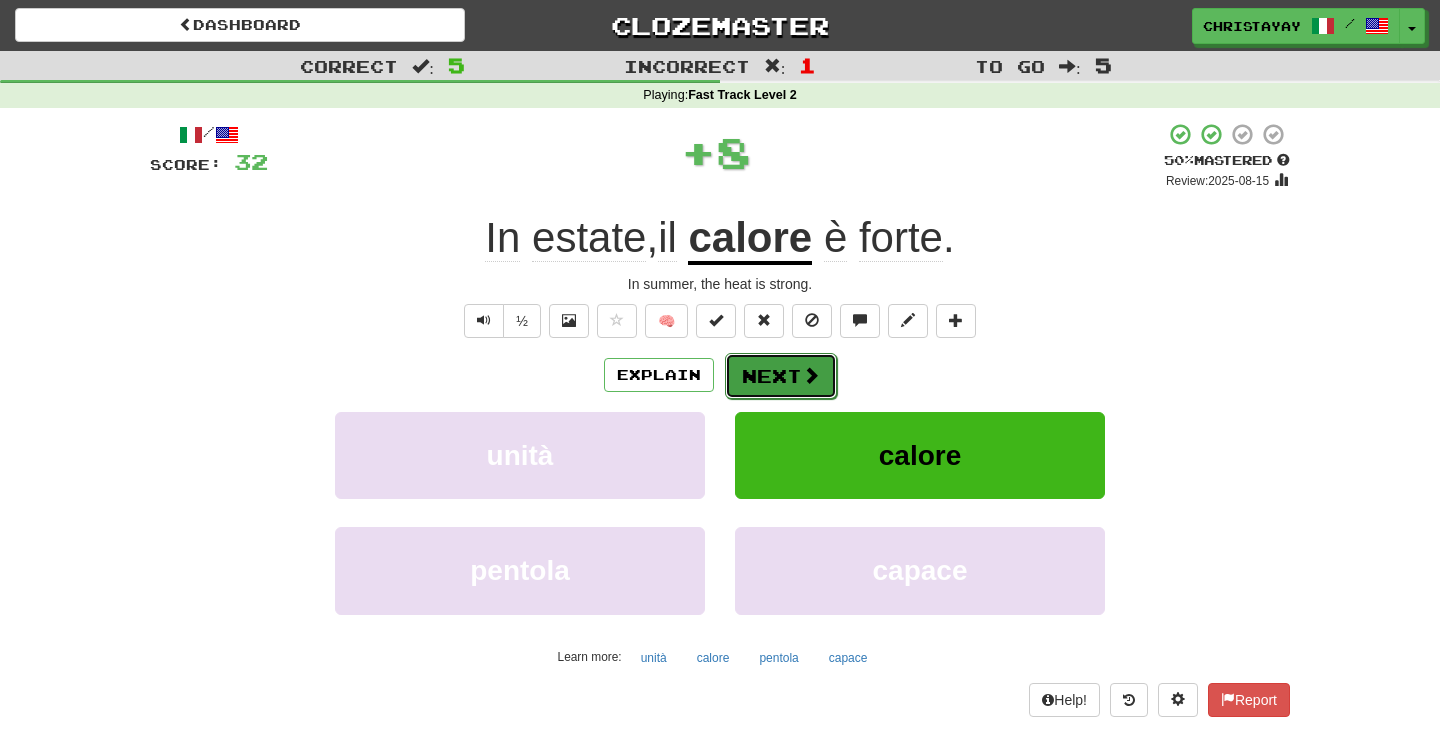 click on "Next" at bounding box center [781, 376] 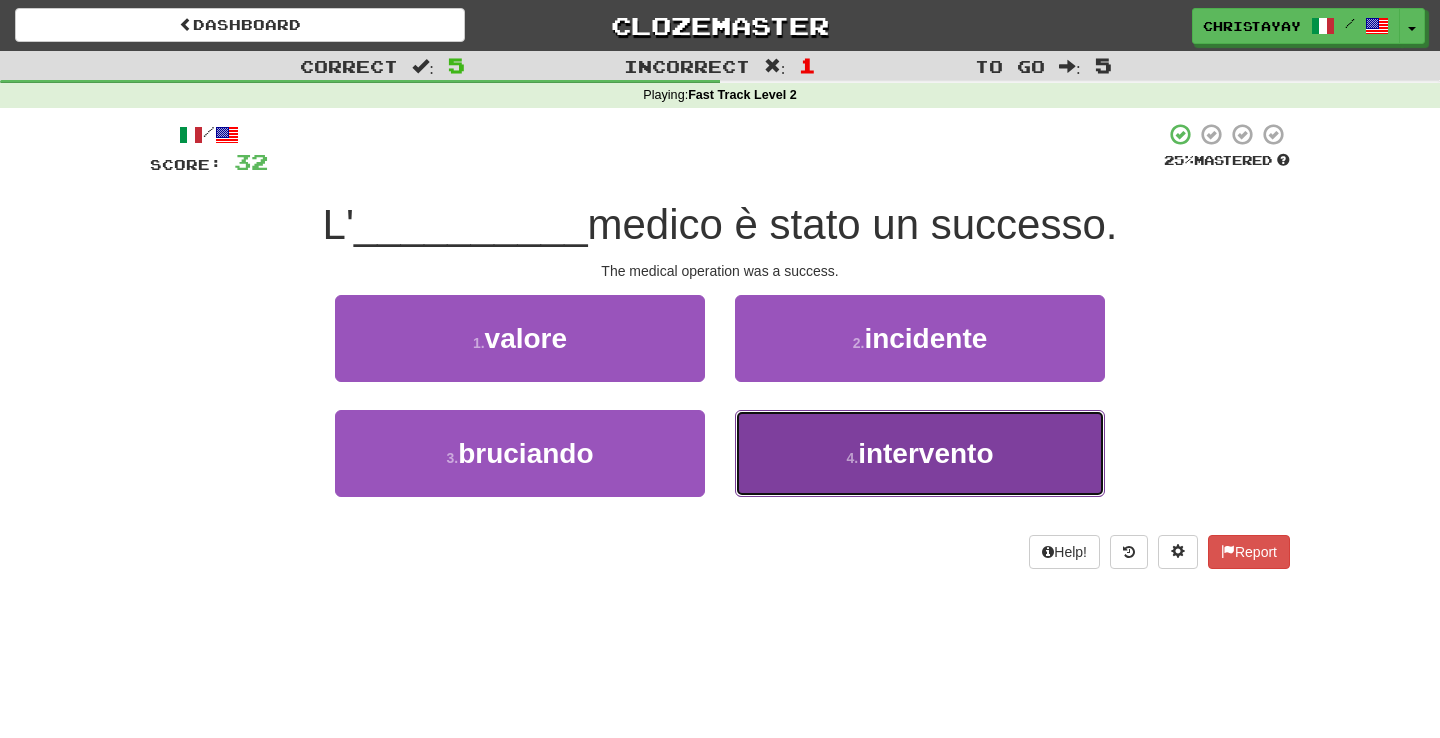 click on "4 .  intervento" at bounding box center [920, 453] 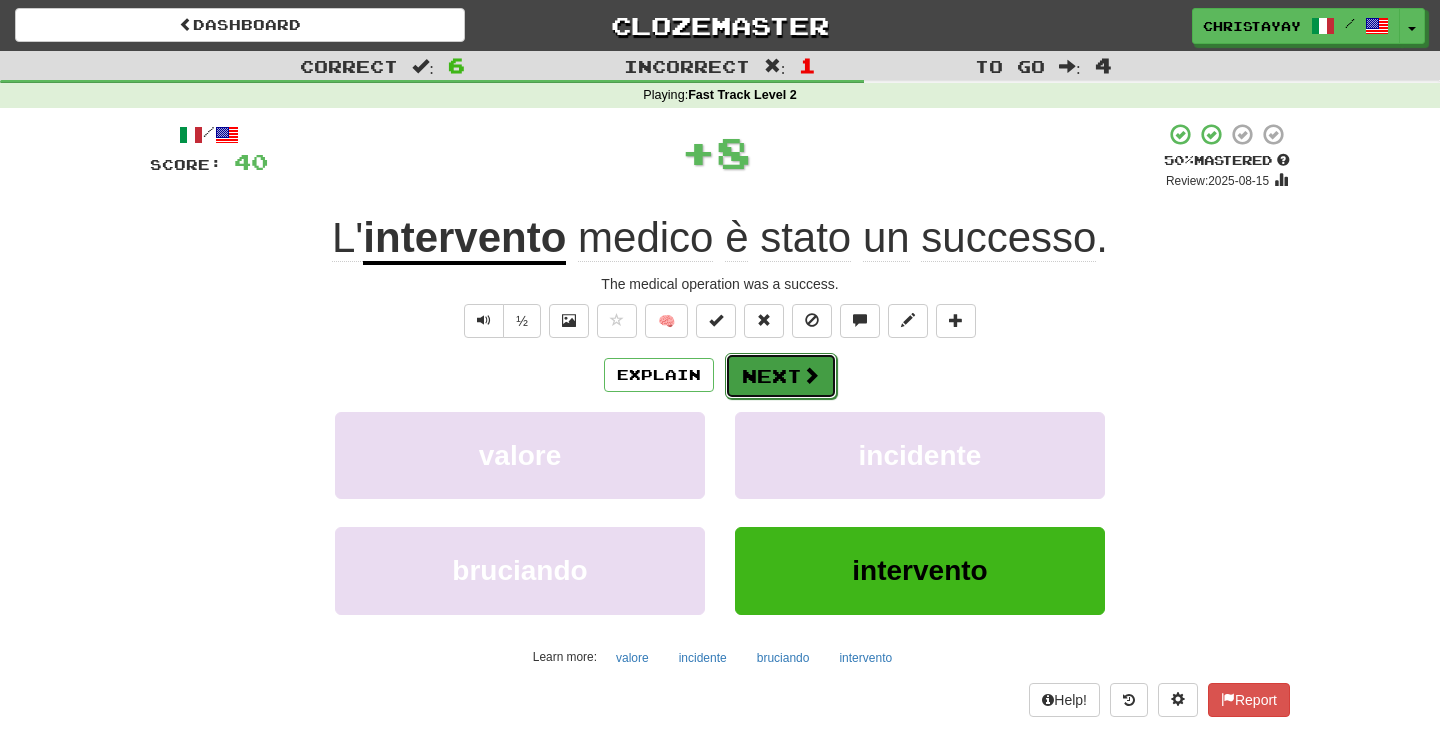 click on "Next" at bounding box center [781, 376] 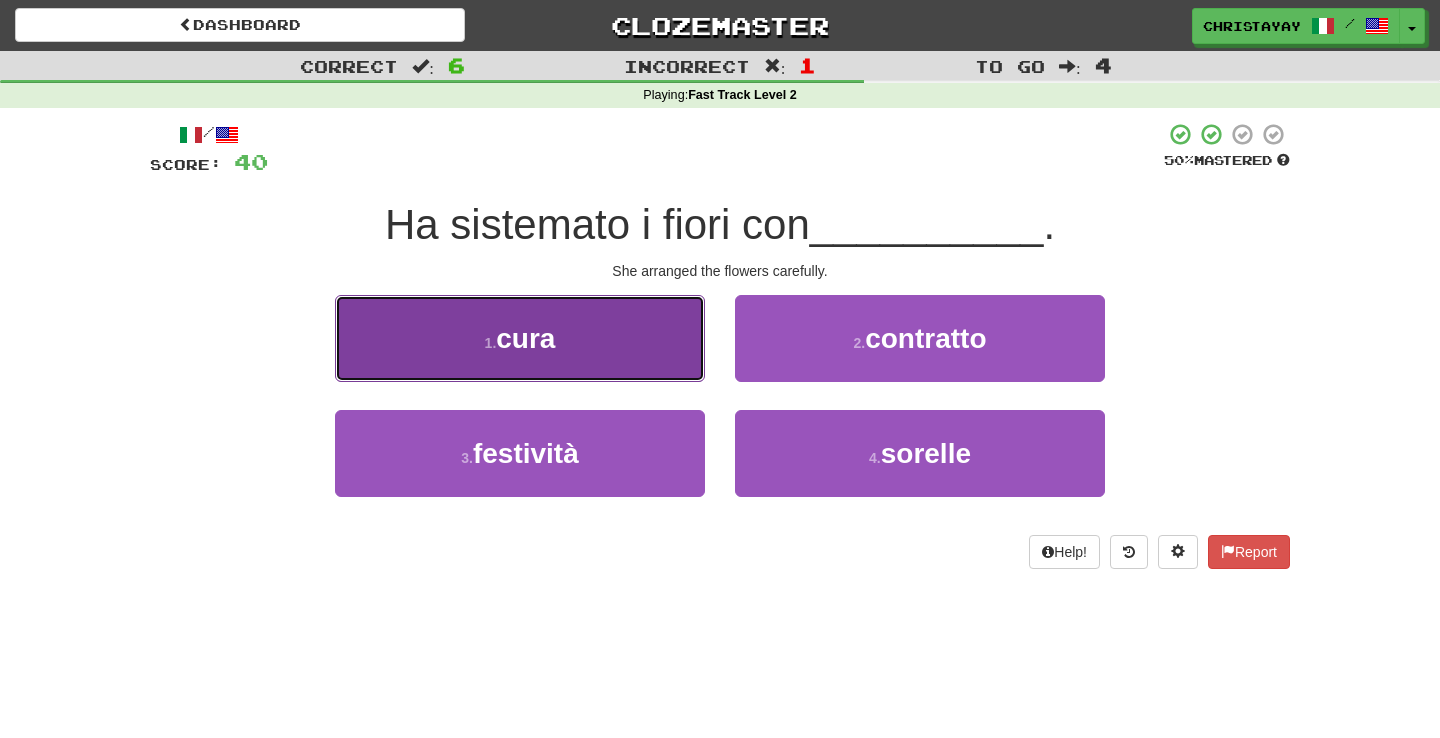 click on "1 .  cura" at bounding box center (520, 338) 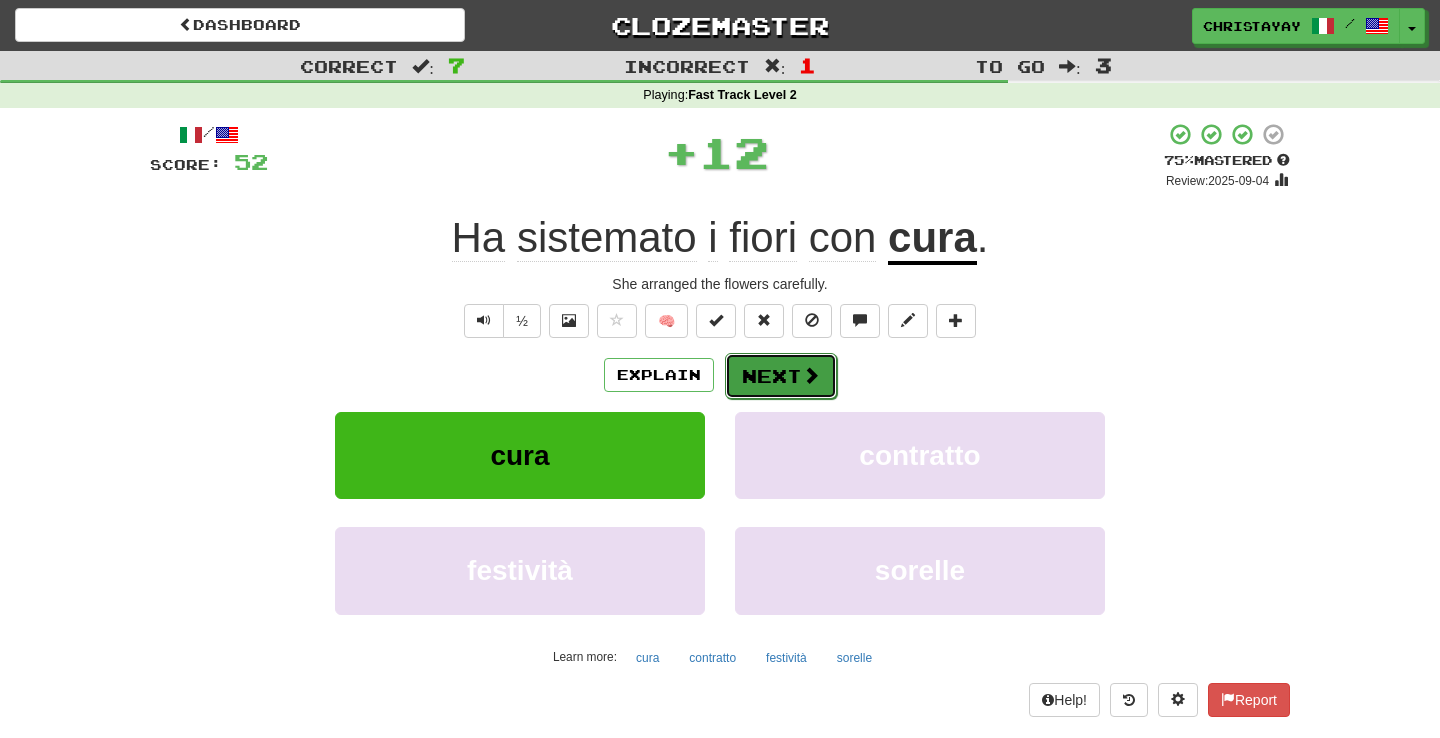 click on "Next" at bounding box center [781, 376] 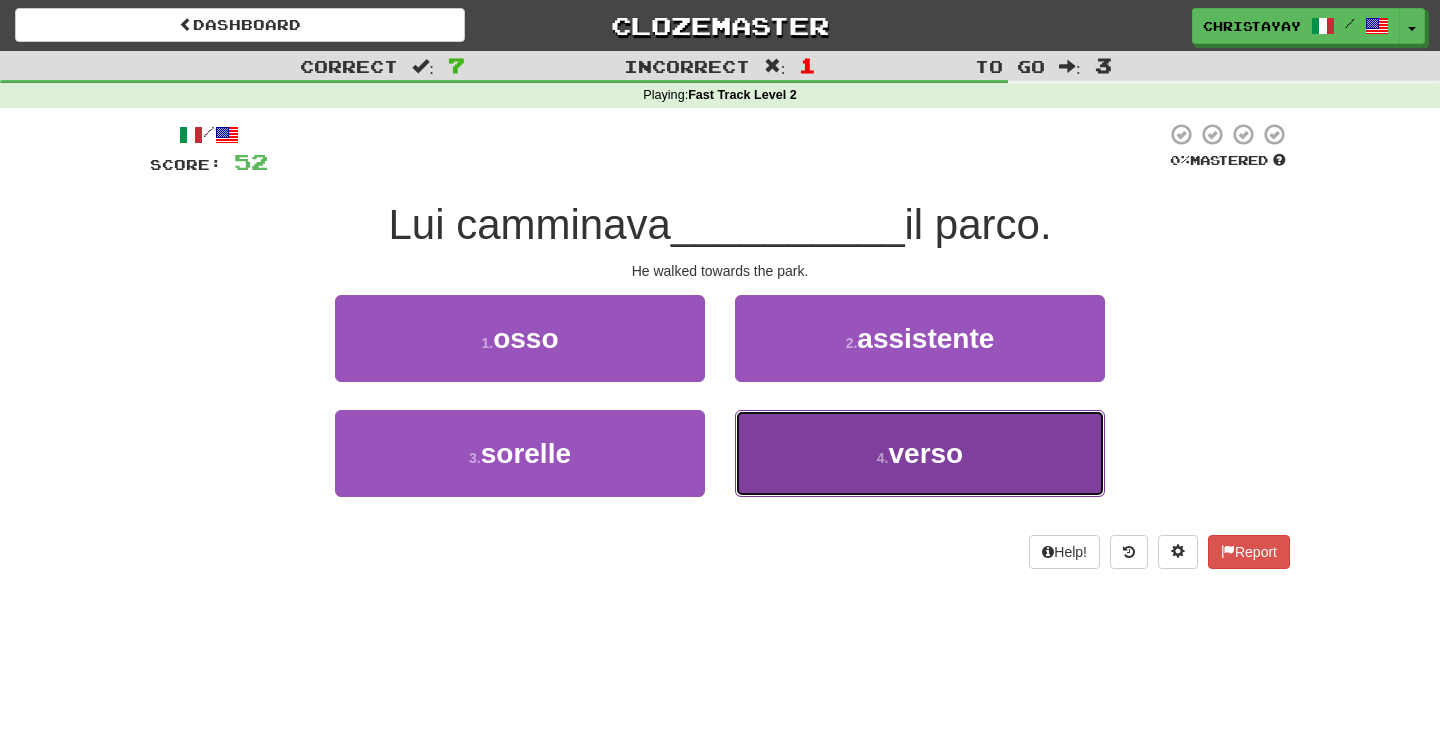 click on "4 .  verso" at bounding box center (920, 453) 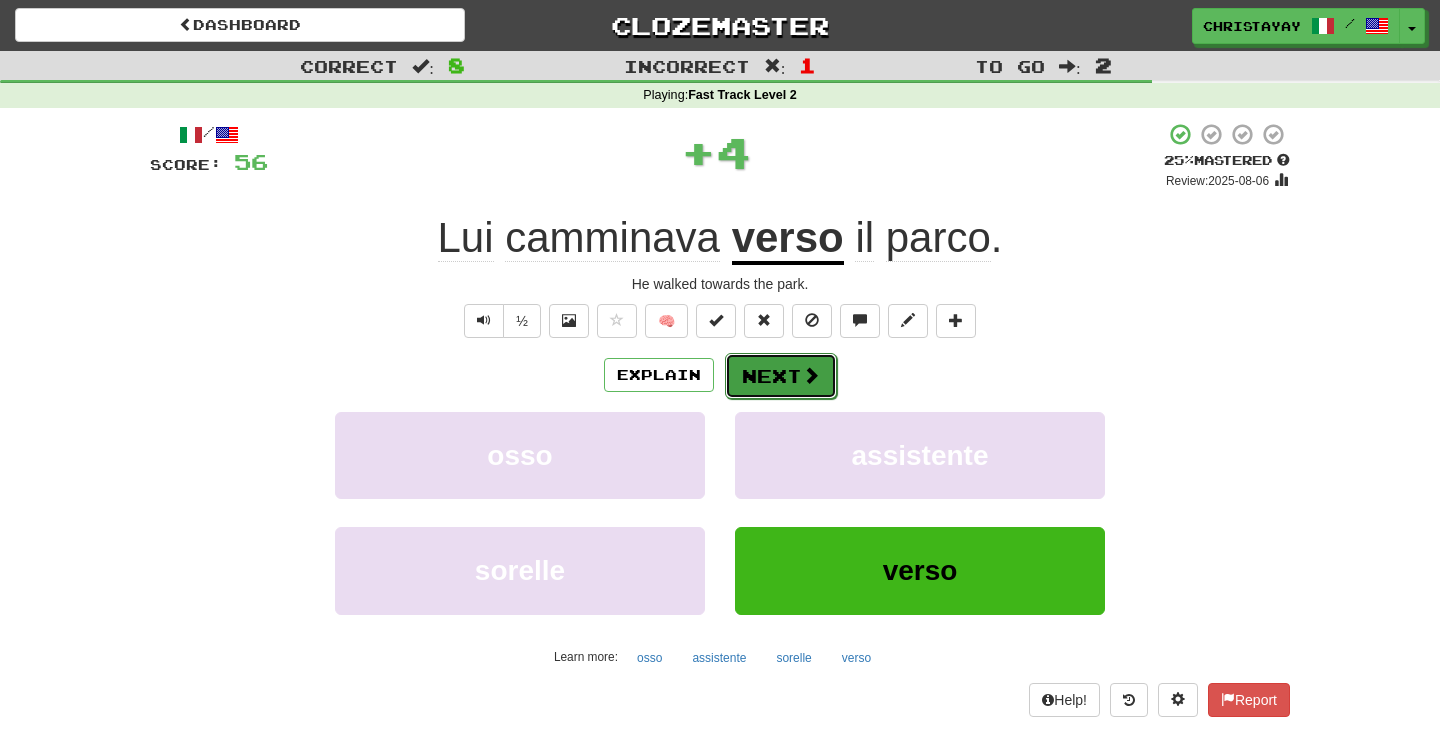 click on "Next" at bounding box center [781, 376] 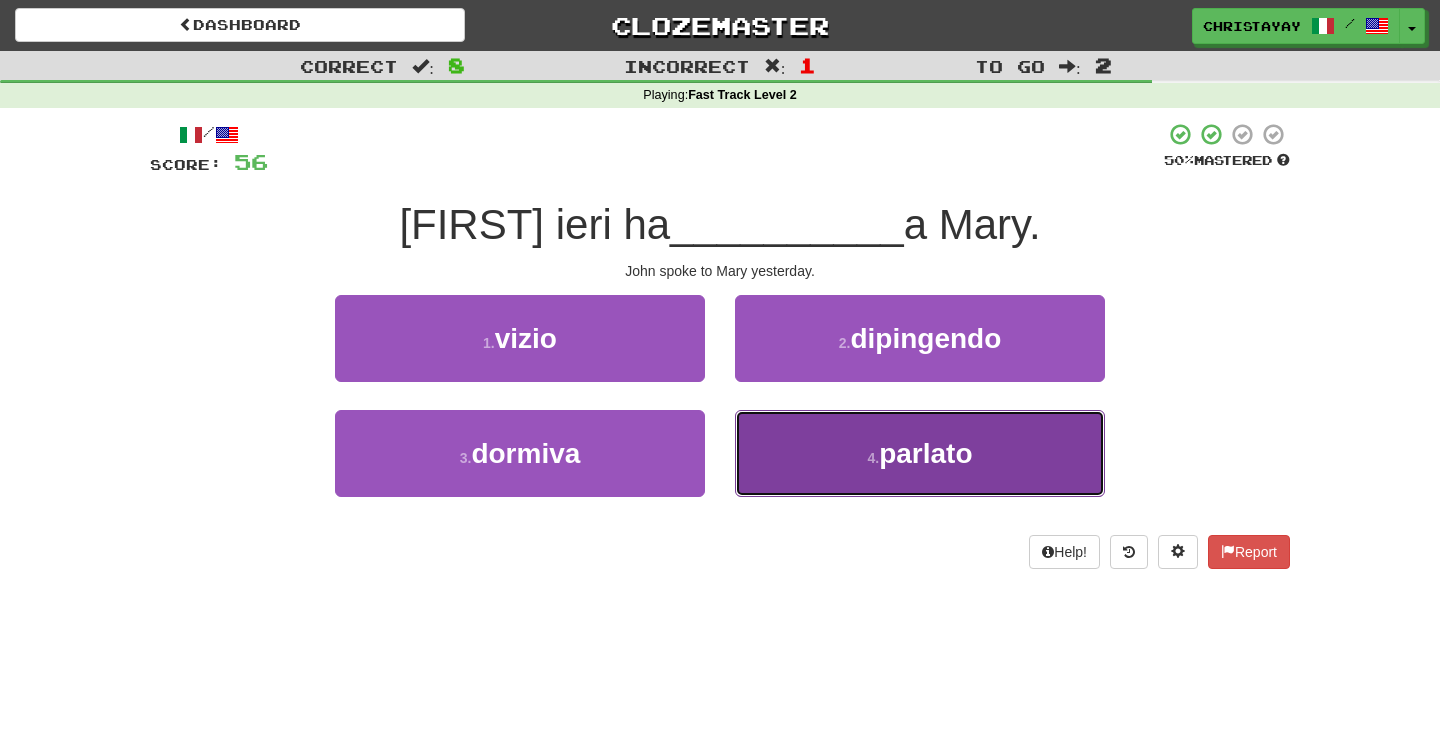 click on "4 .  parlato" at bounding box center (920, 453) 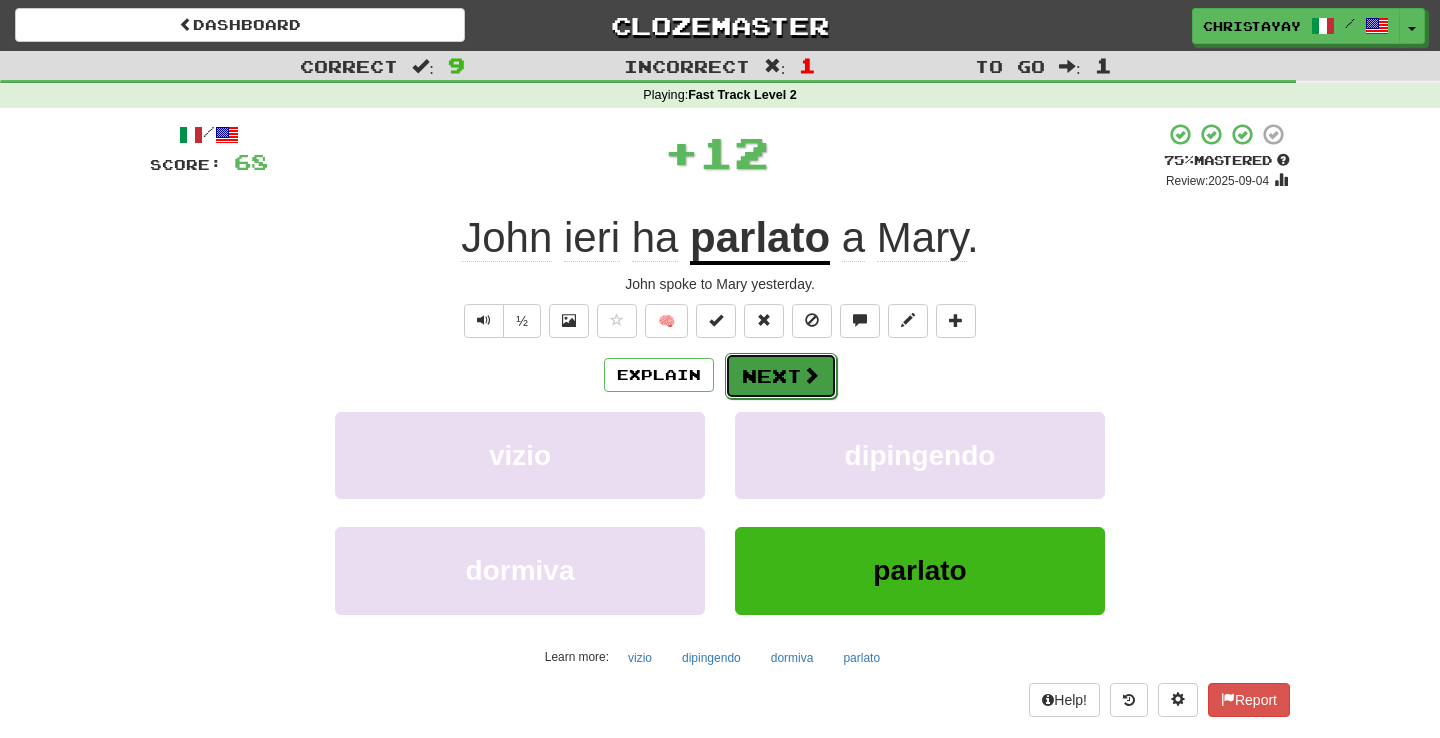 click on "Next" at bounding box center (781, 376) 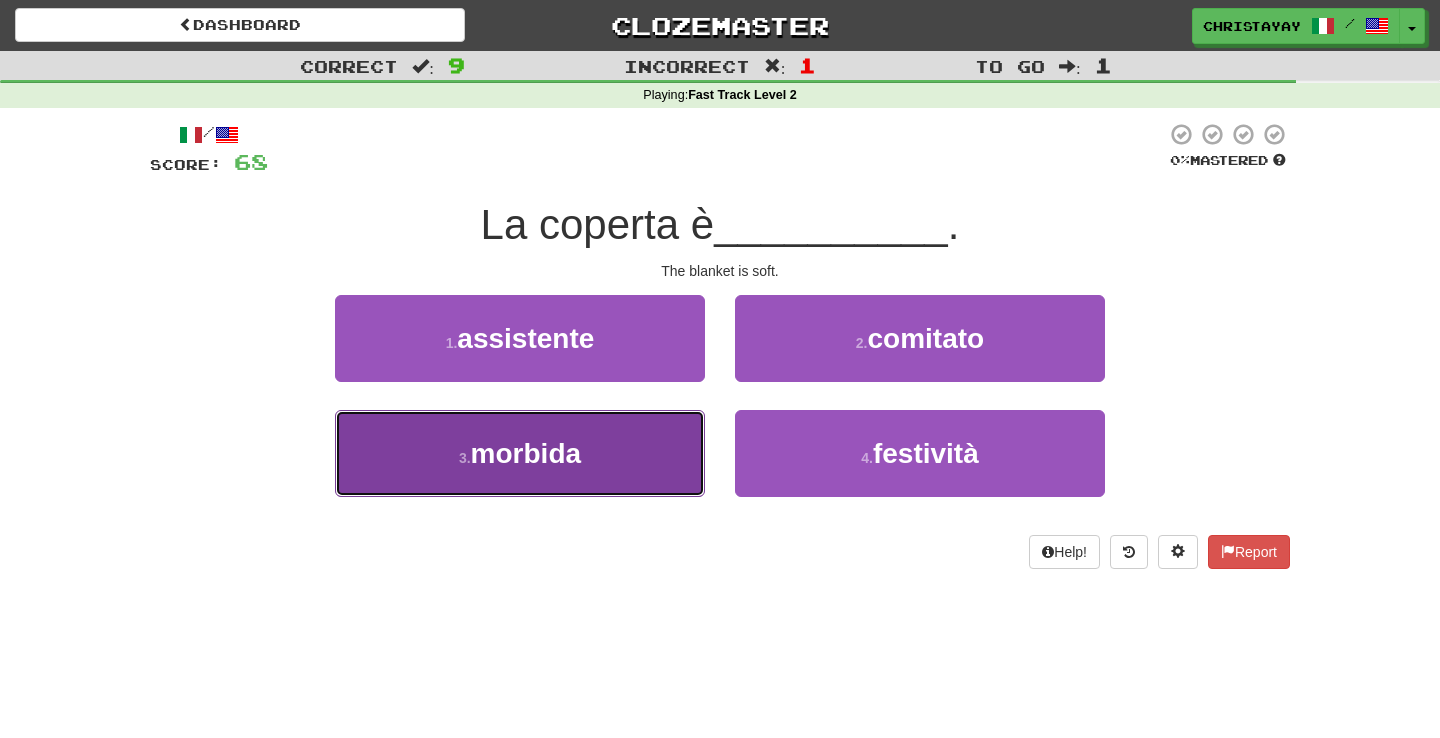 click on "3 .  morbida" at bounding box center (520, 453) 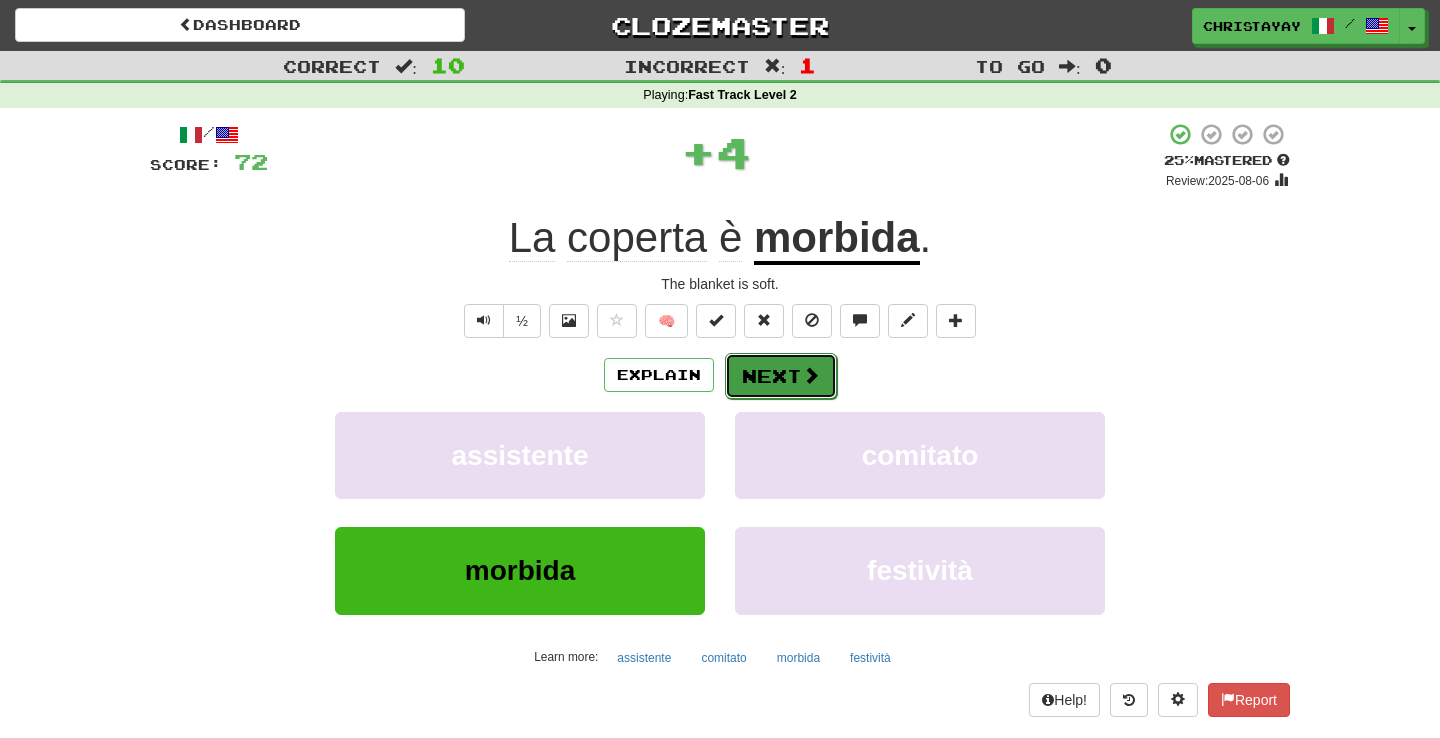 click on "Next" at bounding box center [781, 376] 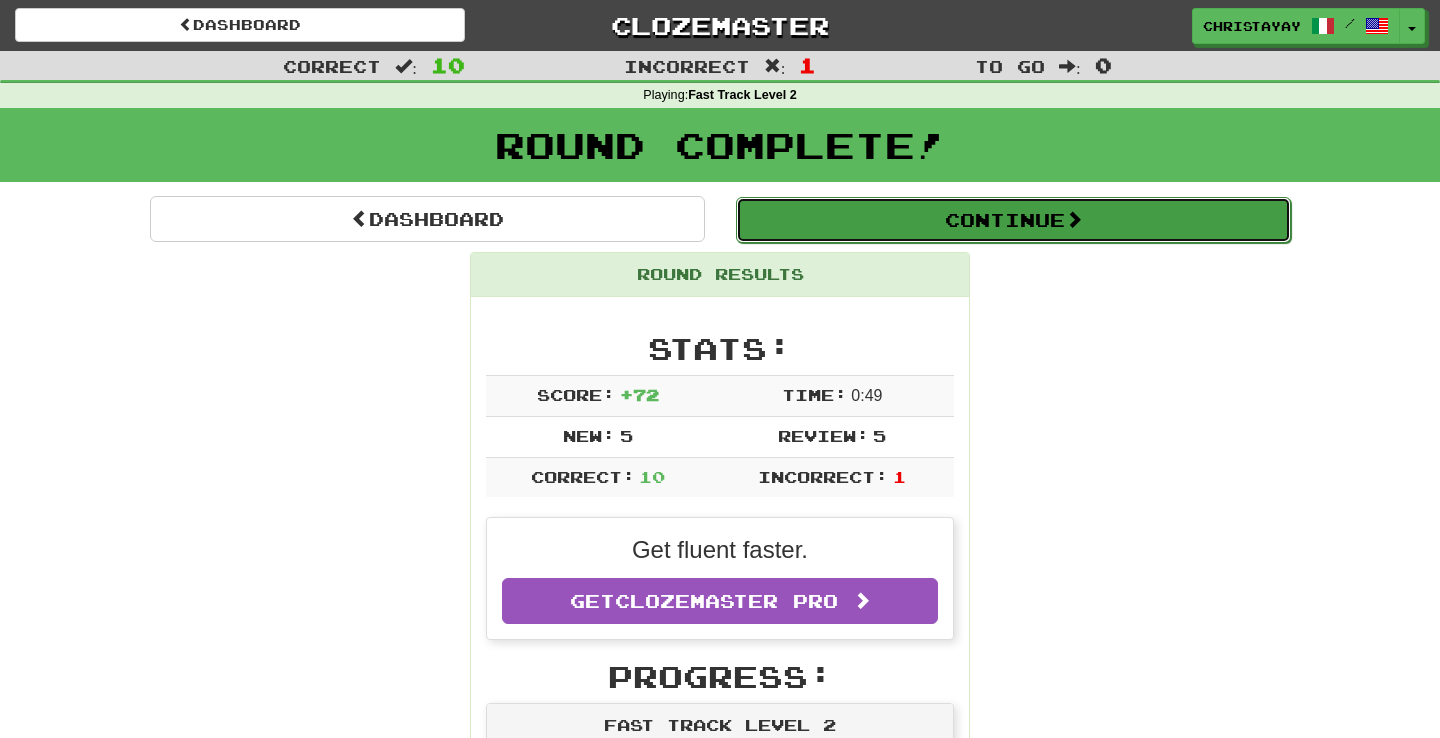 click on "Continue" at bounding box center (1013, 220) 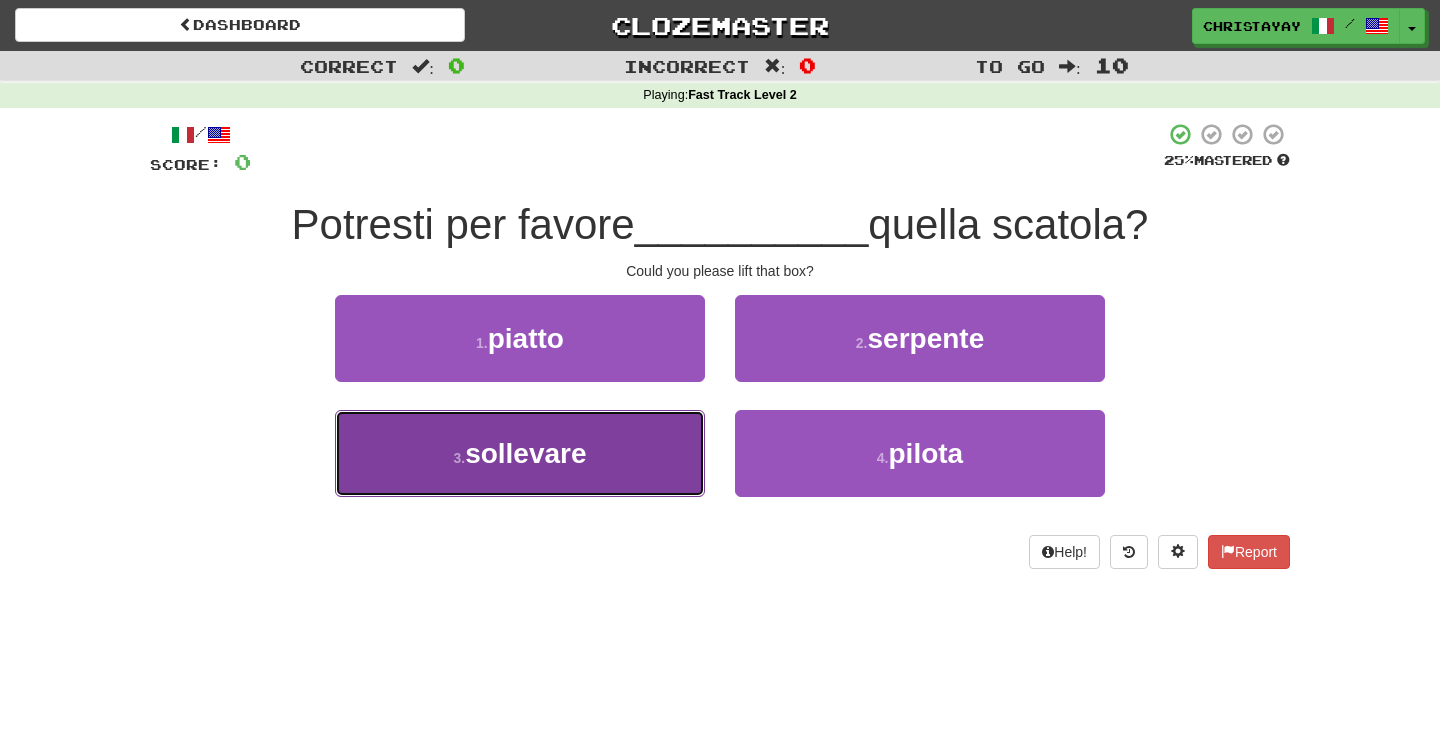 click on "3 .  sollevare" at bounding box center [520, 453] 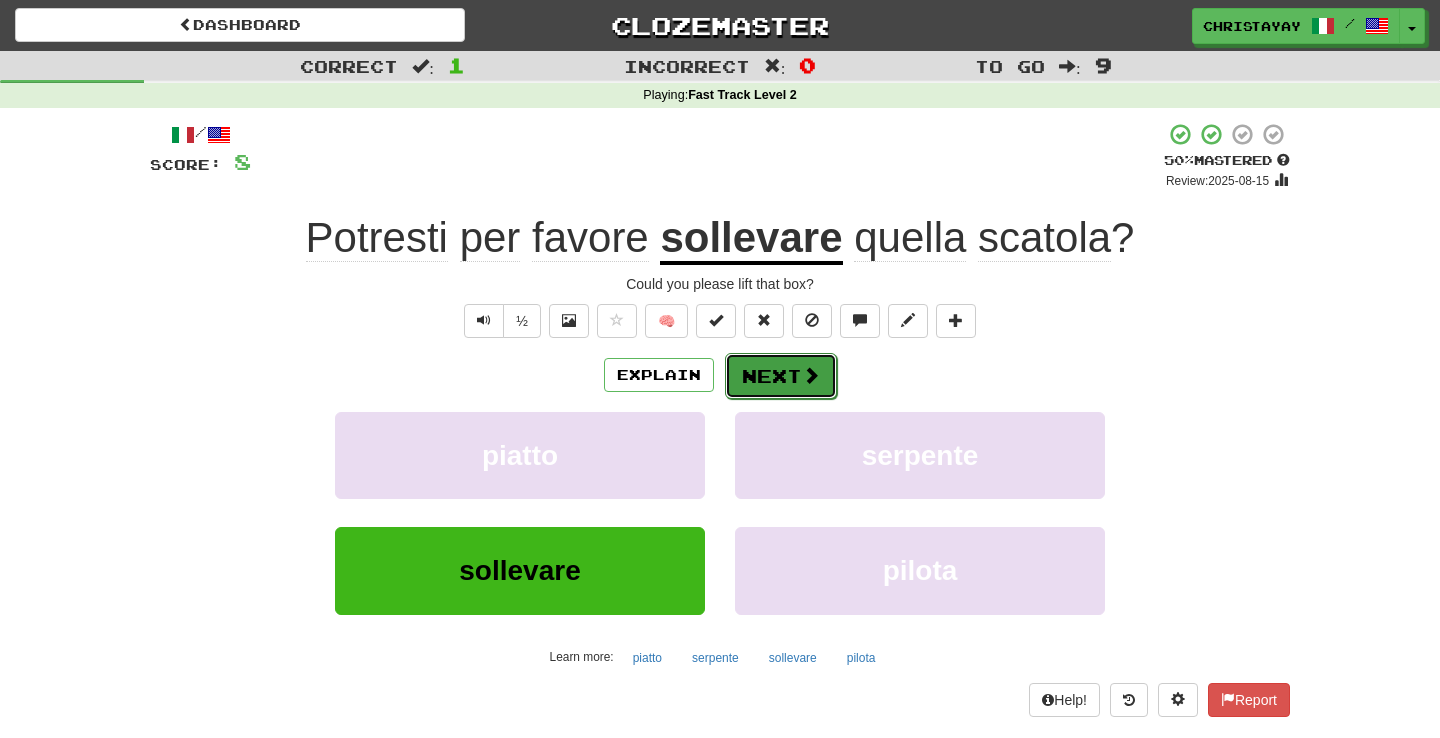 click on "Next" at bounding box center [781, 376] 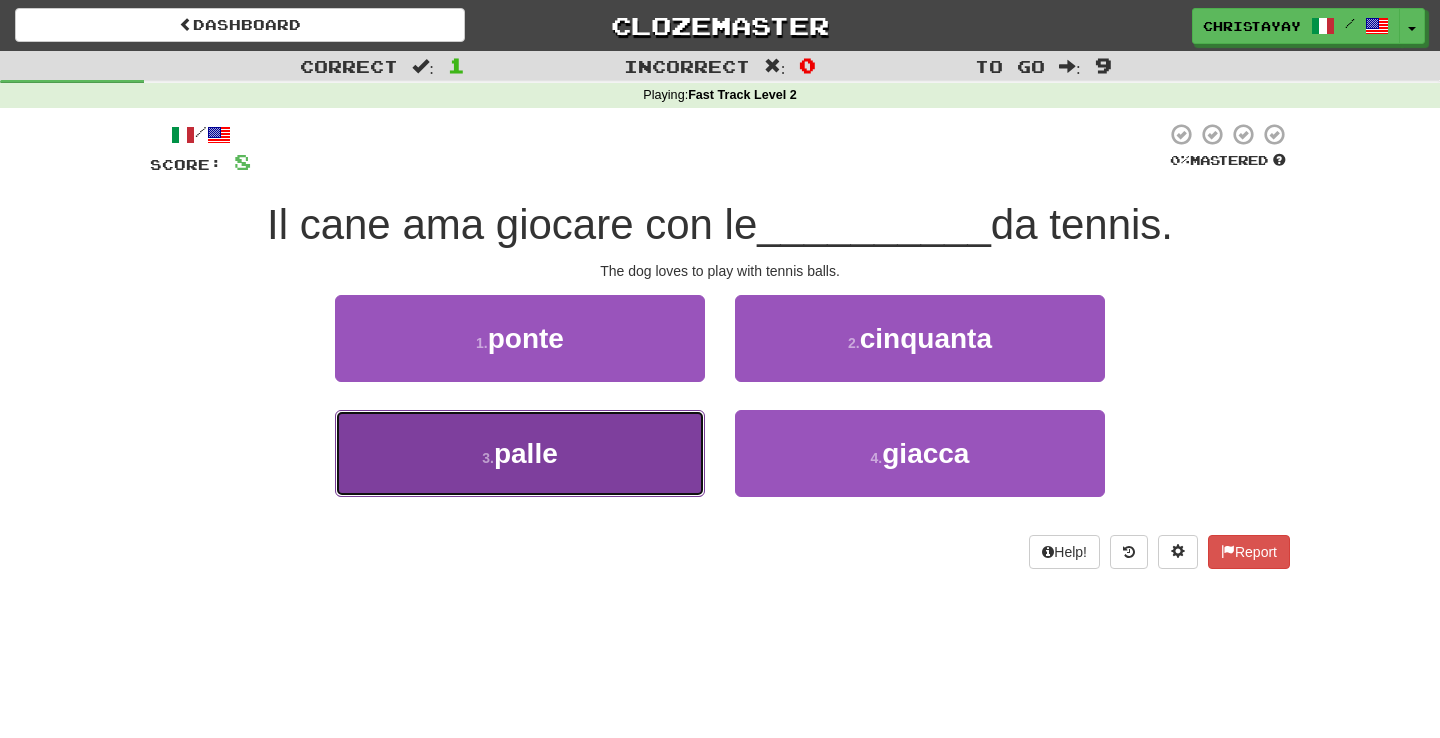 click on "3 .  palle" at bounding box center (520, 453) 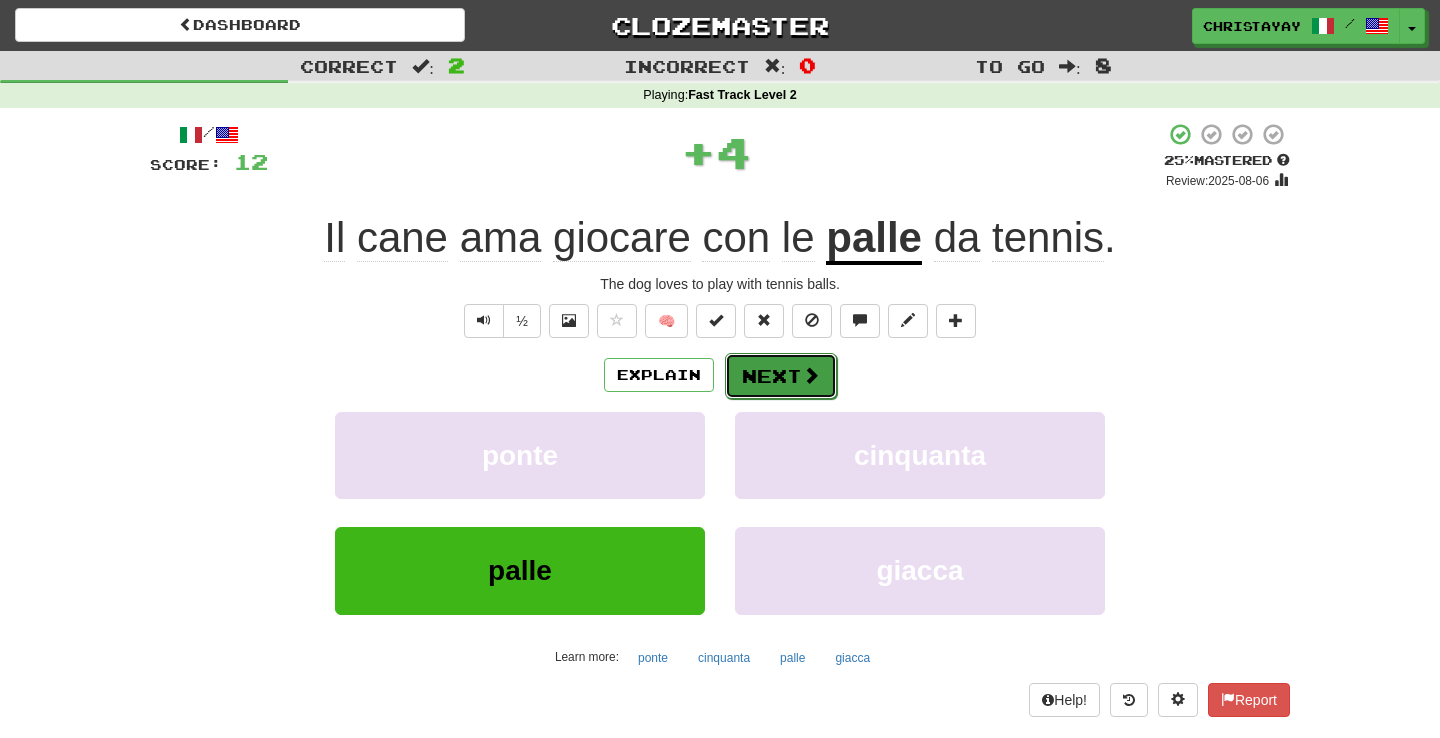 click on "Next" at bounding box center (781, 376) 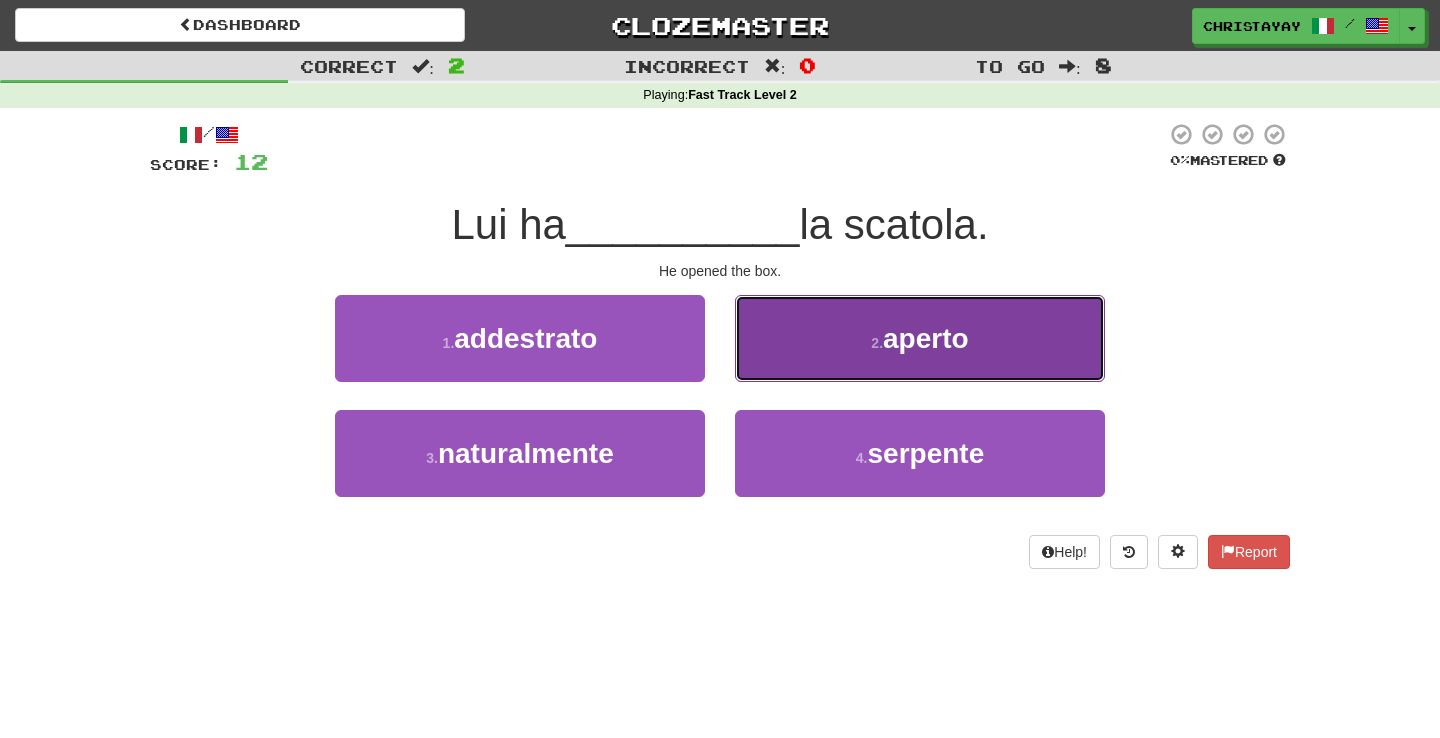 click on "2 .  aperto" at bounding box center [920, 338] 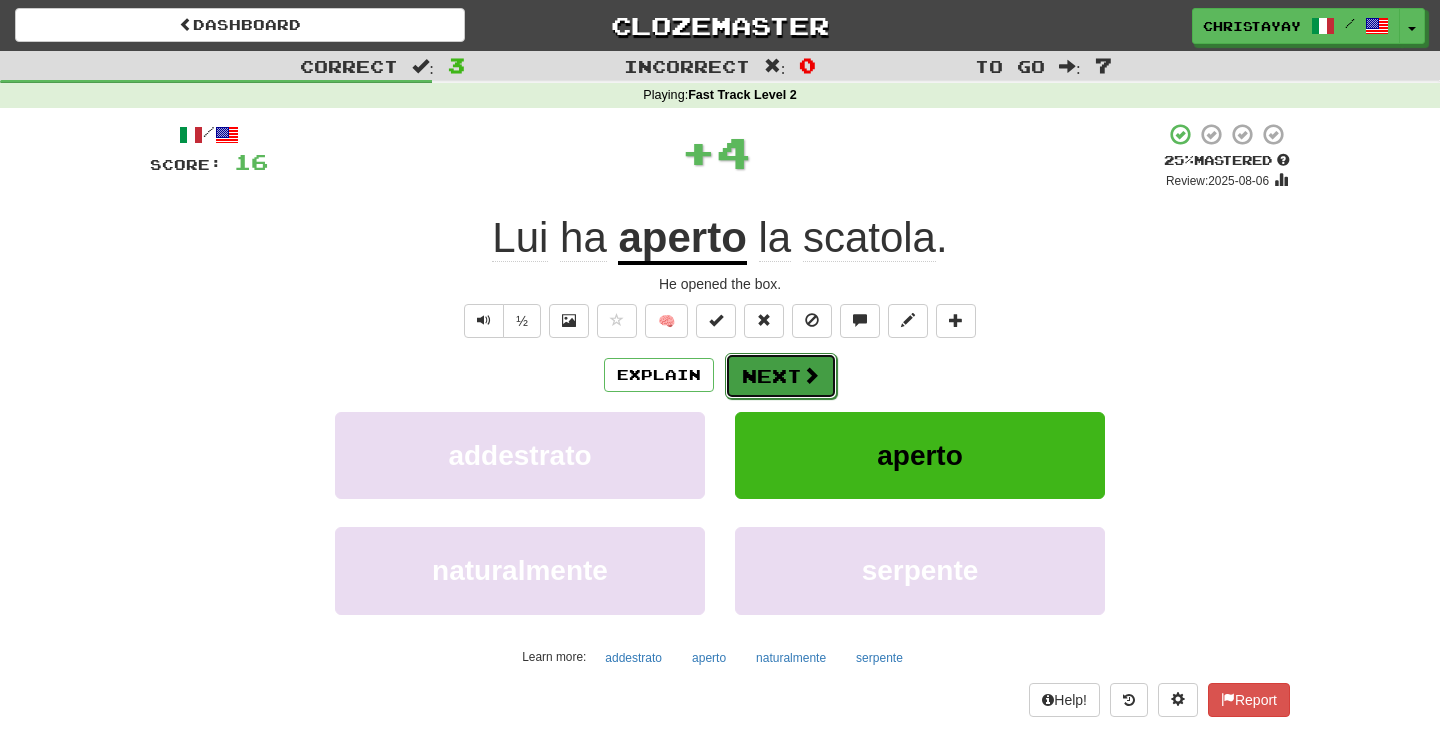 click on "Next" at bounding box center (781, 376) 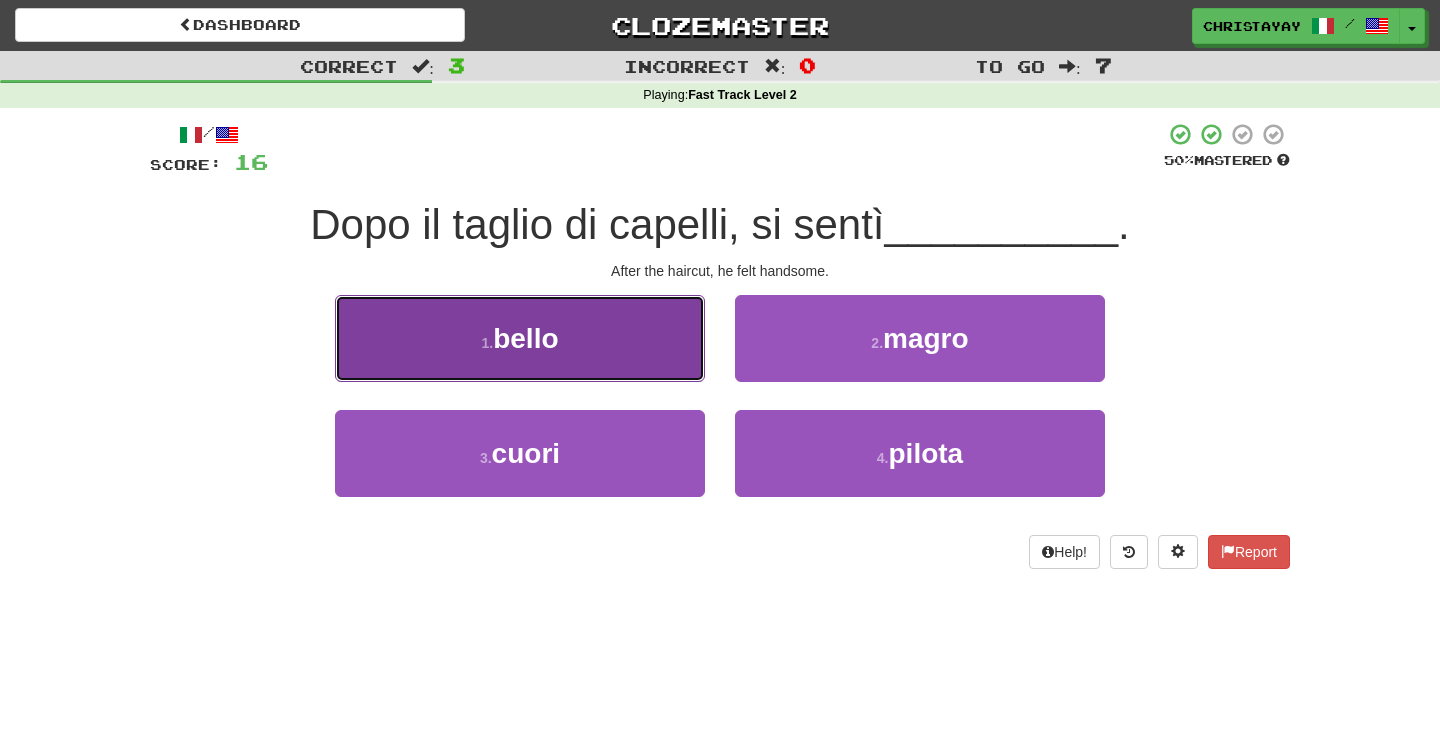click on "1 .  bello" at bounding box center [520, 338] 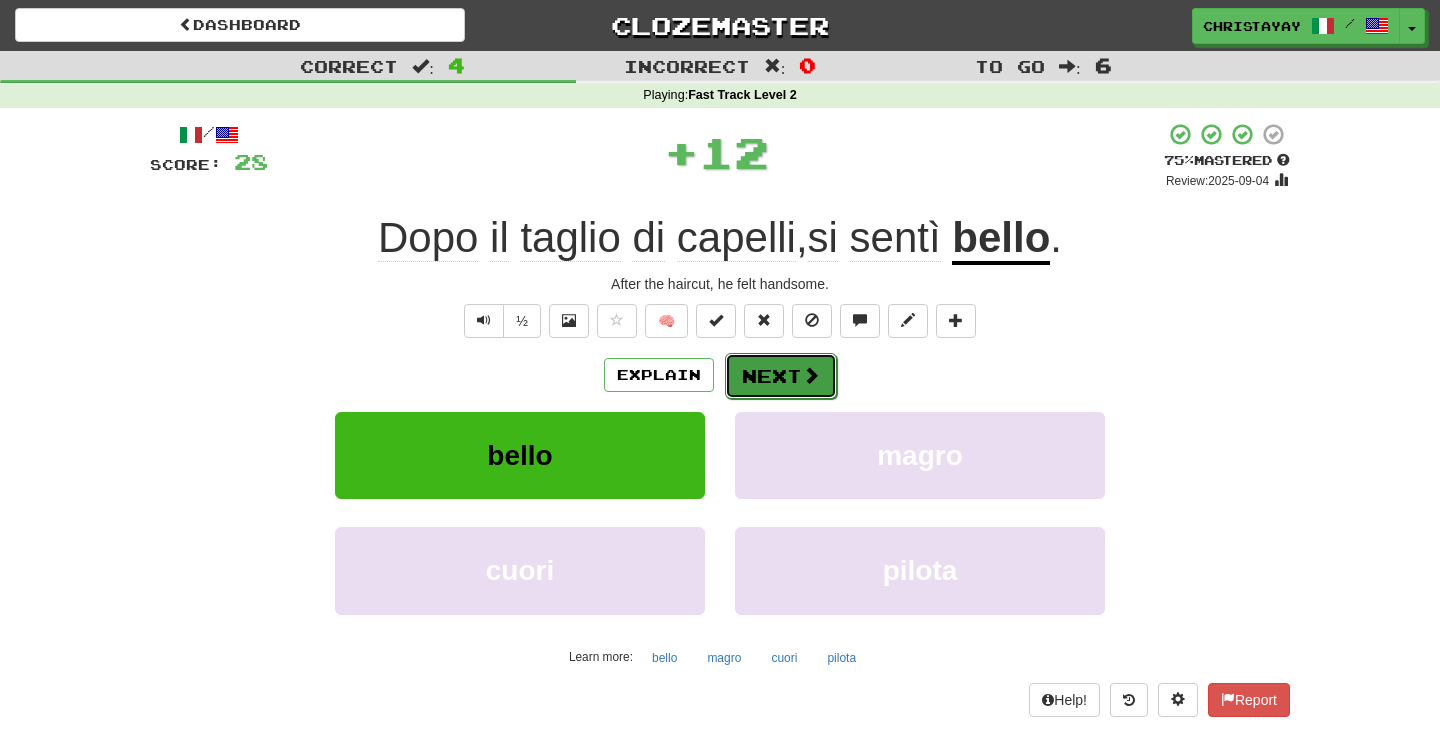 click on "Next" at bounding box center (781, 376) 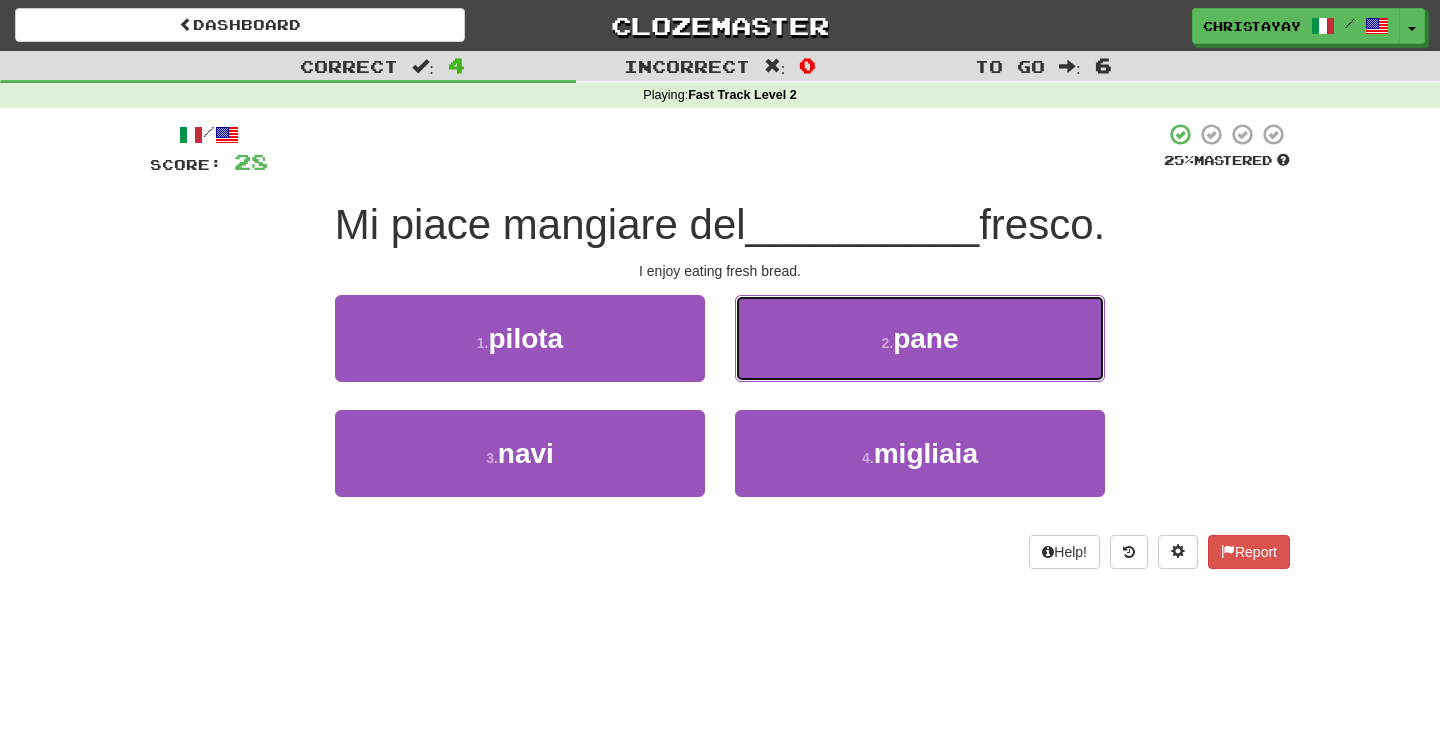 click on "2 .  pane" at bounding box center (920, 338) 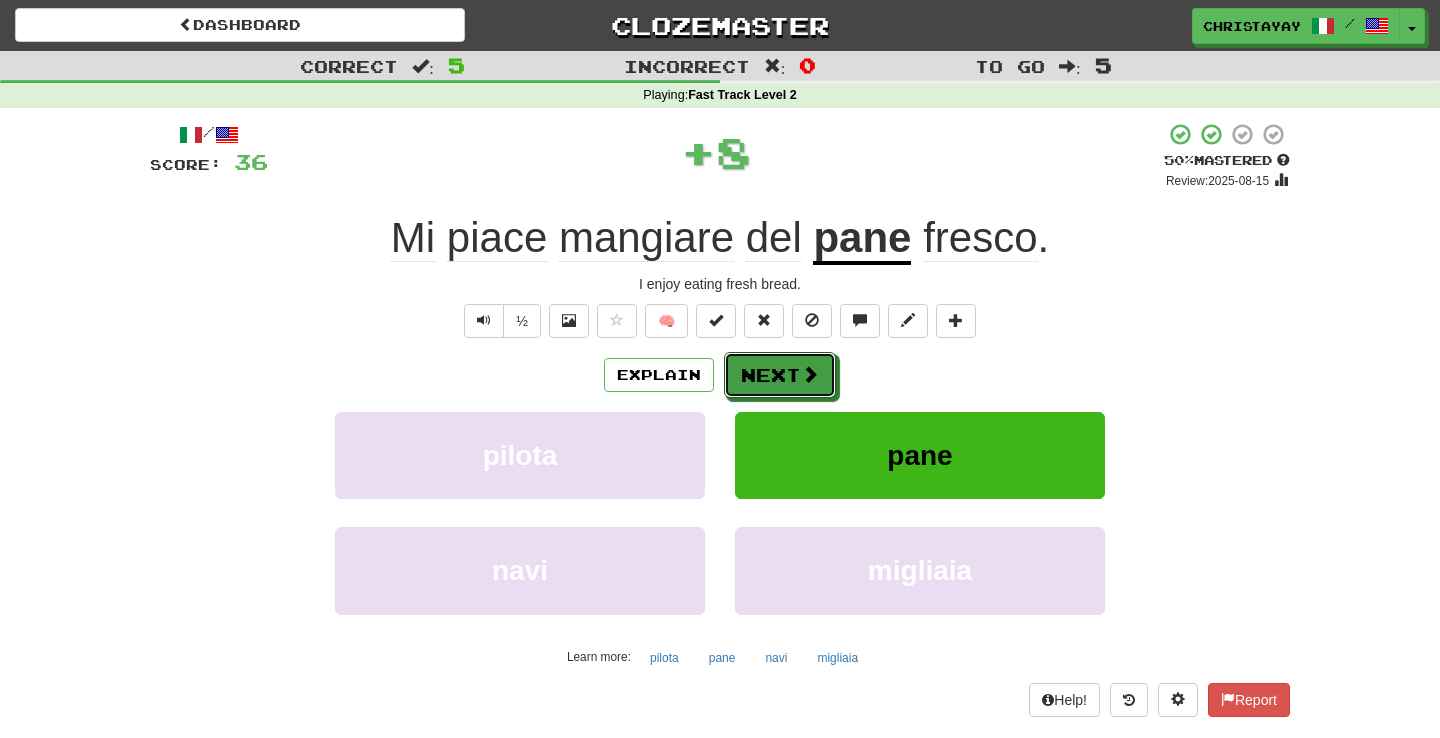 click on "Next" at bounding box center [780, 375] 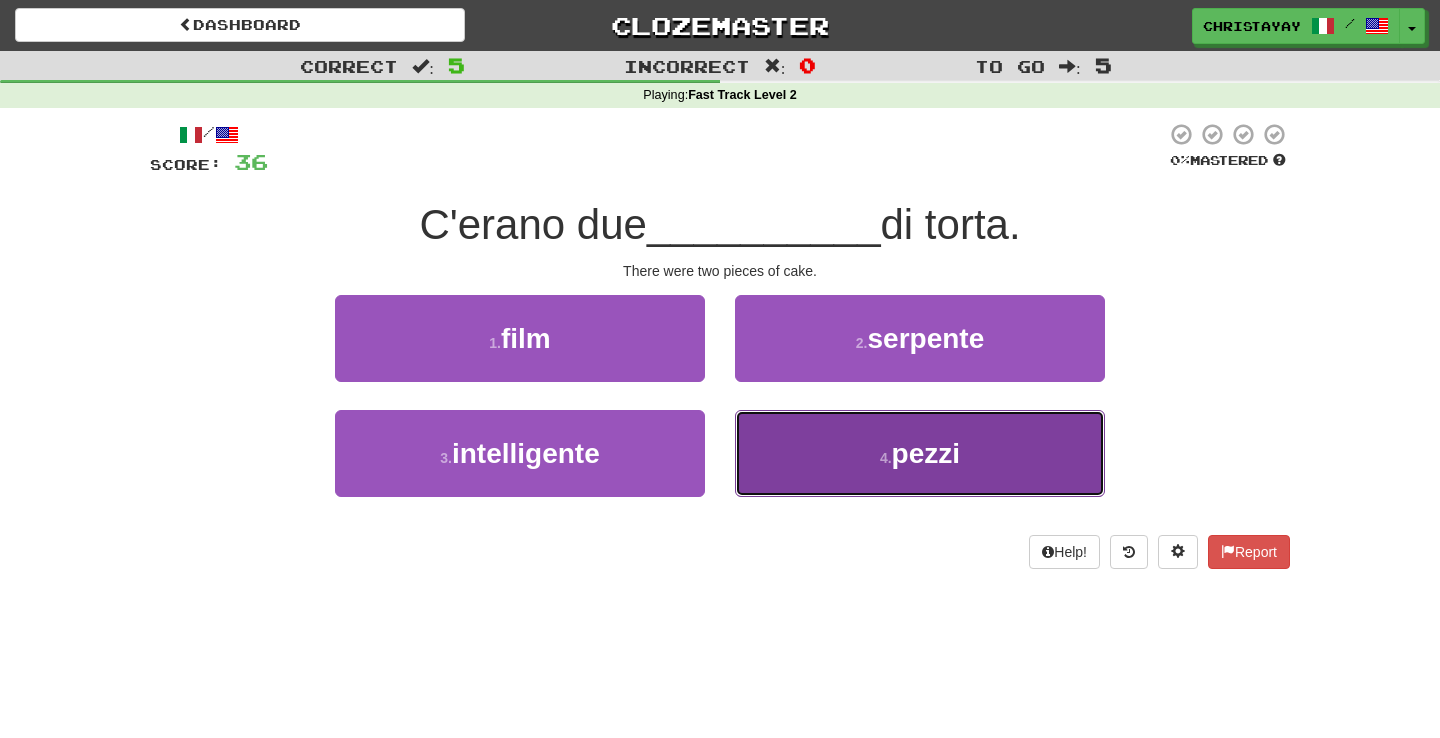 click on "4 .  pezzi" at bounding box center [920, 453] 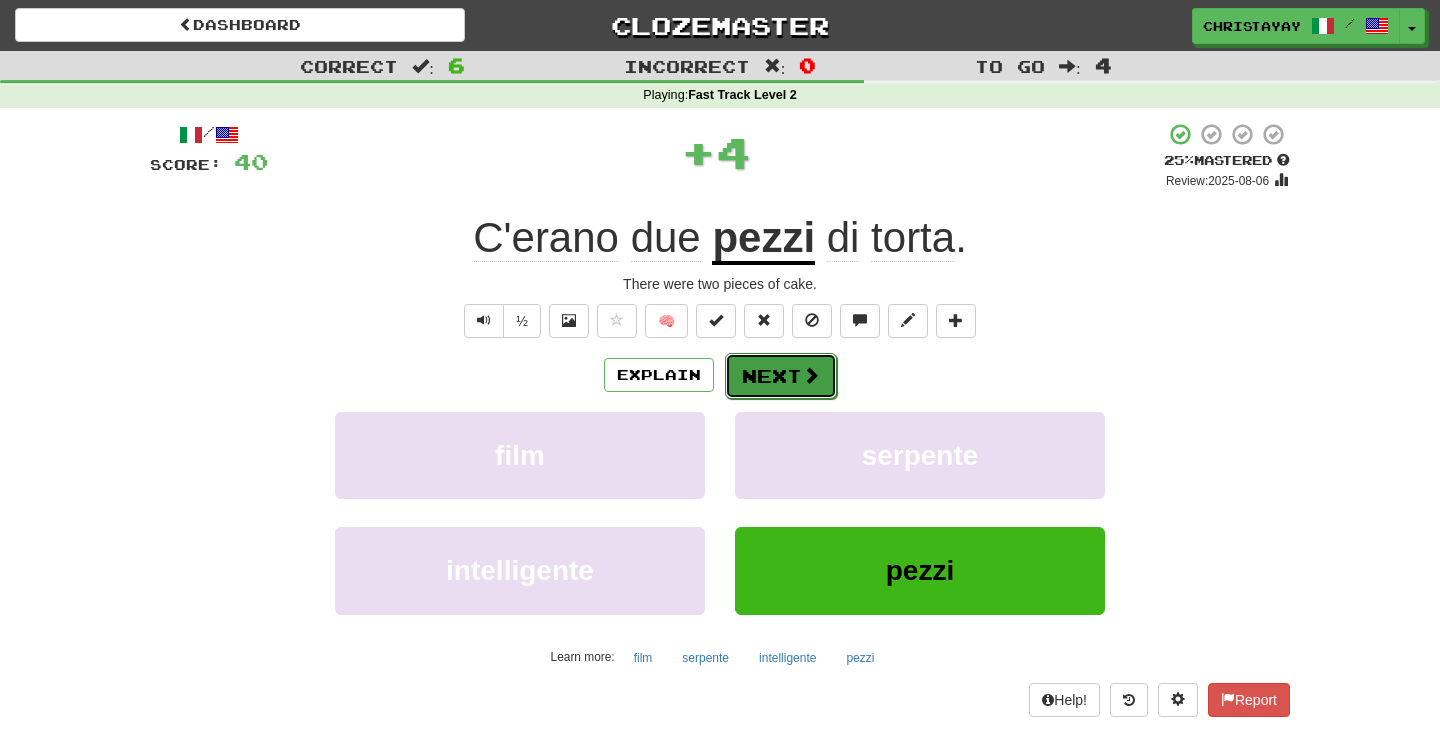 click on "Next" at bounding box center [781, 376] 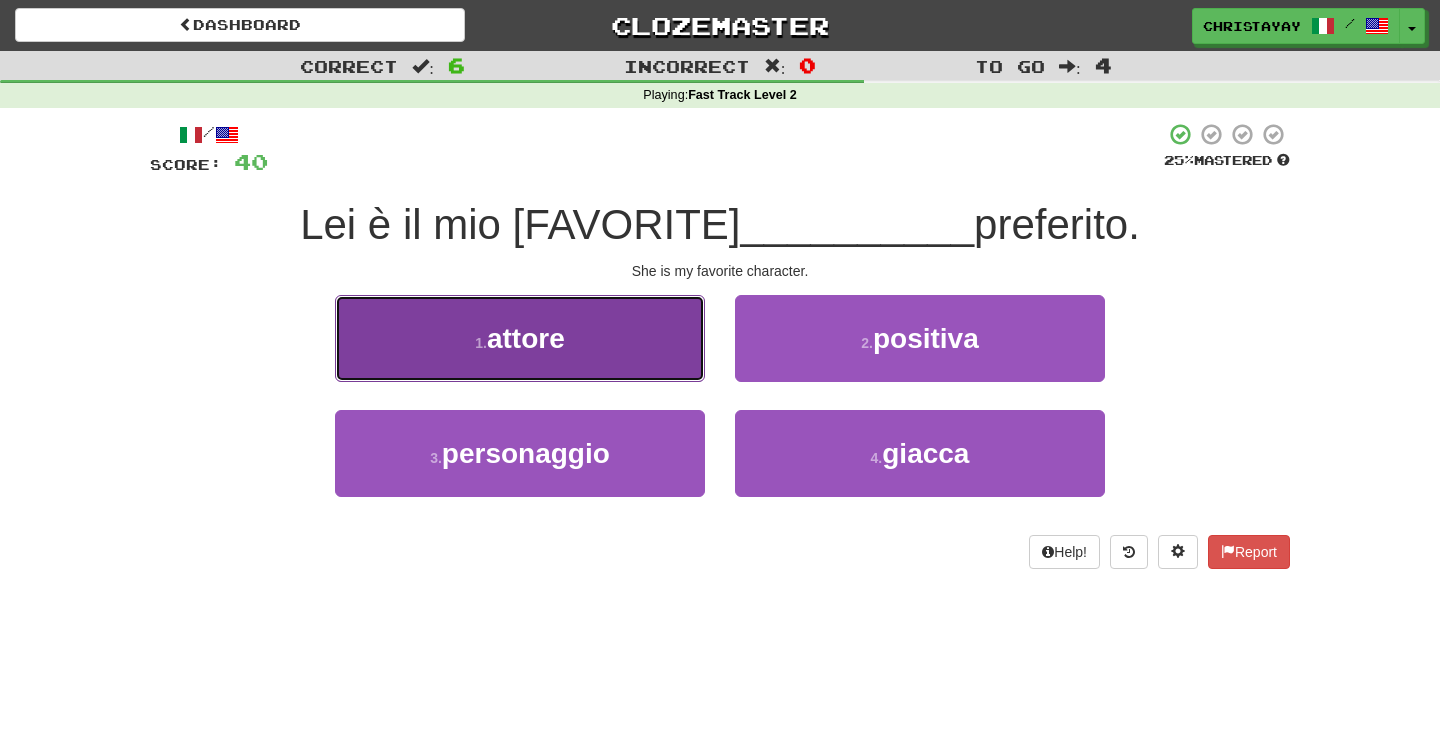 click on "1 .  attore" at bounding box center (520, 338) 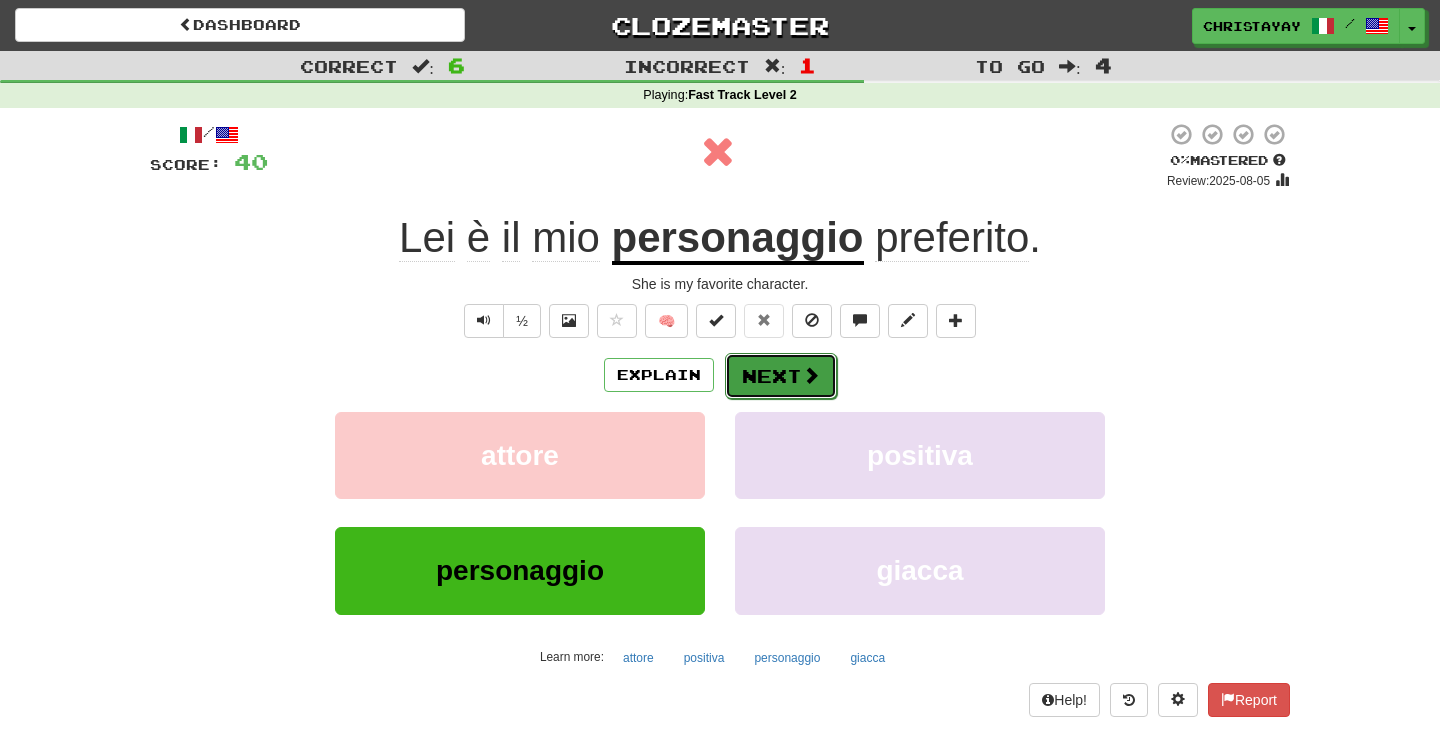 click on "Next" at bounding box center [781, 376] 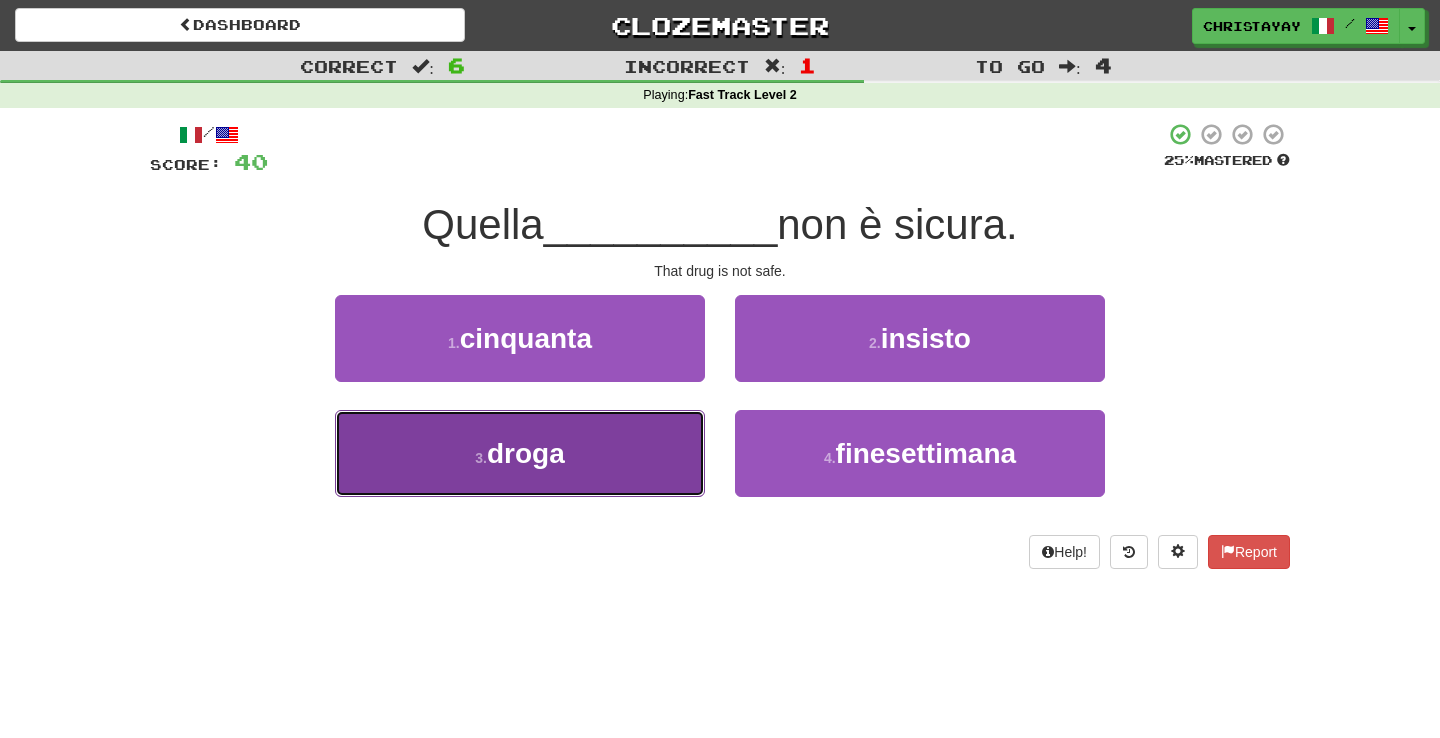 click on "3 .  droga" at bounding box center [520, 453] 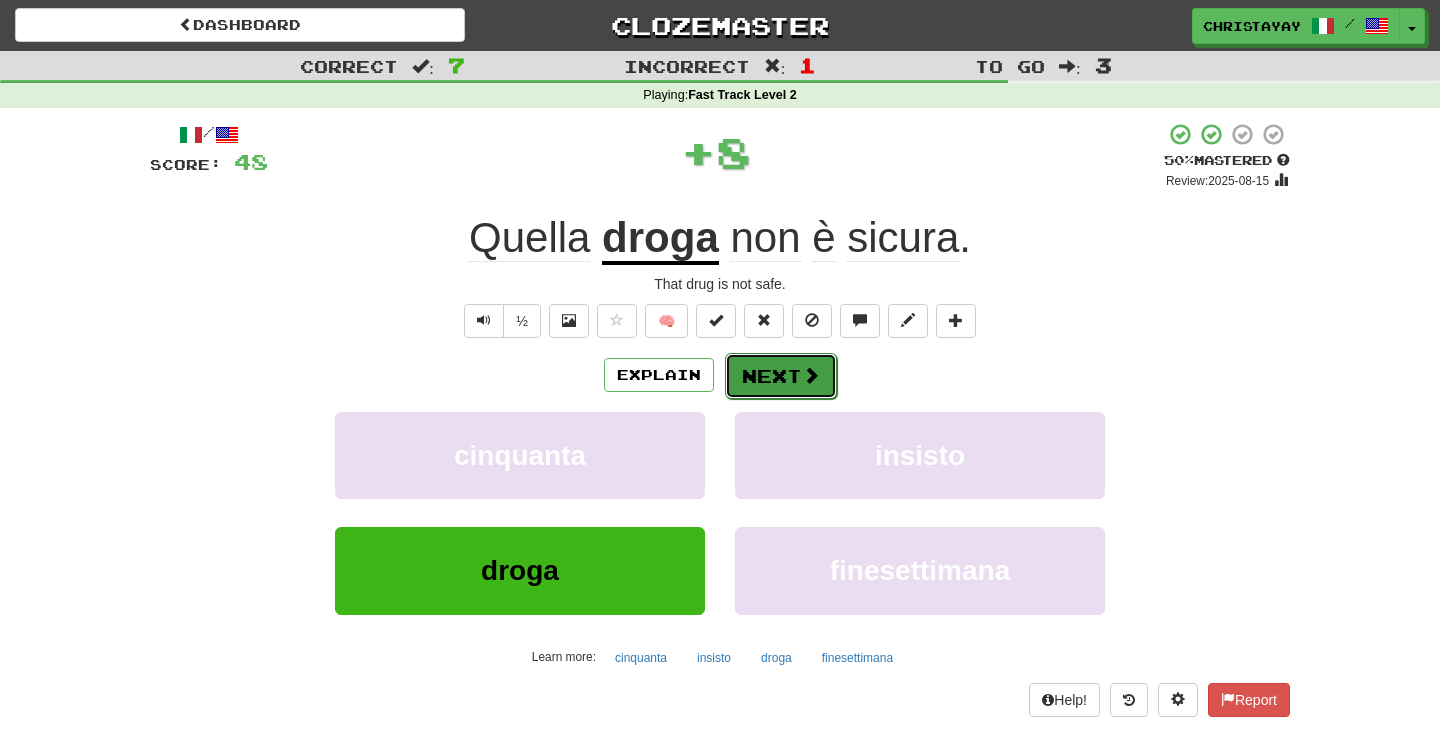 click on "Next" at bounding box center [781, 376] 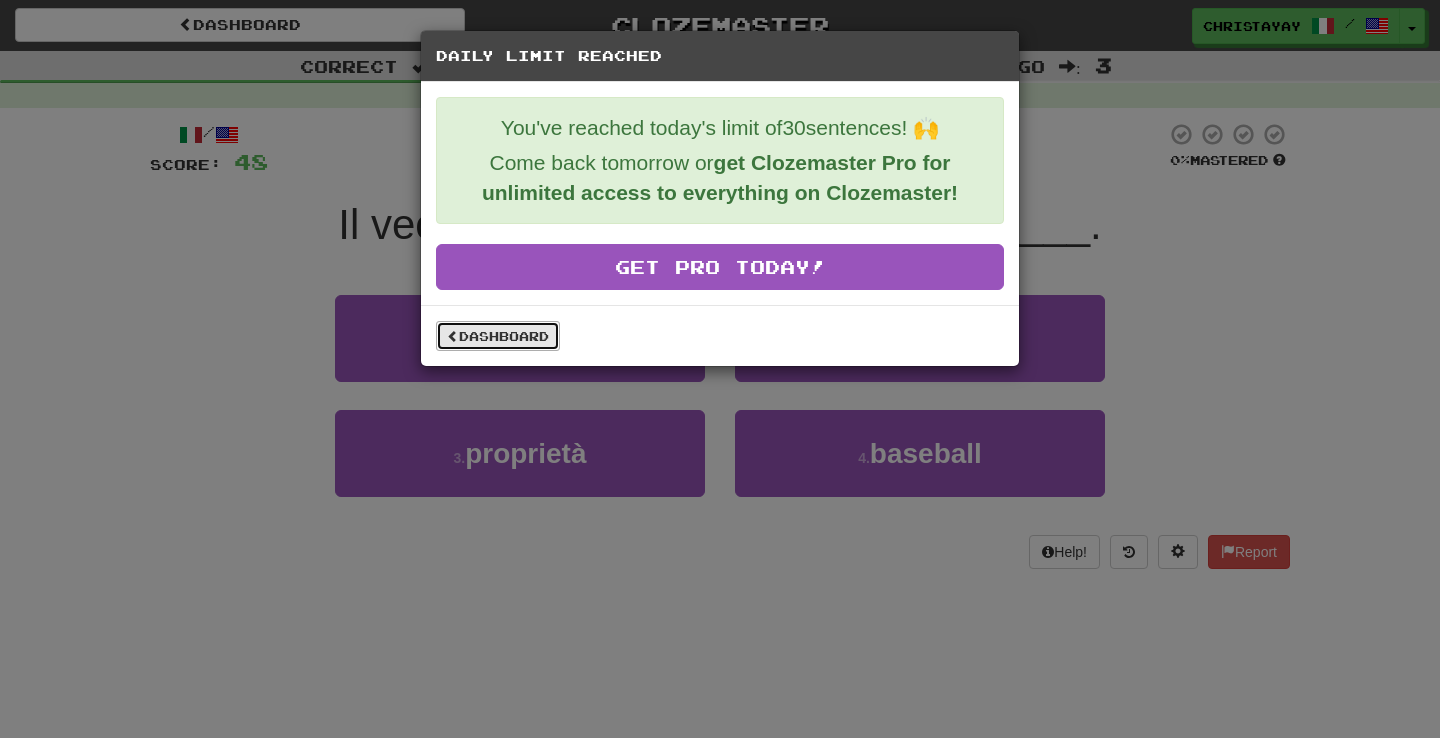 click on "Dashboard" at bounding box center (498, 336) 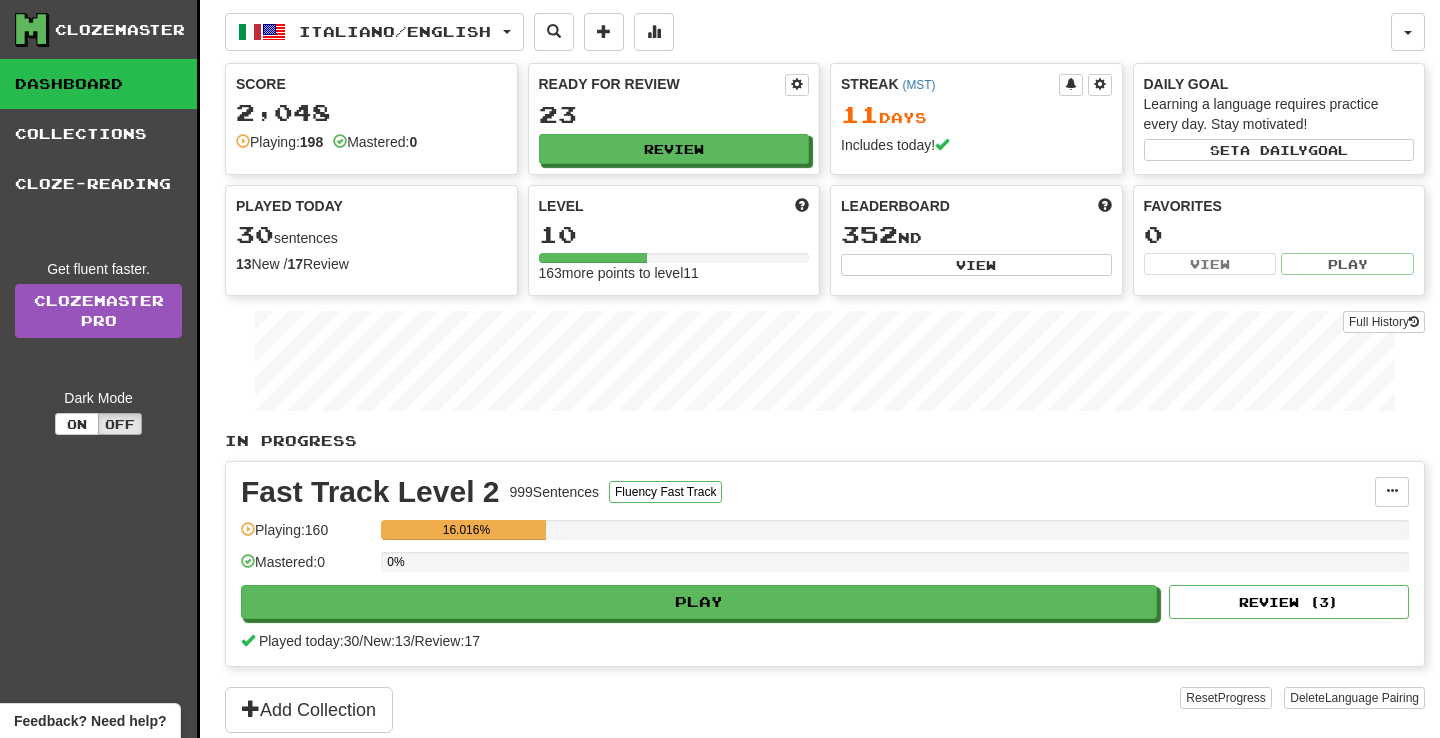 scroll, scrollTop: 0, scrollLeft: 0, axis: both 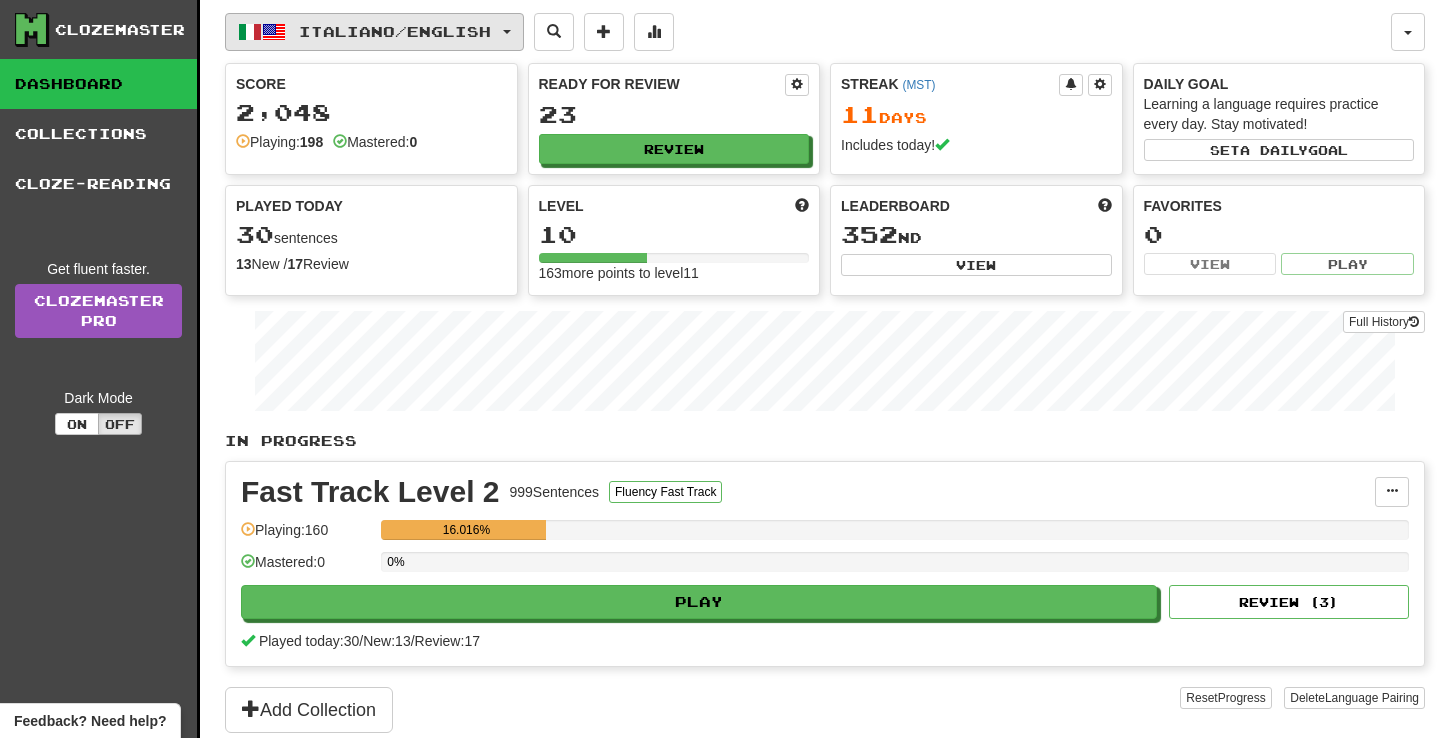 click on "Italiano  /  English" at bounding box center (374, 32) 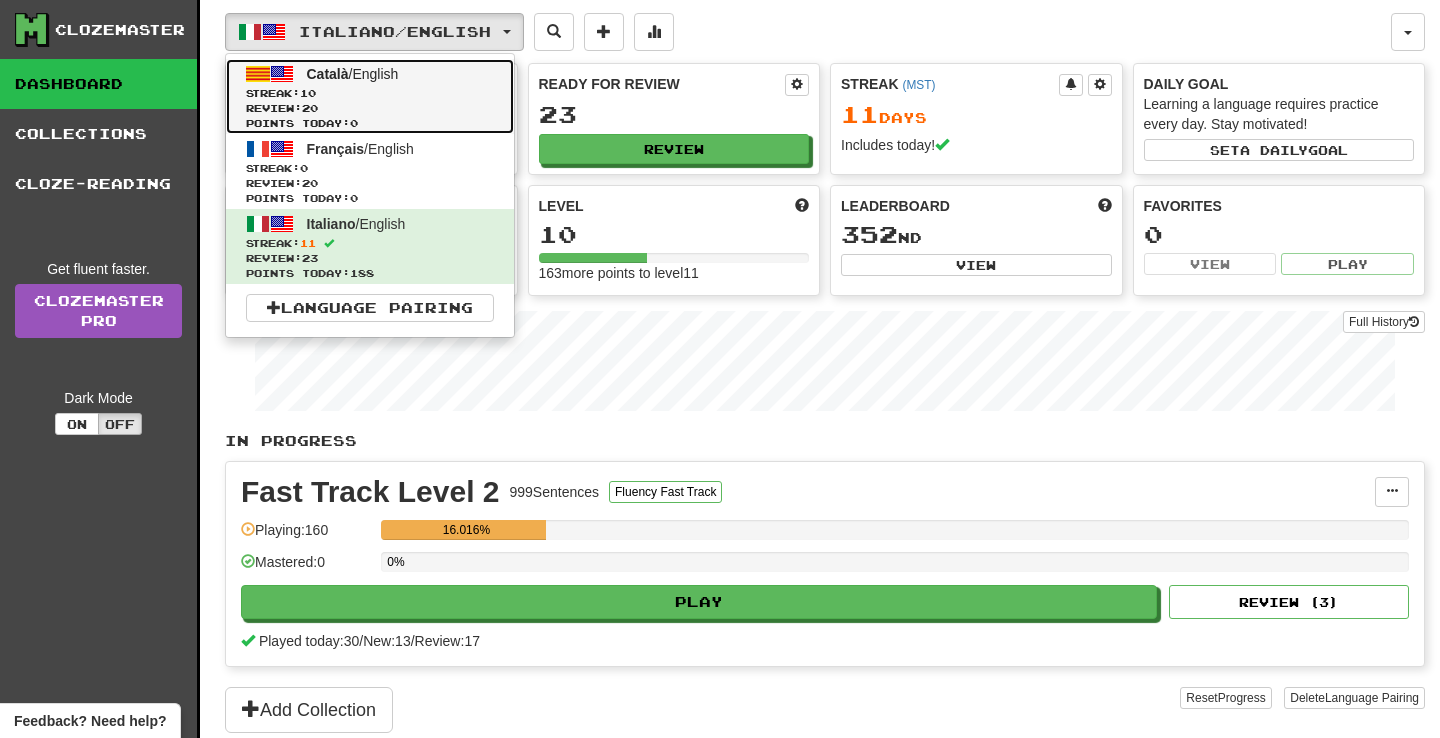 click on "Streak:  10" at bounding box center [370, 93] 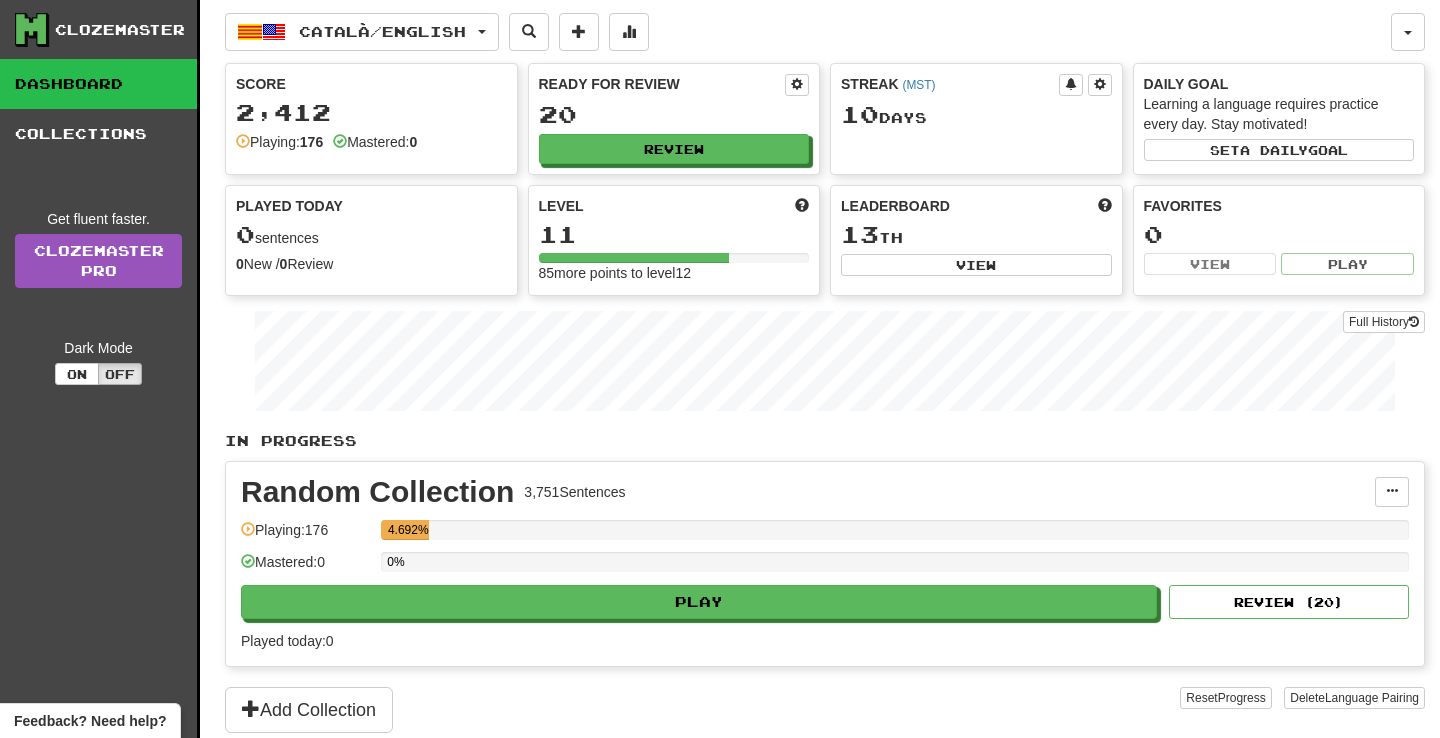 scroll, scrollTop: 0, scrollLeft: 0, axis: both 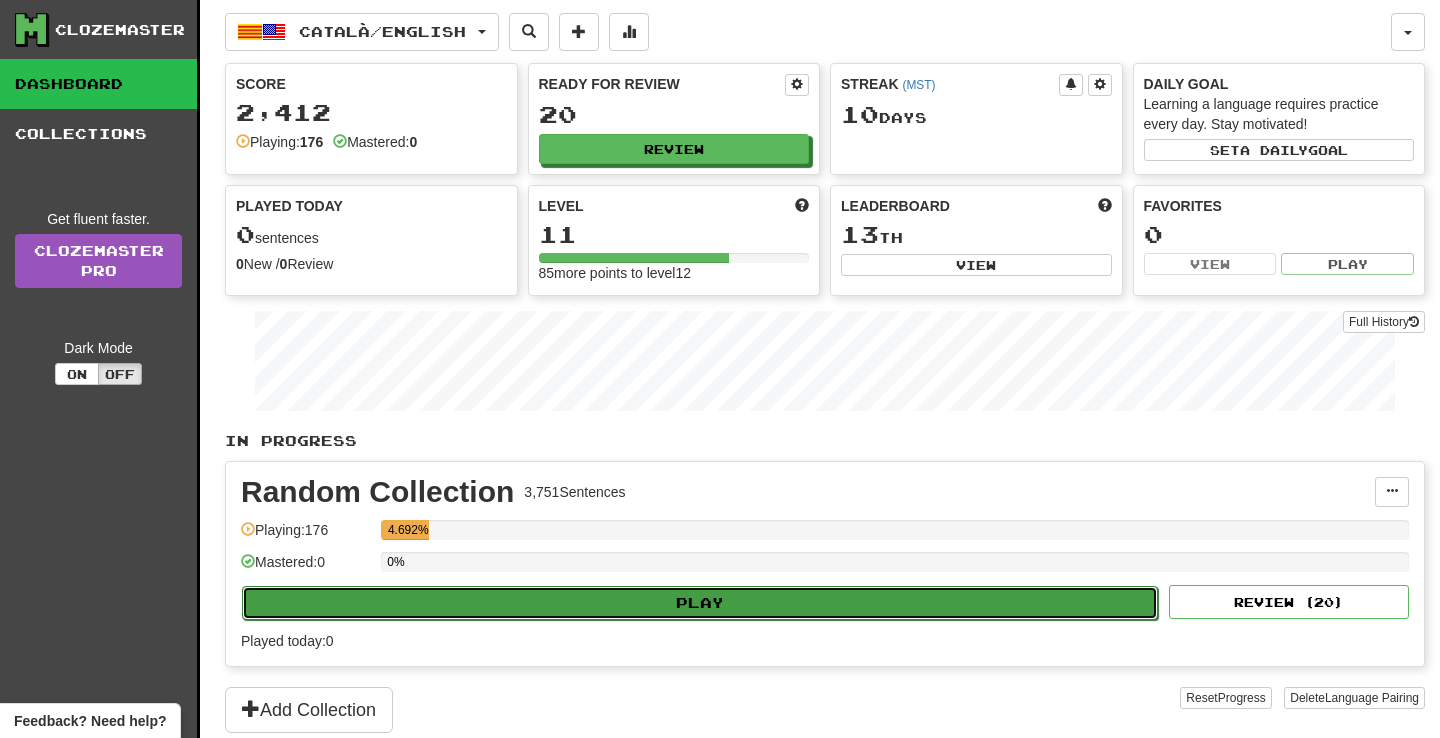 click on "Play" at bounding box center (700, 603) 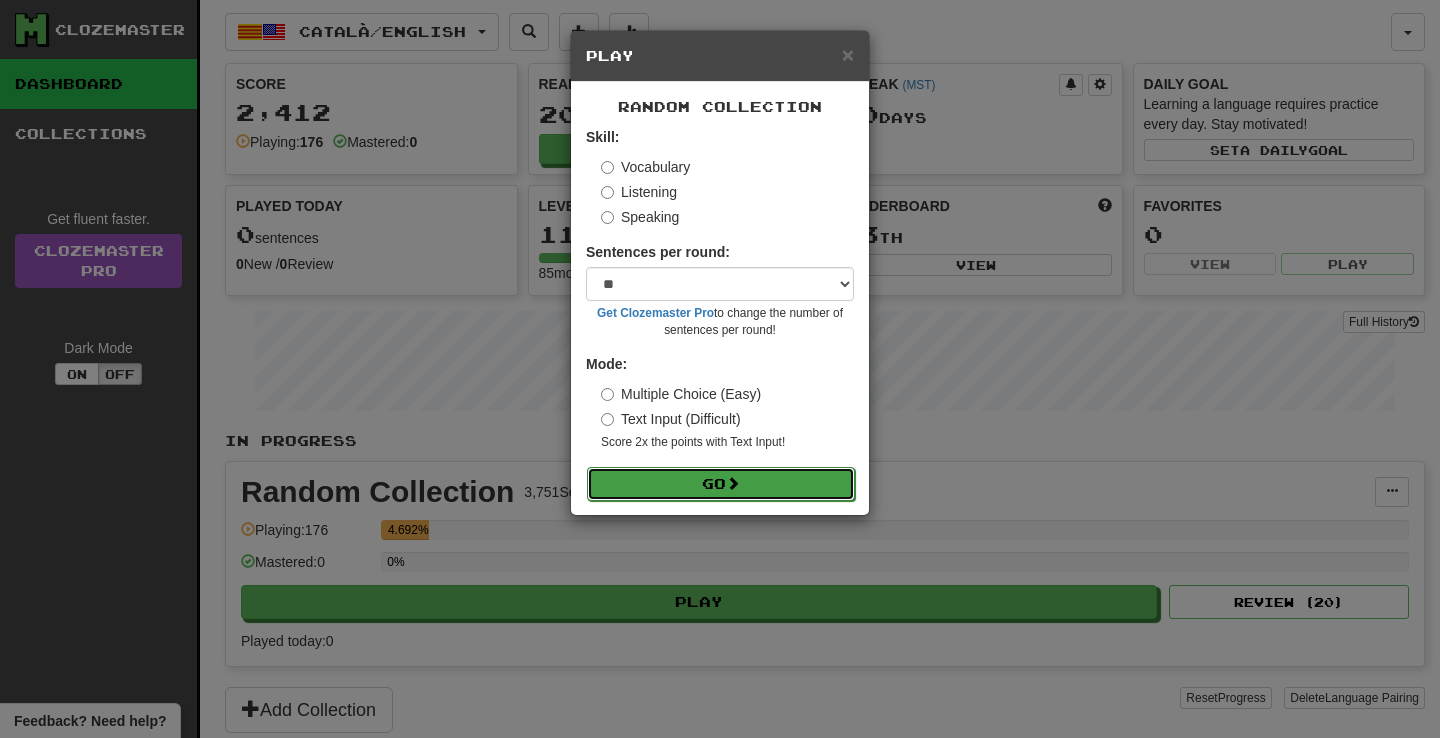 click on "Go" at bounding box center (721, 484) 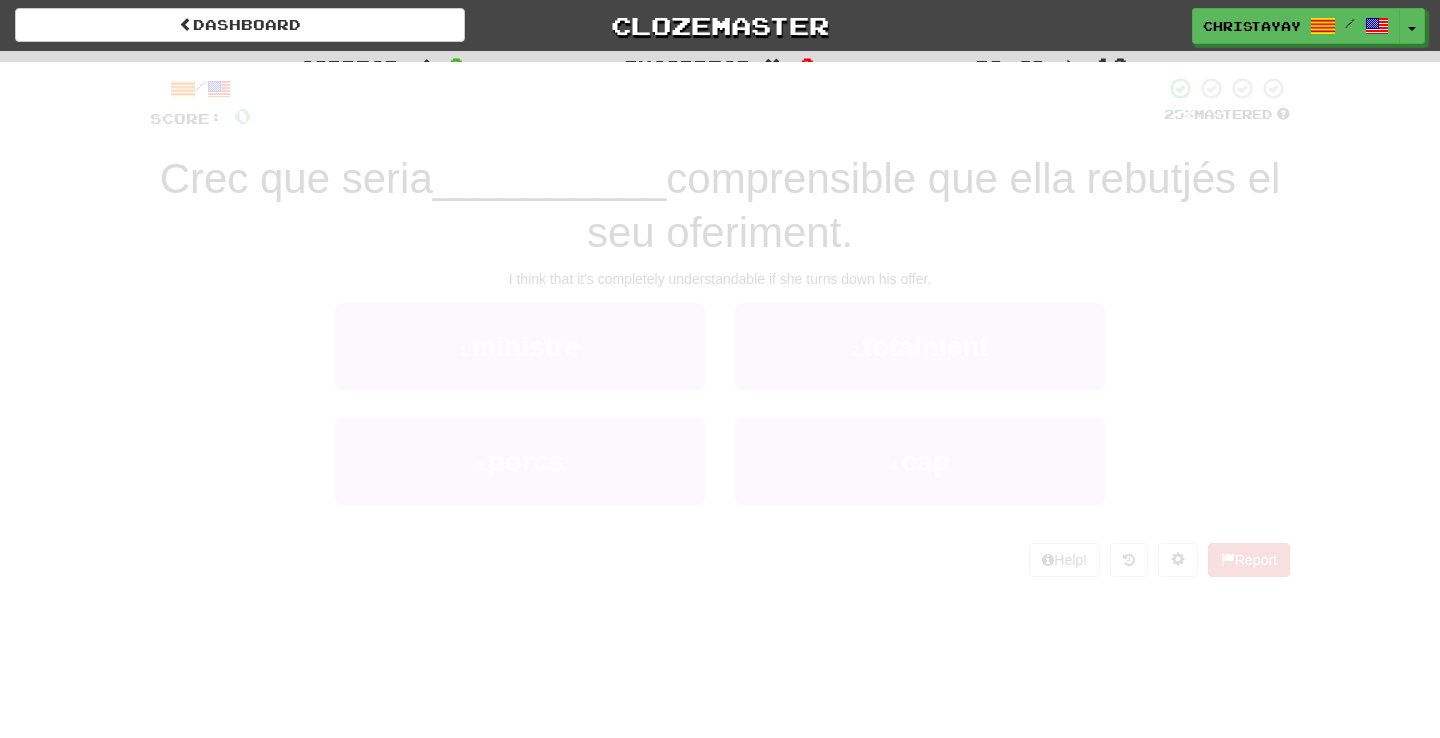 scroll, scrollTop: 0, scrollLeft: 0, axis: both 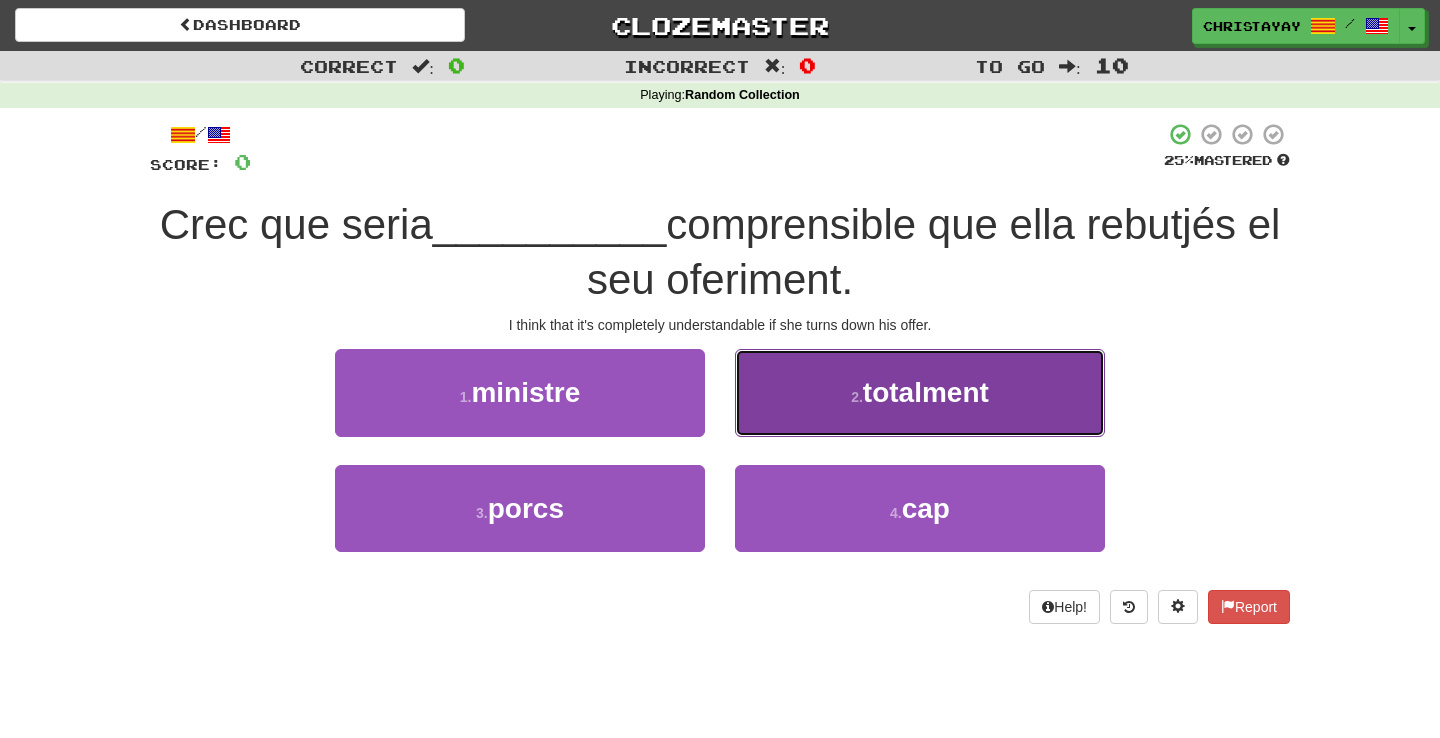 click on "2 .  totalment" at bounding box center (920, 392) 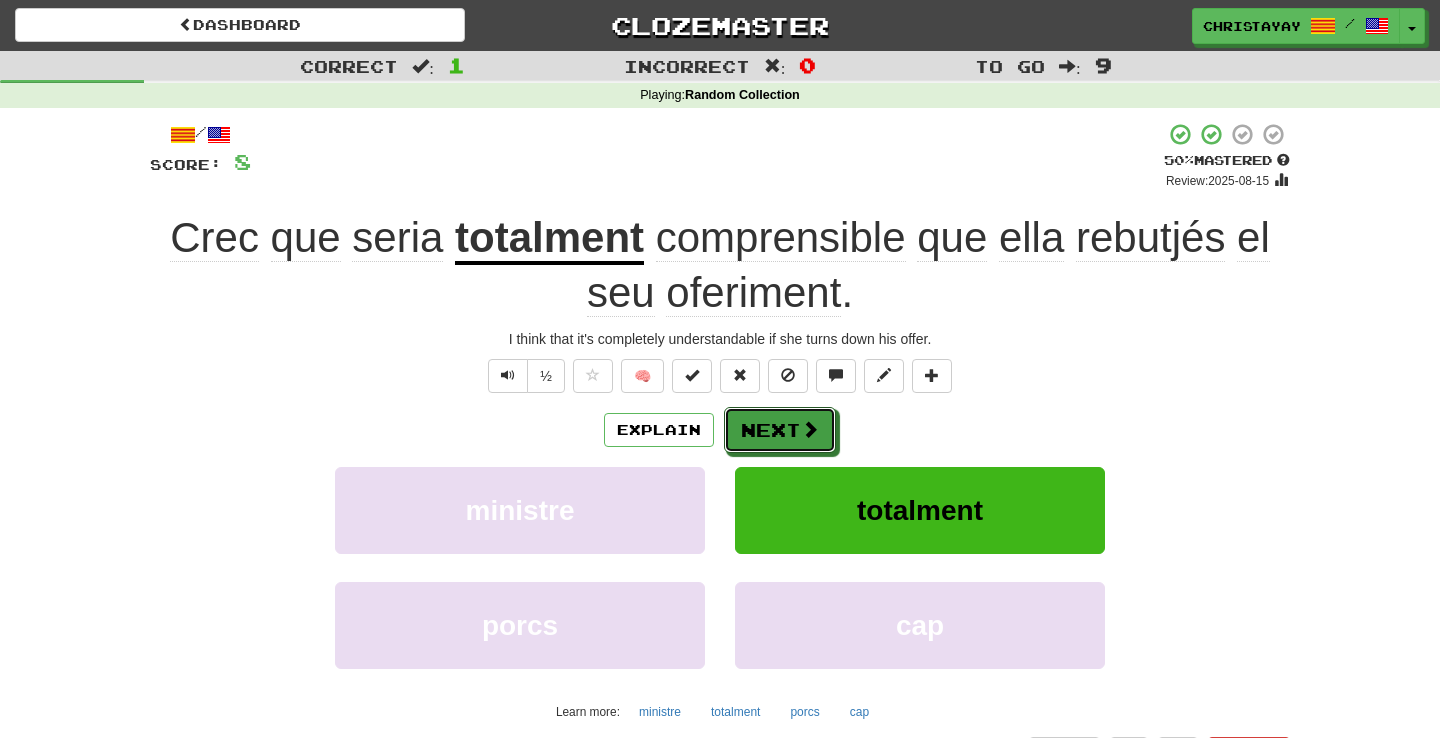 click on "Next" at bounding box center [780, 430] 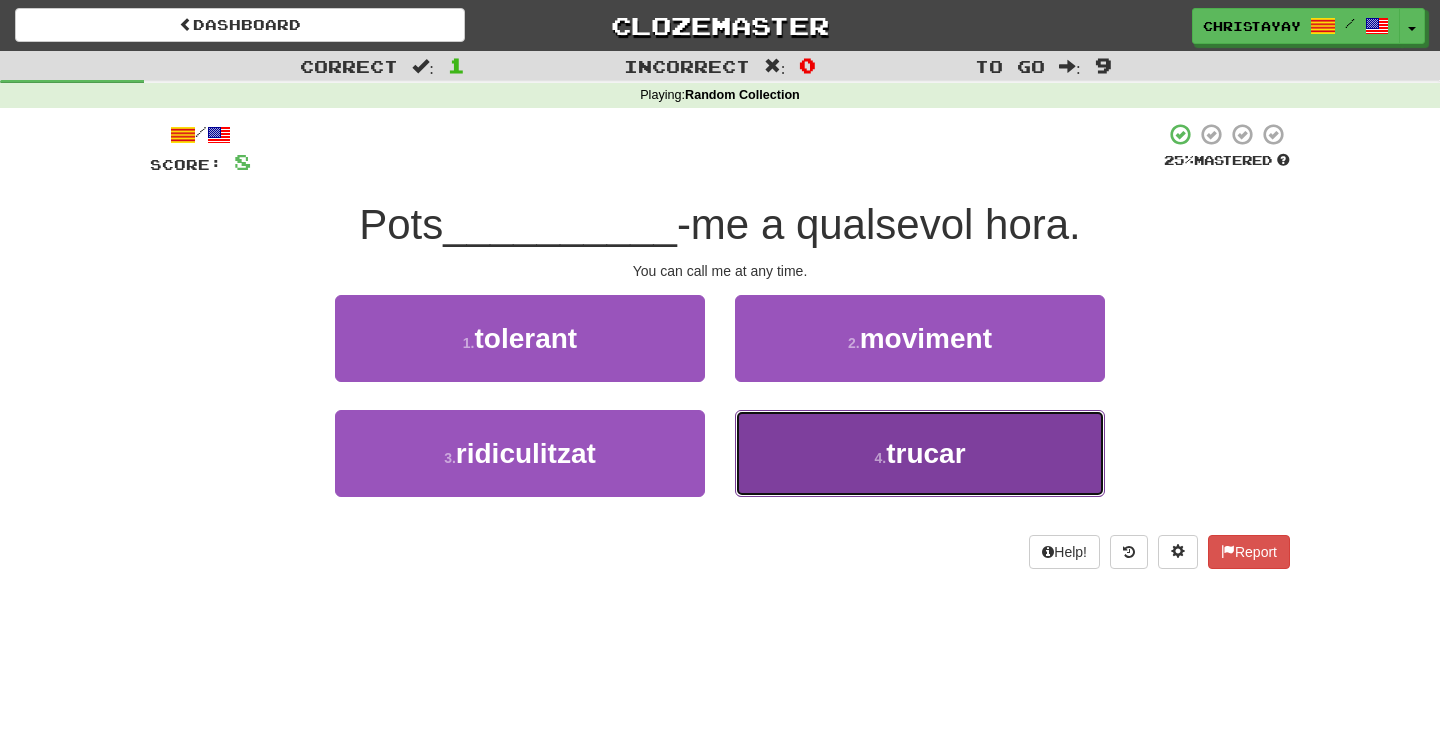 click on "4 .  trucar" at bounding box center [920, 453] 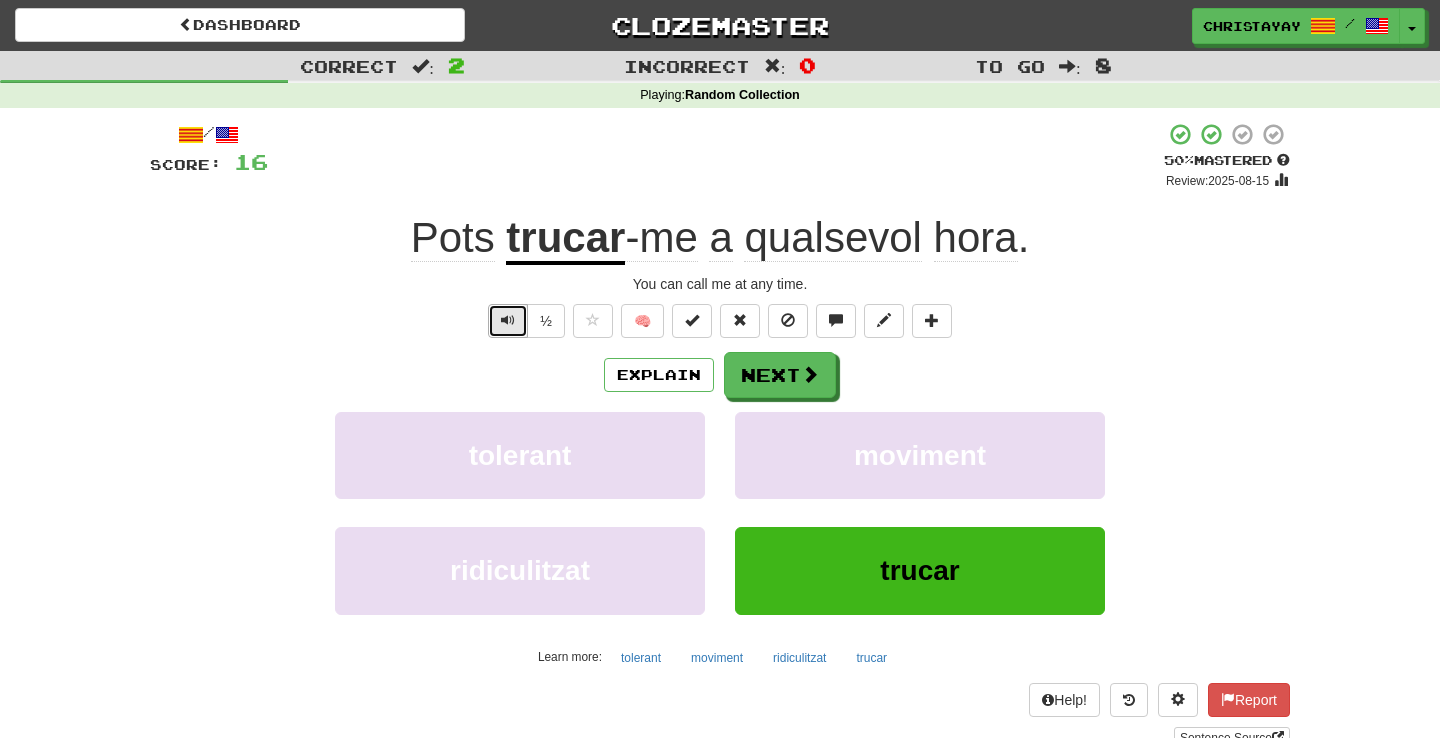 click at bounding box center [508, 321] 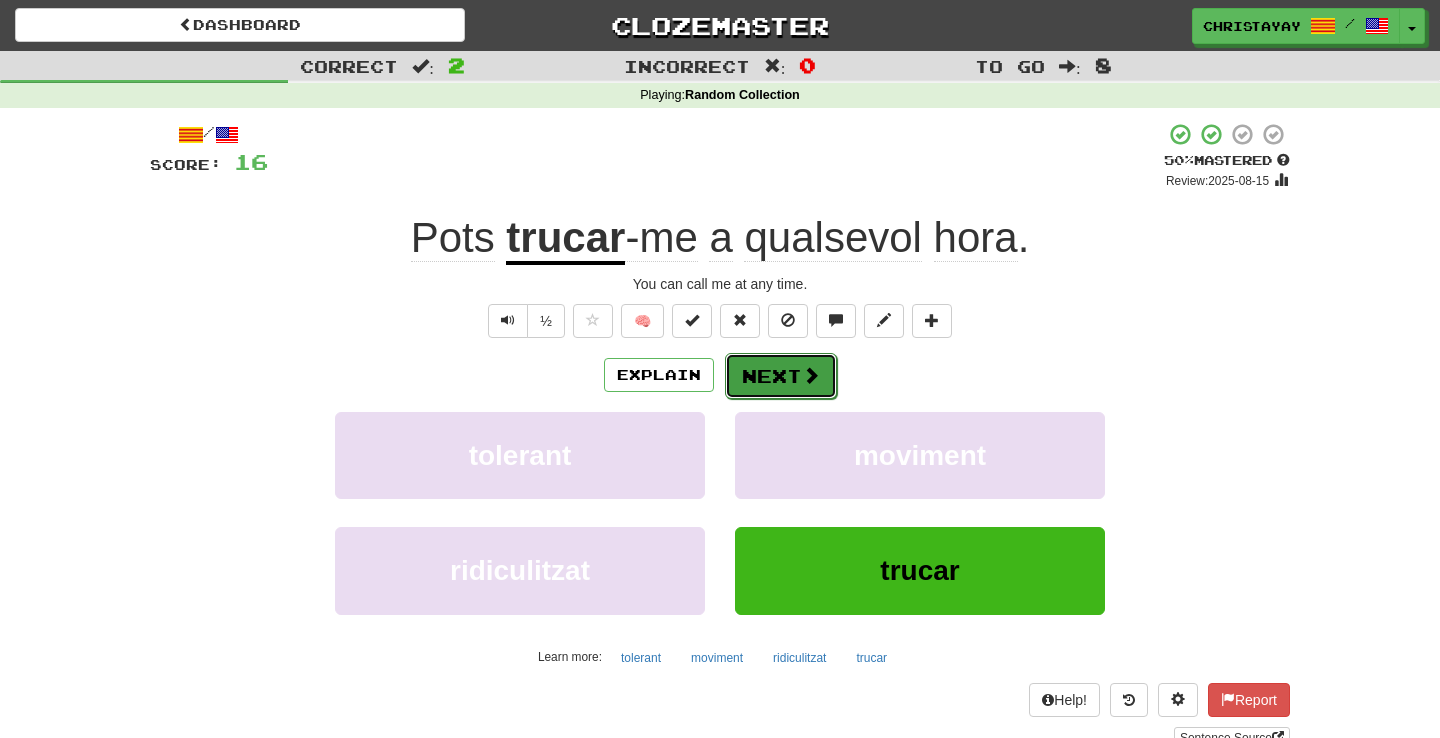 click on "Next" at bounding box center (781, 376) 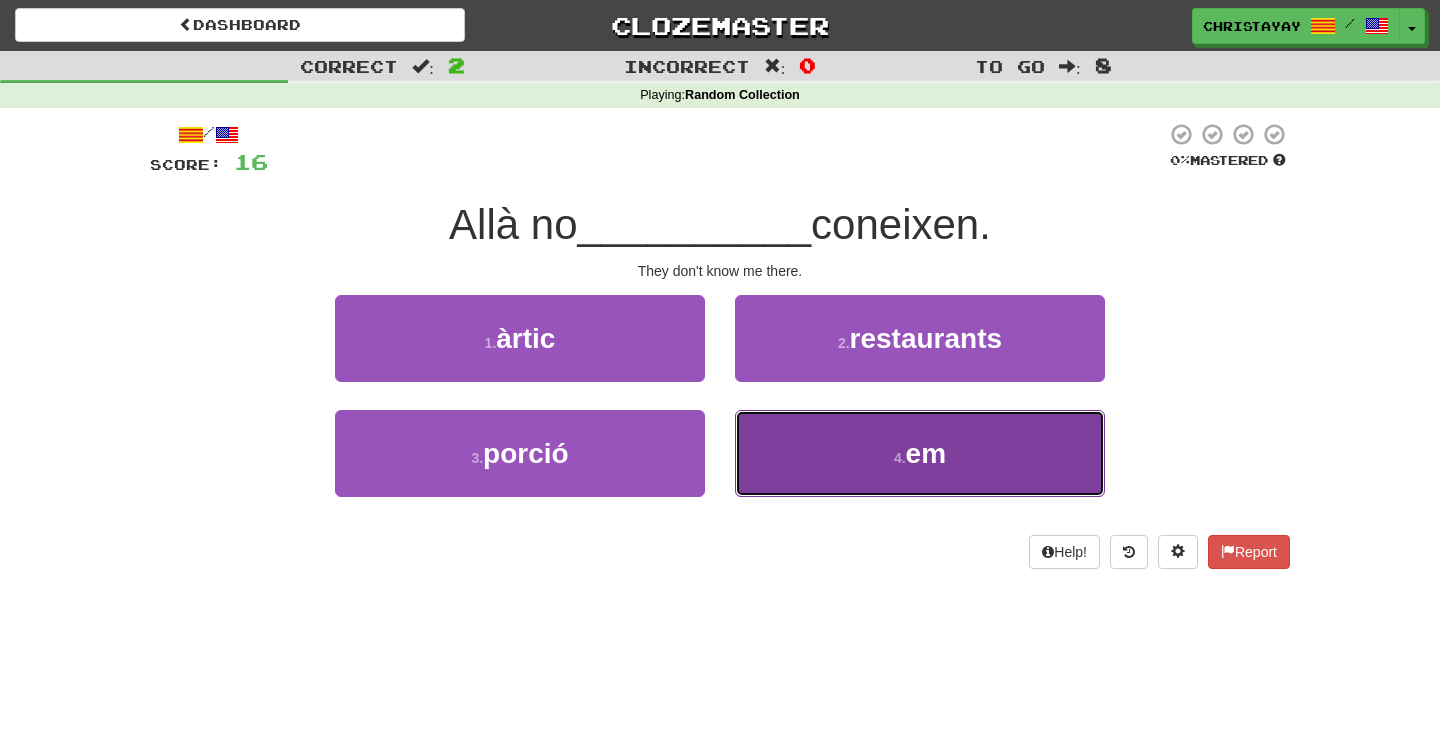 click on "4 .  em" at bounding box center (920, 453) 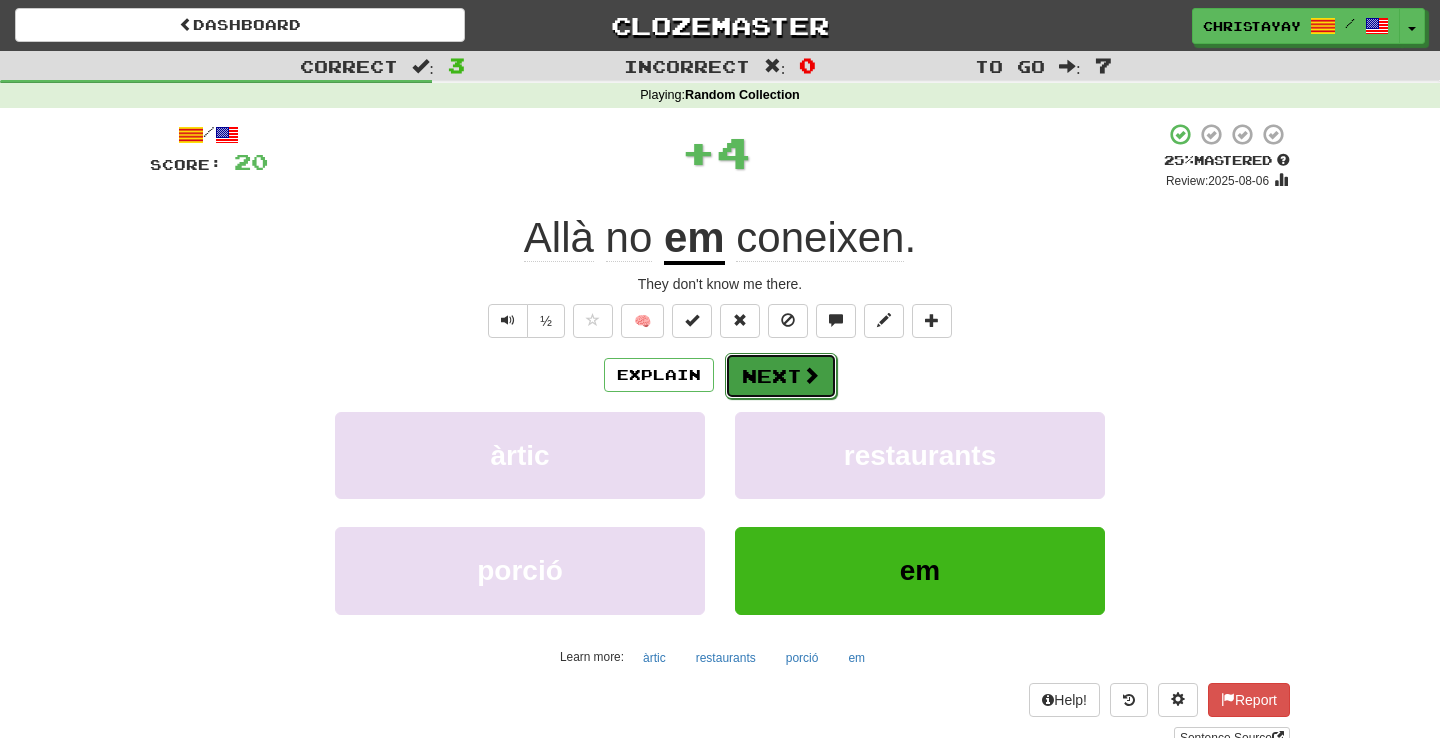 click on "Next" at bounding box center (781, 376) 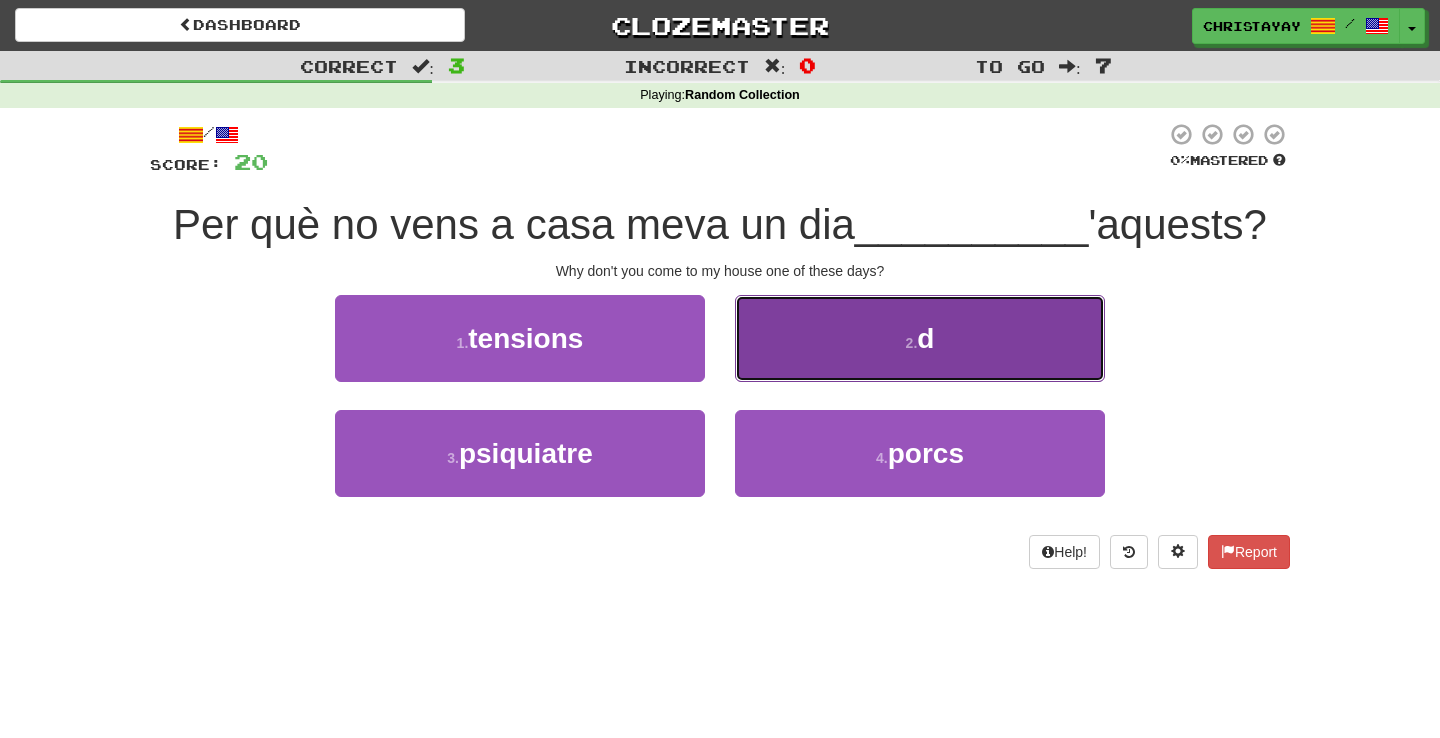 click on "2 .  d" at bounding box center [920, 338] 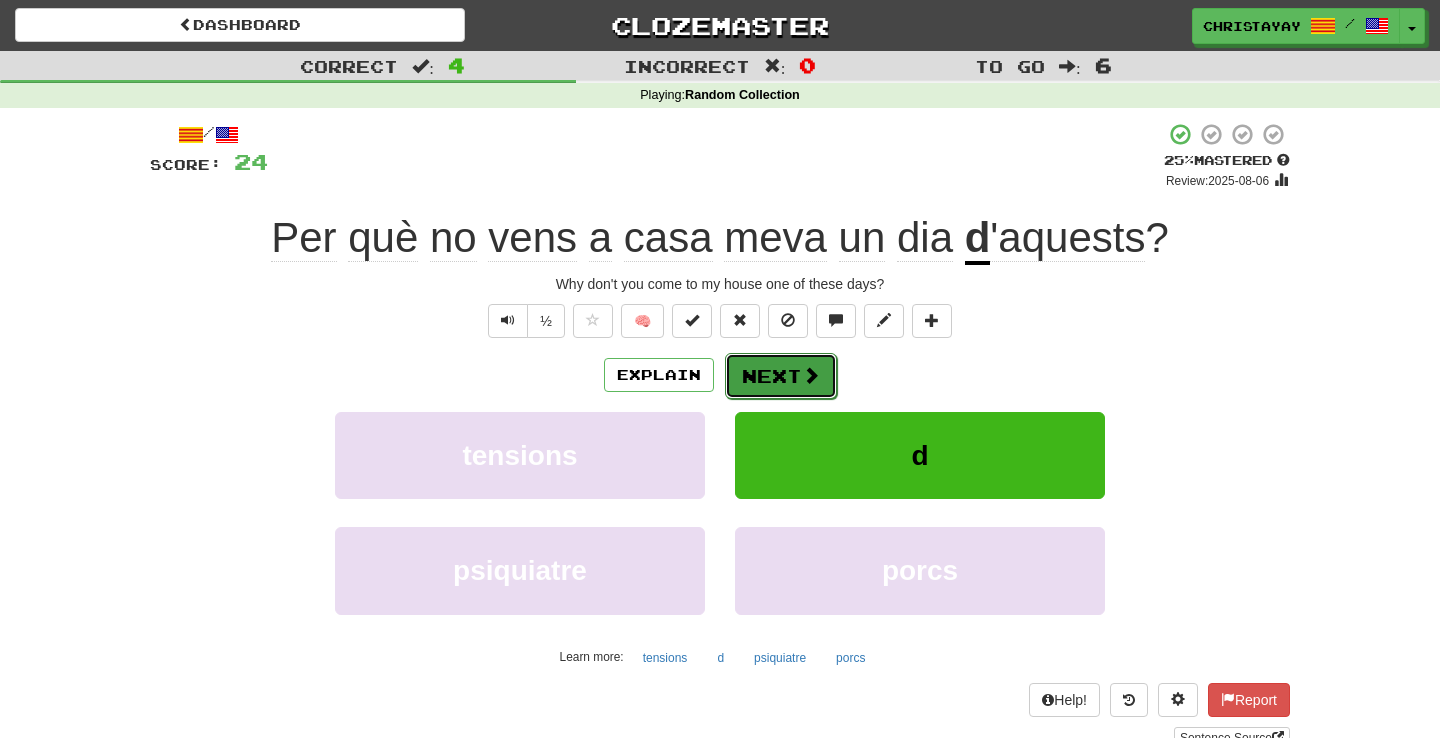 click on "Next" at bounding box center (781, 376) 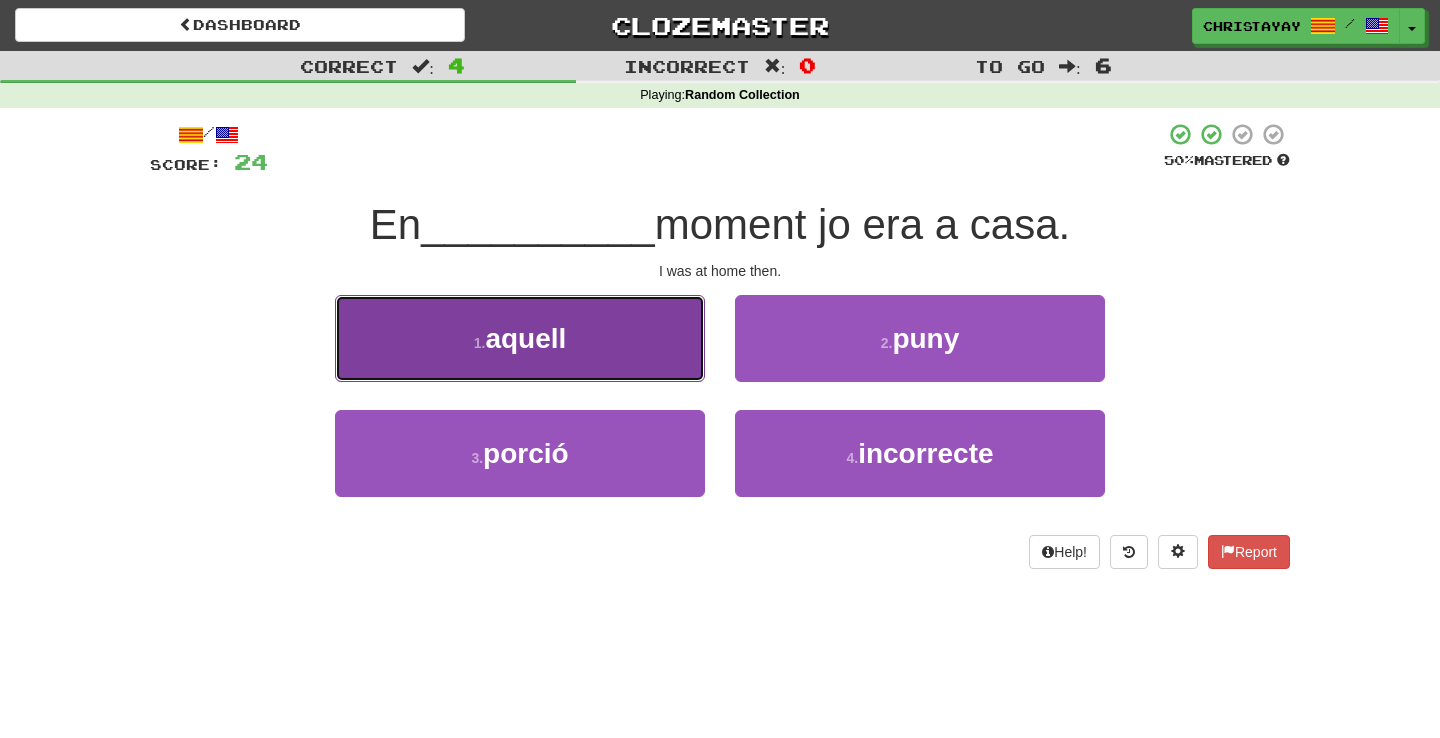 click on "1 .  aquell" at bounding box center (520, 338) 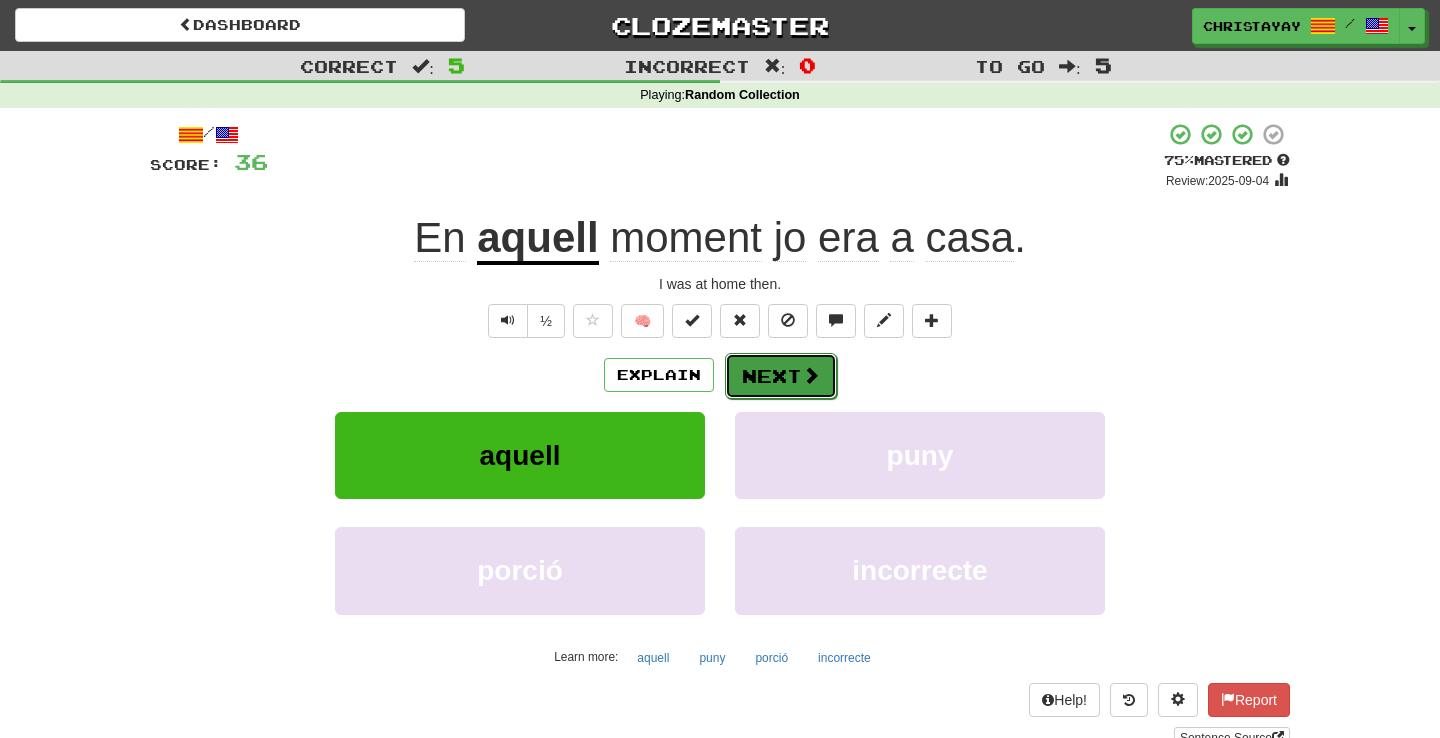click on "Next" at bounding box center [781, 376] 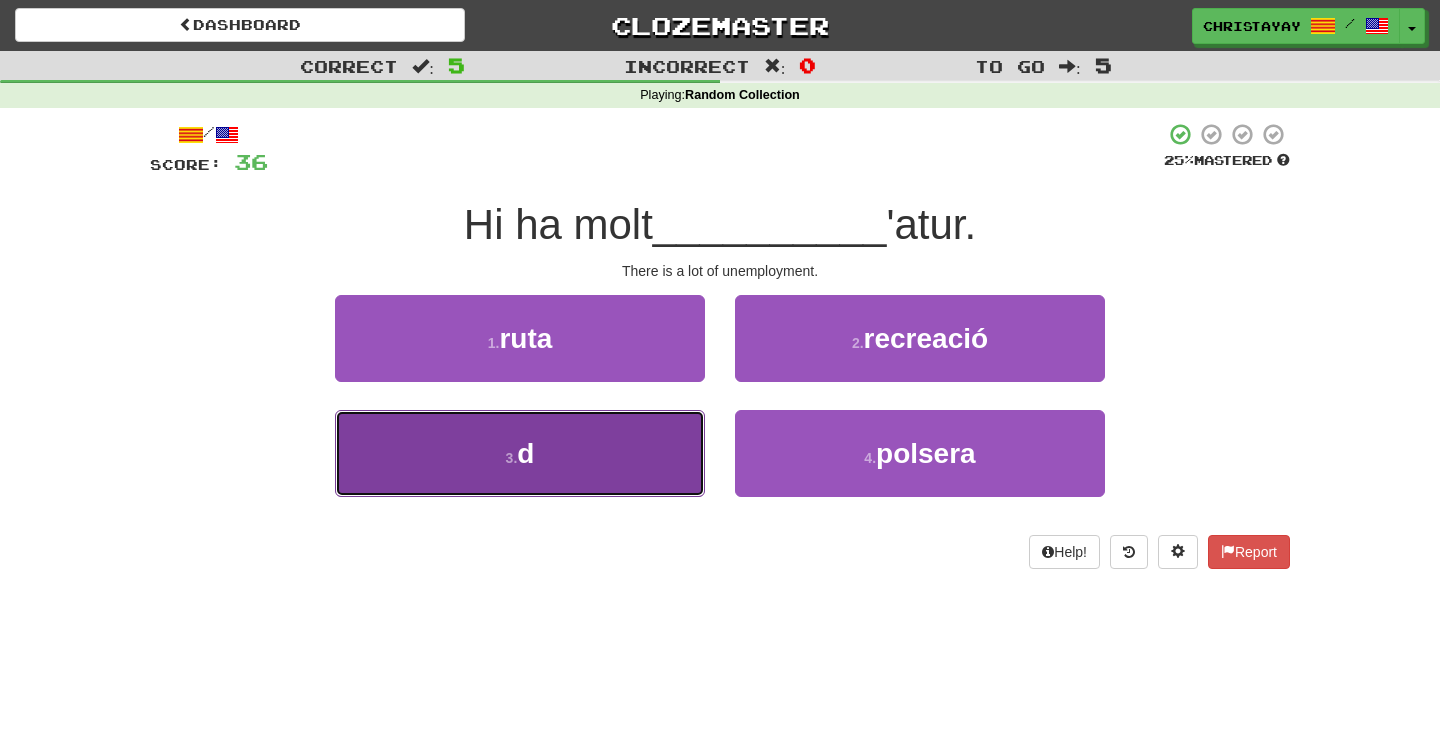 click on "3 .  d" at bounding box center (520, 453) 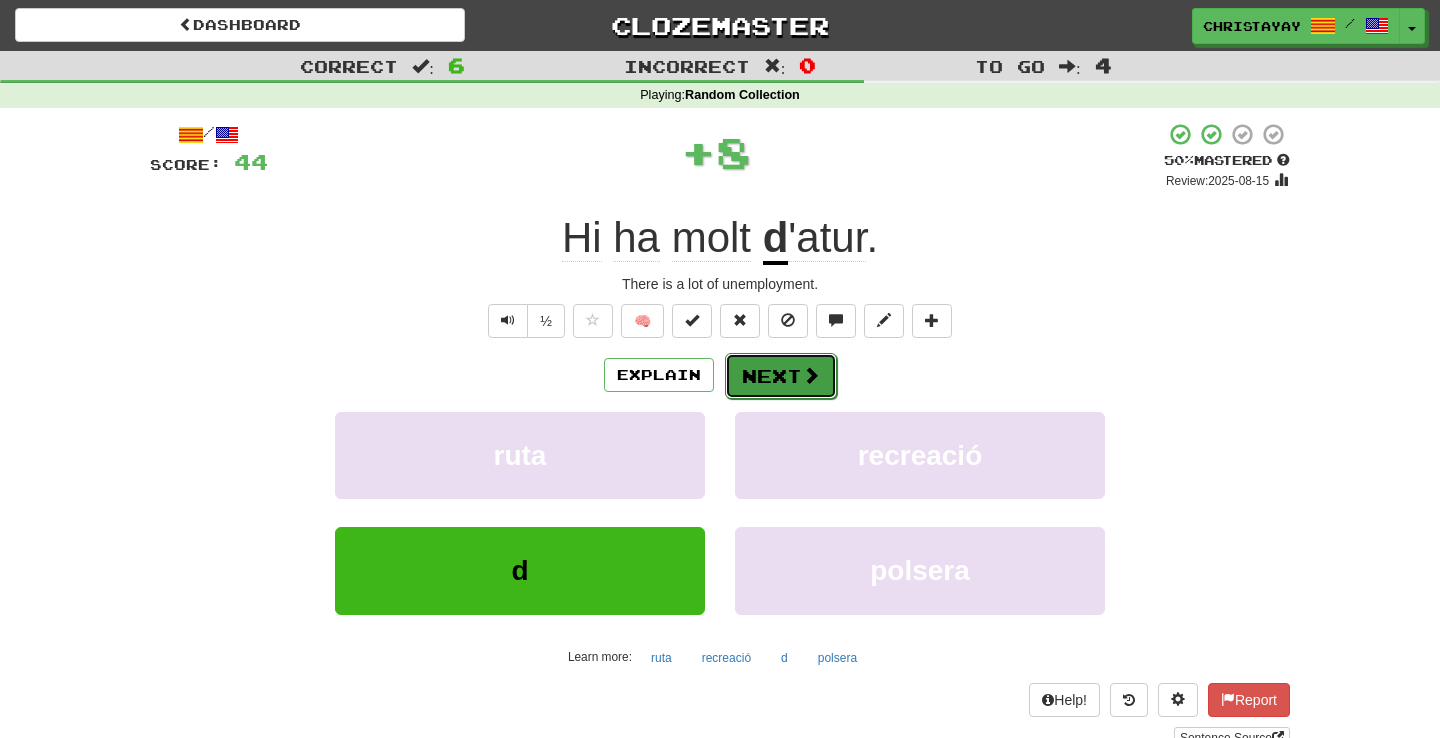 click on "Next" at bounding box center [781, 376] 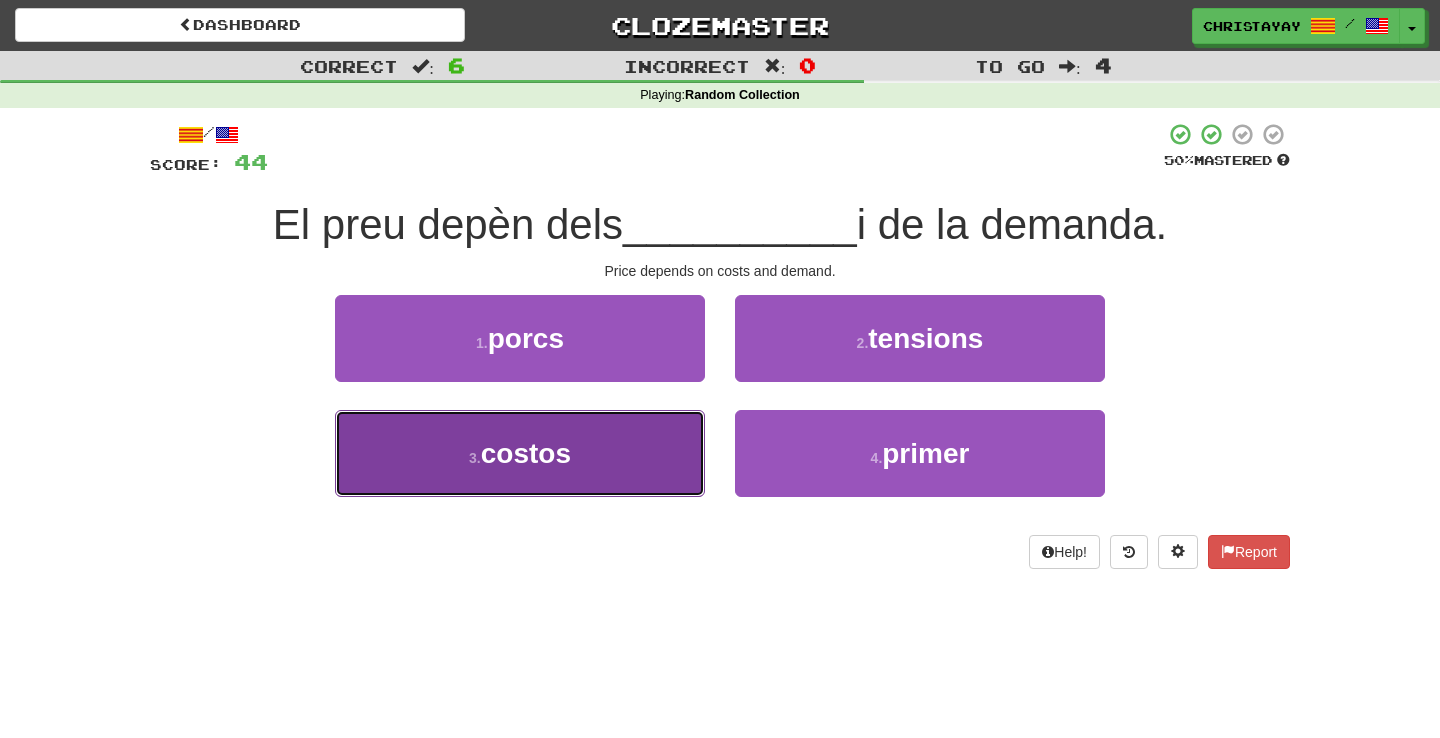 click on "3 .  costos" at bounding box center (520, 453) 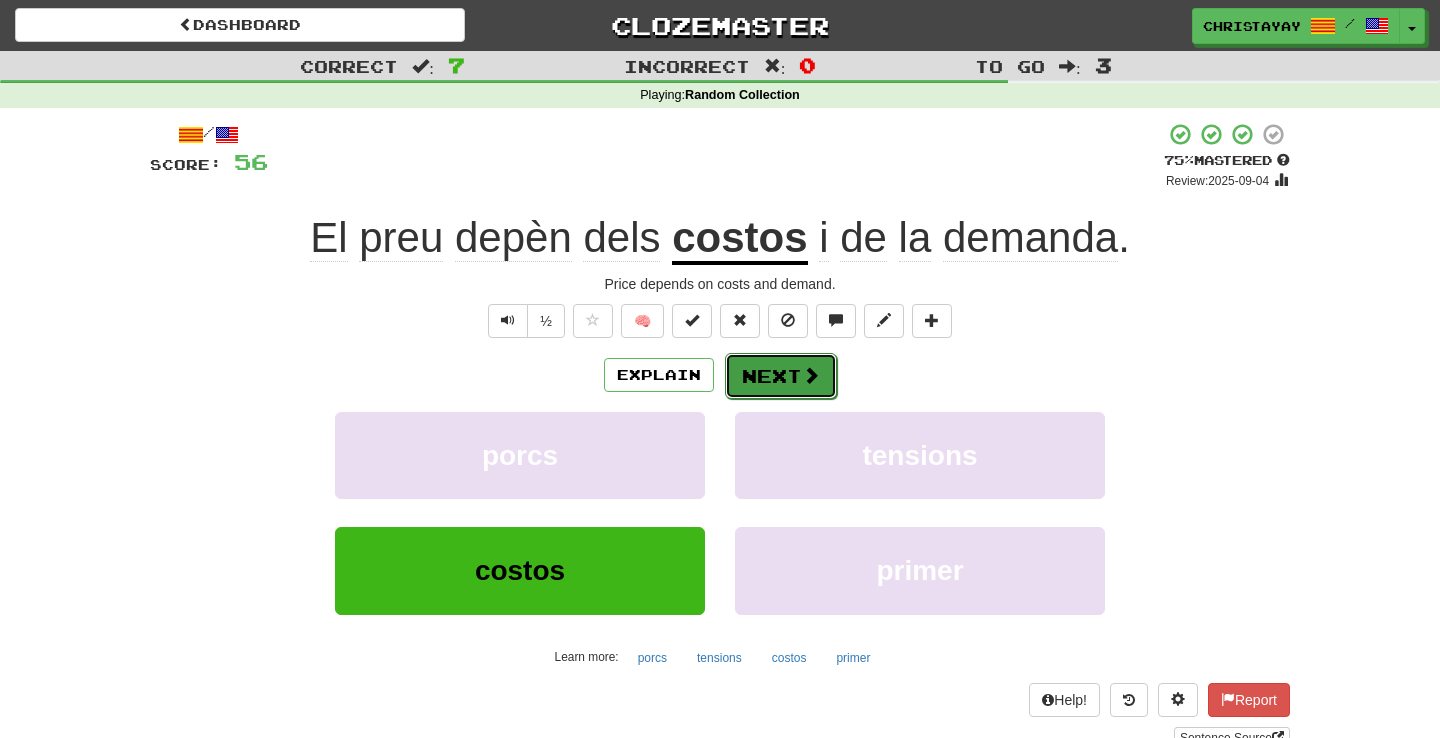 click on "Next" at bounding box center (781, 376) 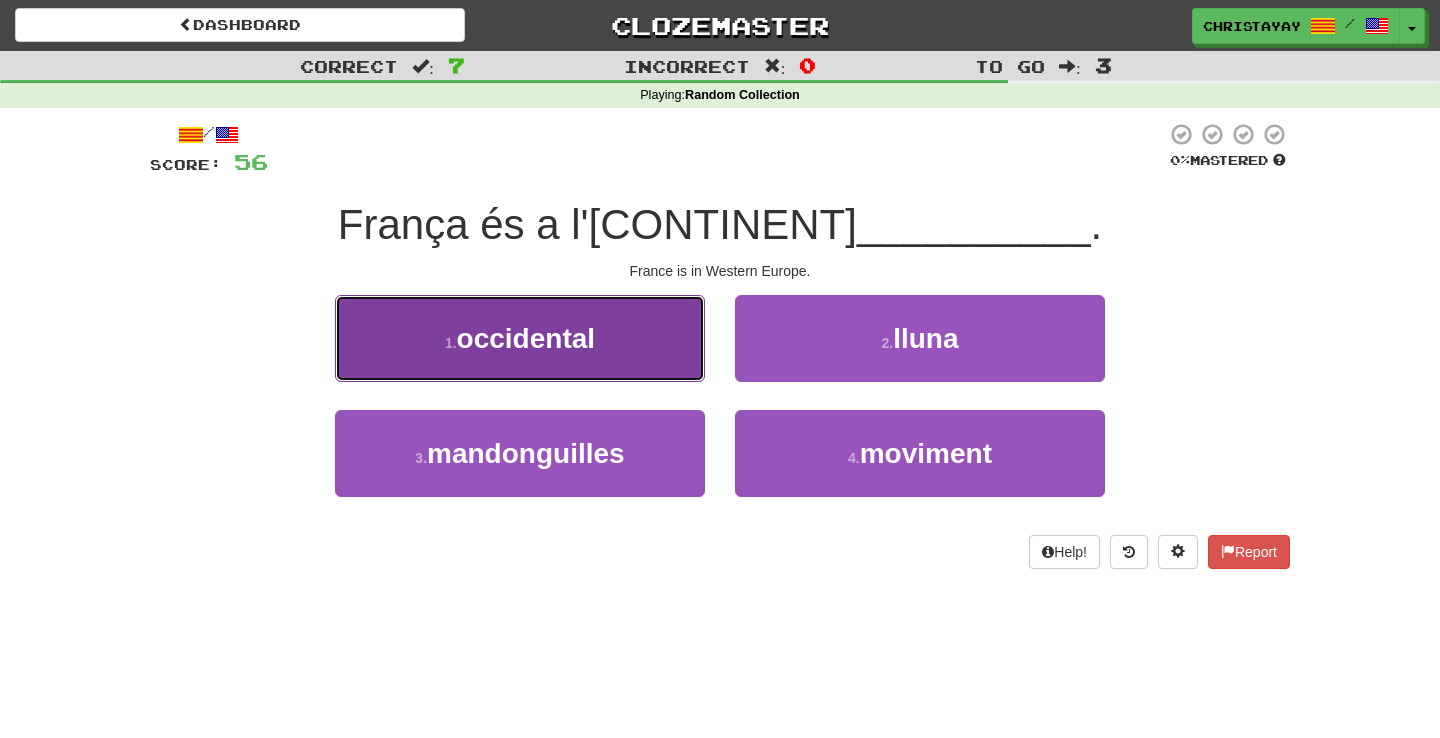 click on "1 .  occidental" at bounding box center [520, 338] 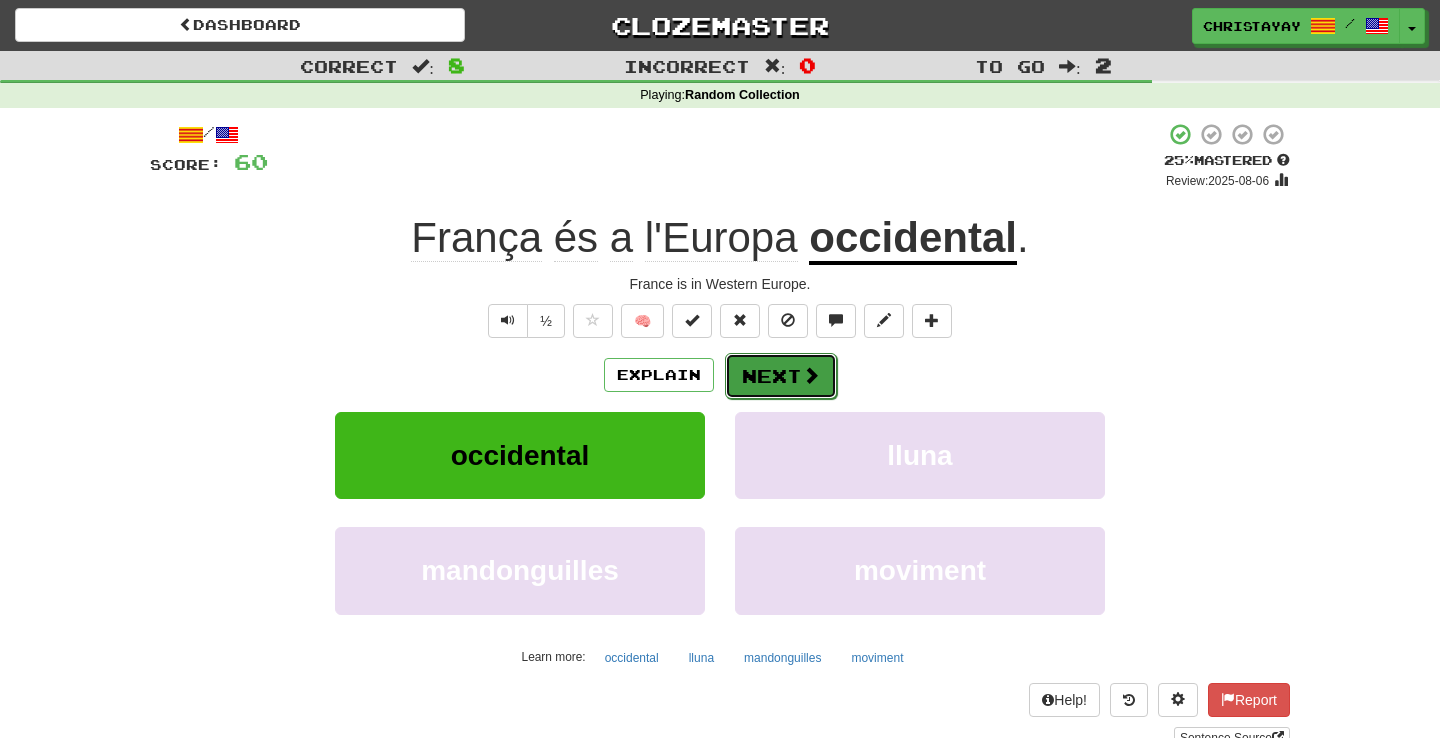 click on "Next" at bounding box center (781, 376) 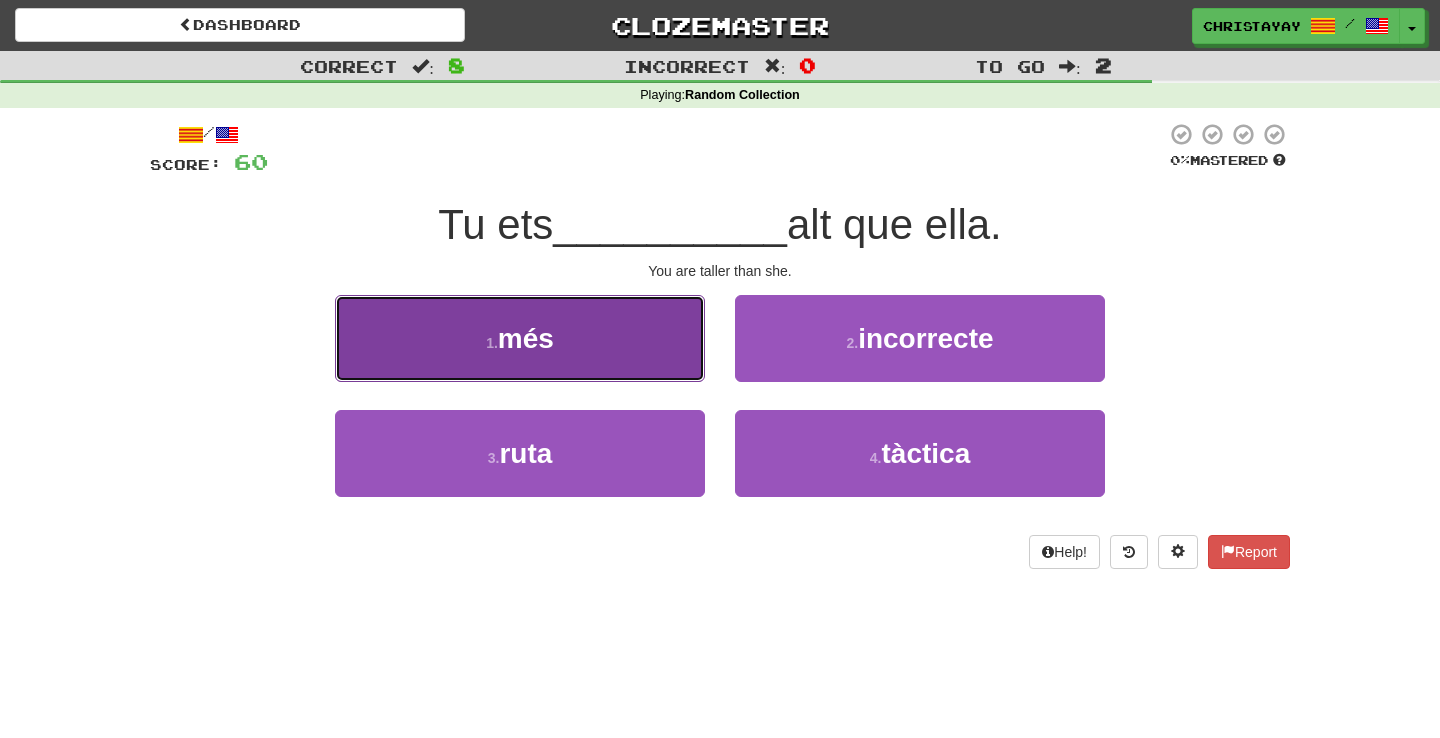 click on "1 .  més" at bounding box center [520, 338] 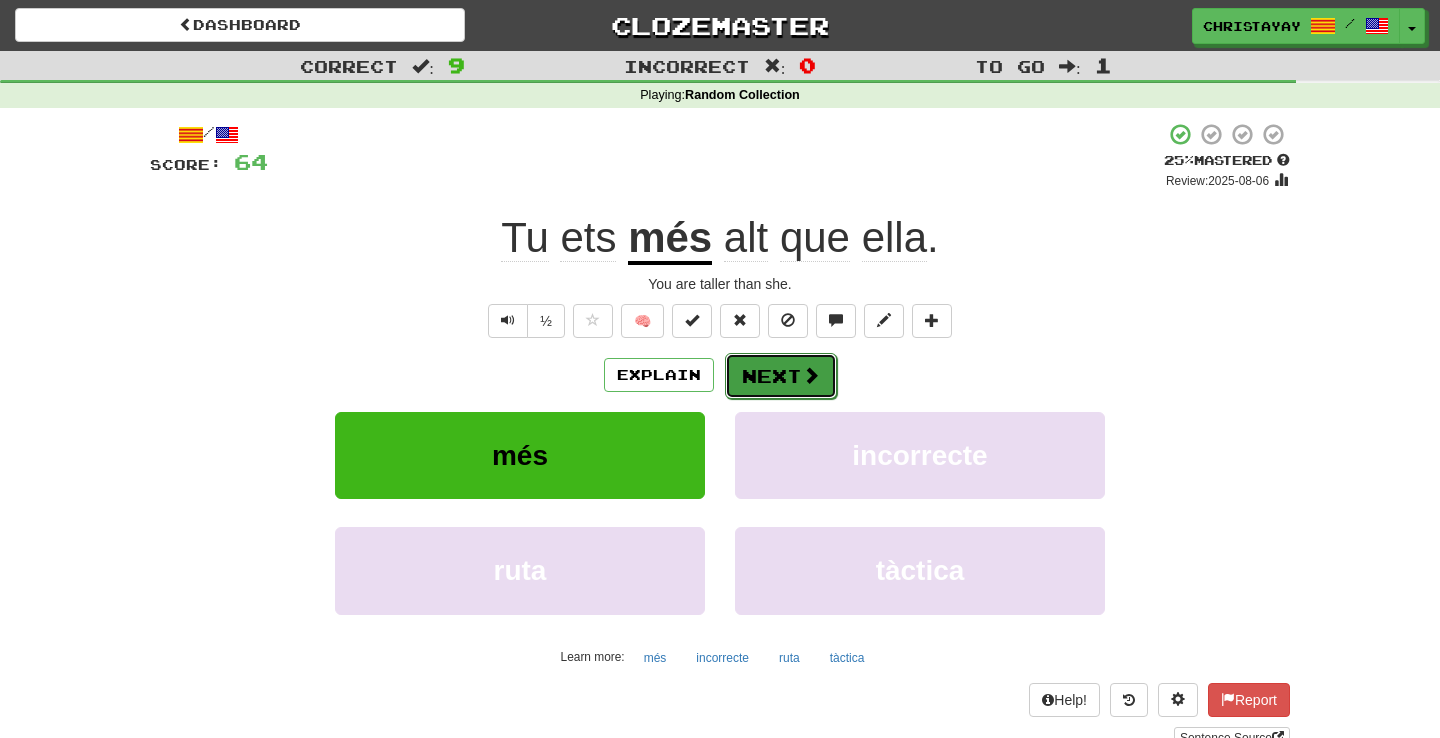 click on "Next" at bounding box center [781, 376] 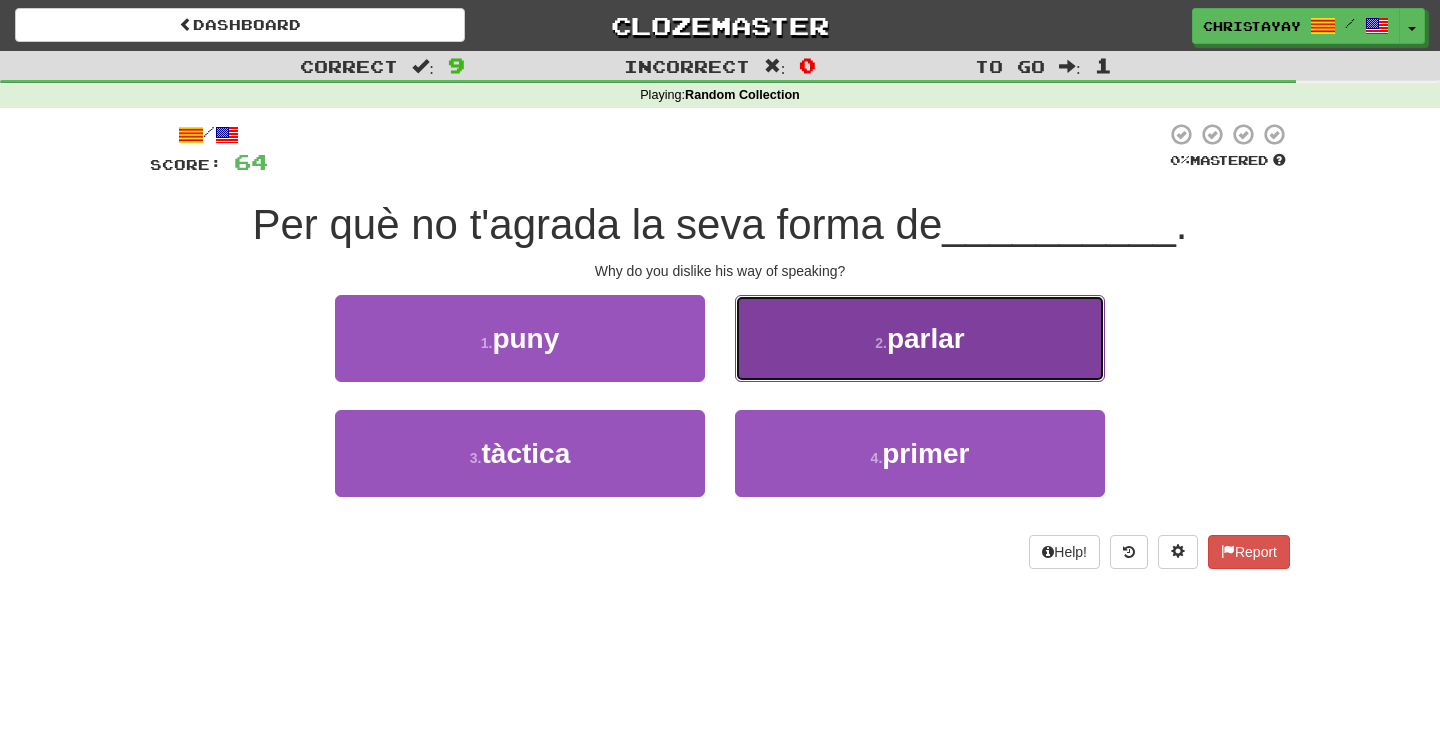click on "2 .  parlar" at bounding box center (920, 338) 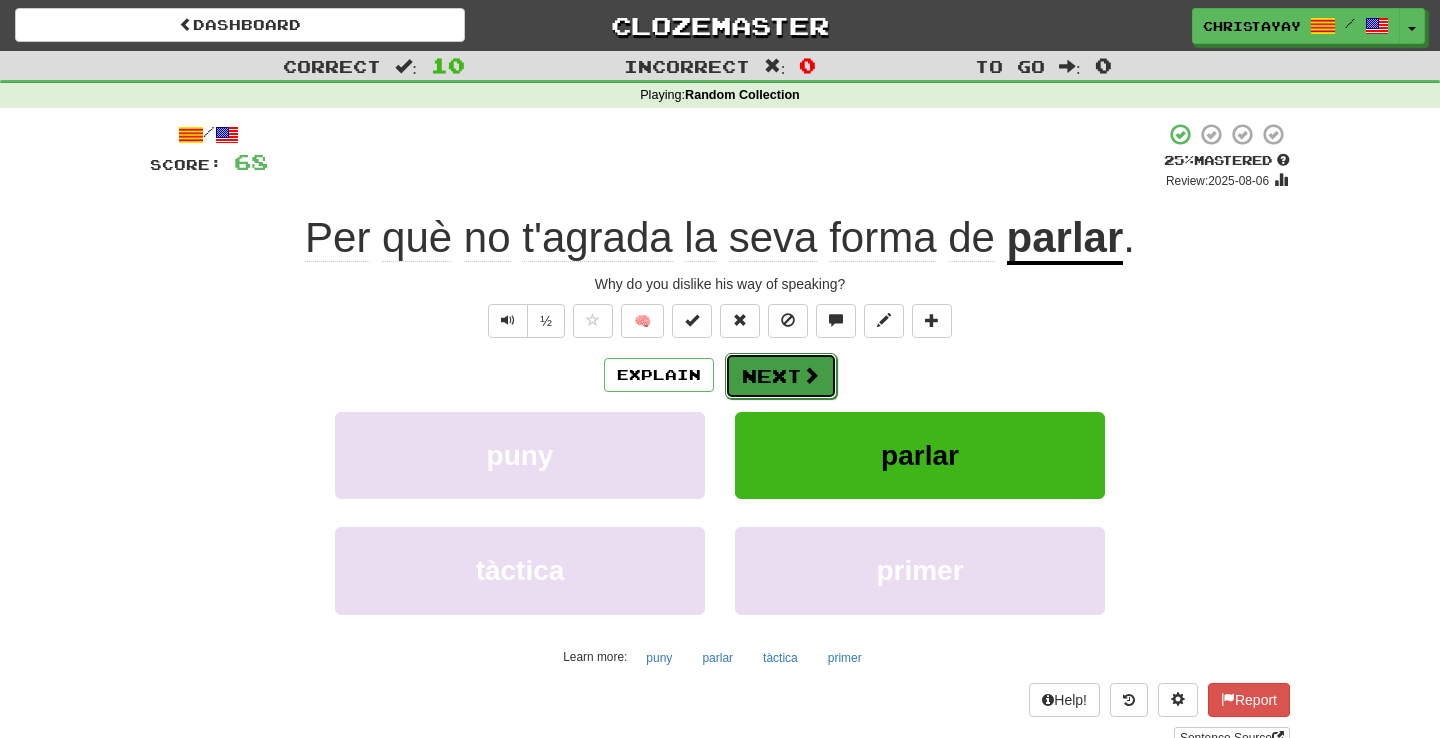 click on "Next" at bounding box center (781, 376) 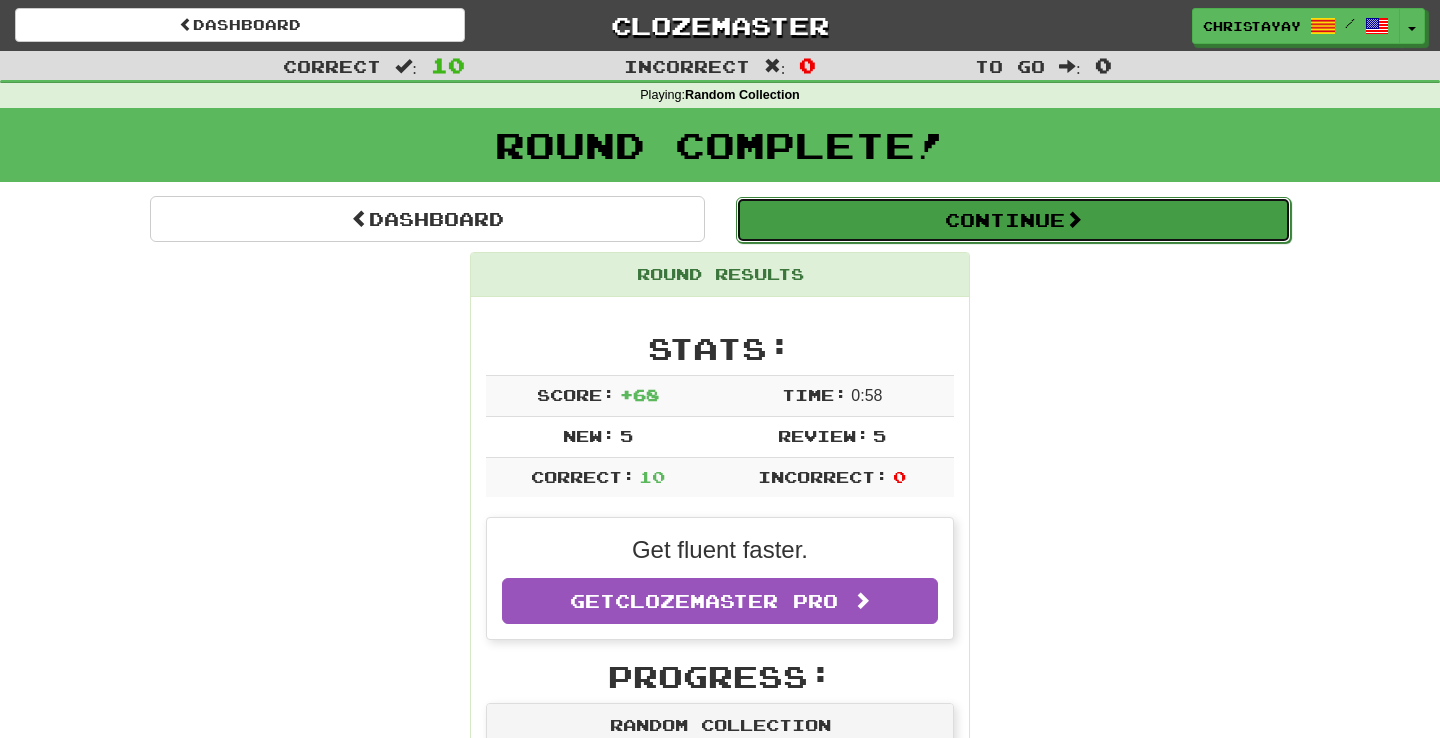 click on "Continue" at bounding box center (1013, 220) 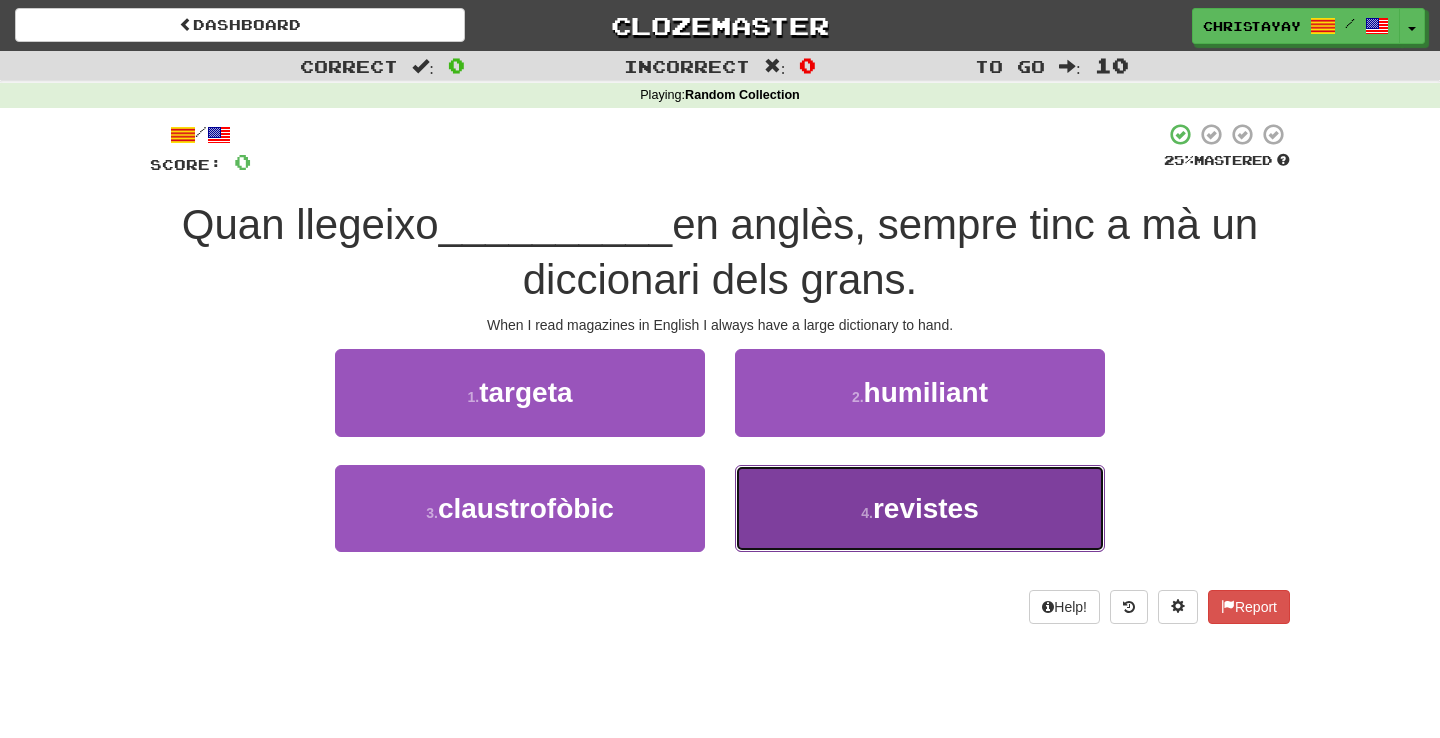 click on "4 .  revistes" at bounding box center (920, 508) 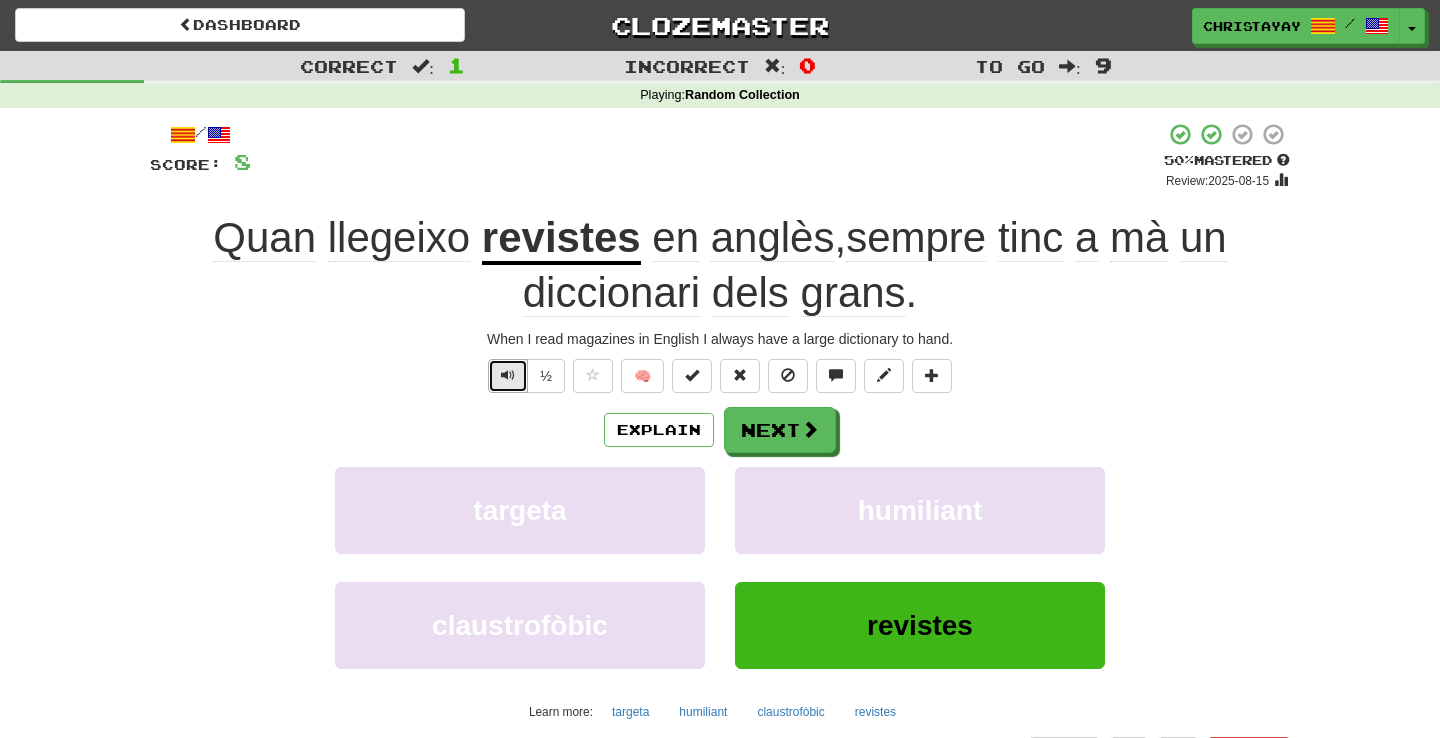 click at bounding box center (508, 375) 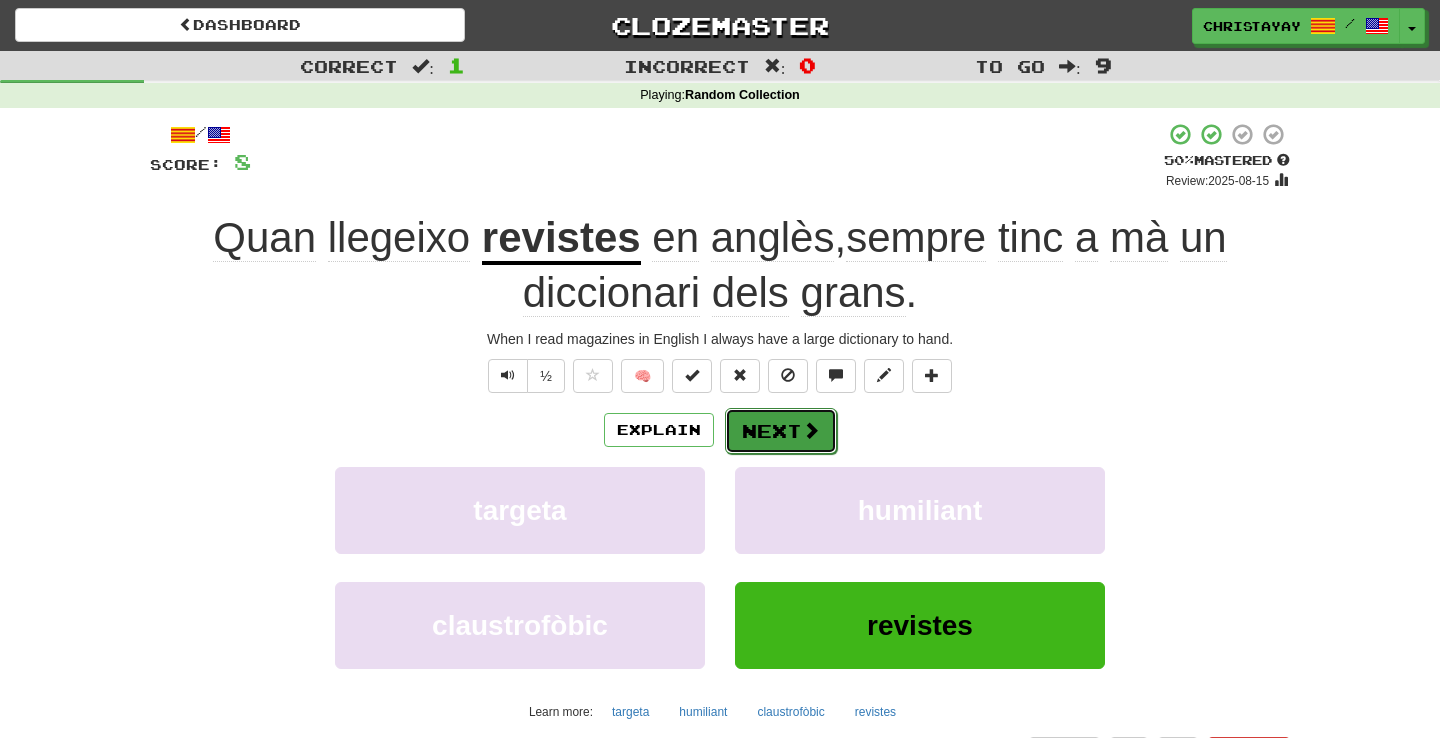 click on "Next" at bounding box center (781, 431) 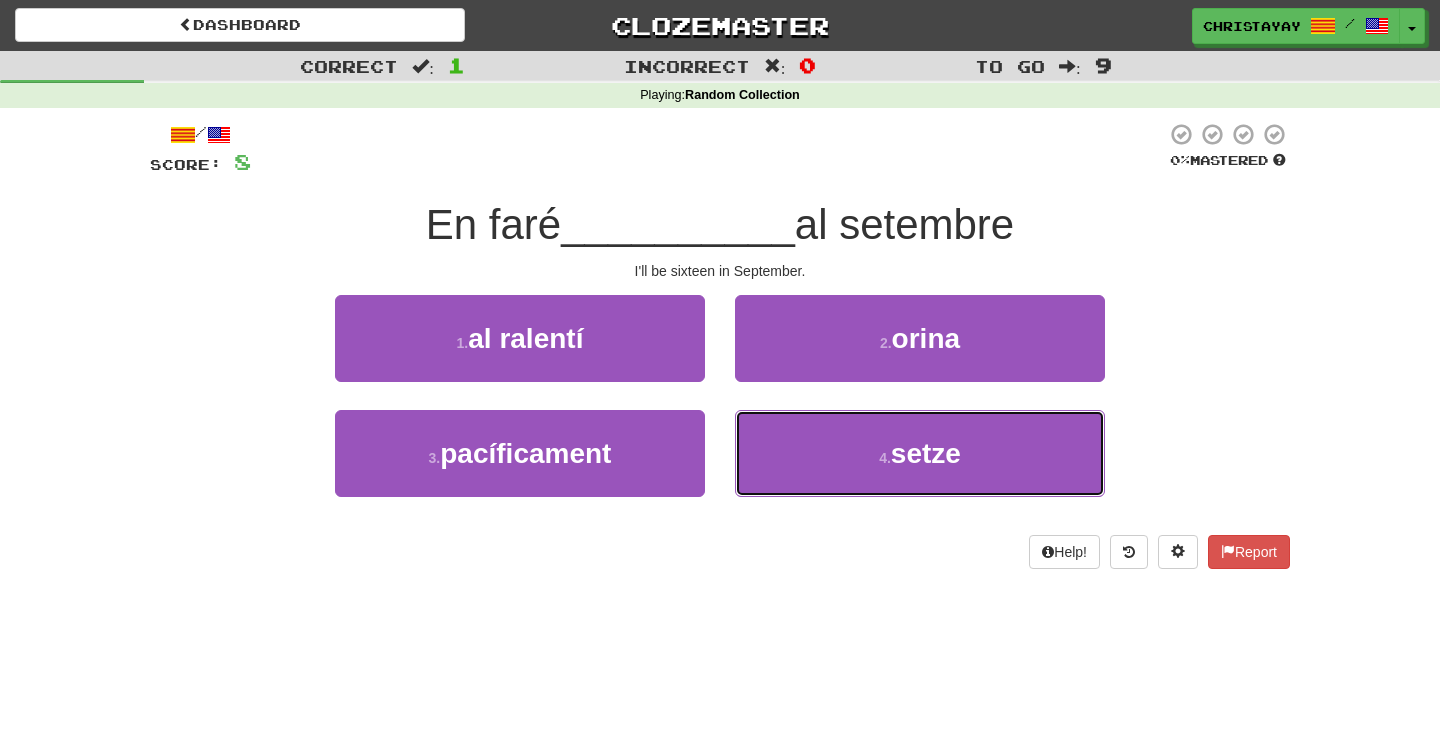 click on "4 .  setze" at bounding box center [920, 453] 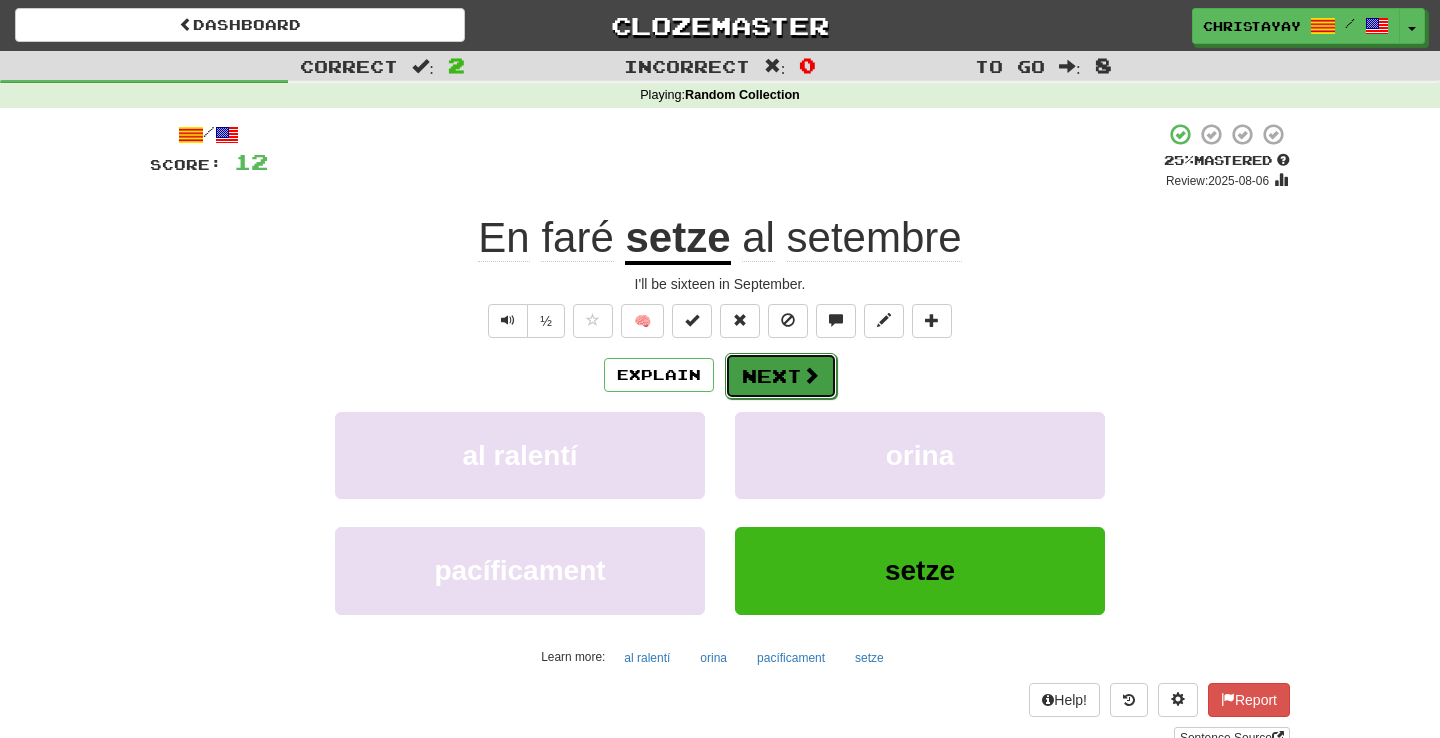click on "Next" at bounding box center (781, 376) 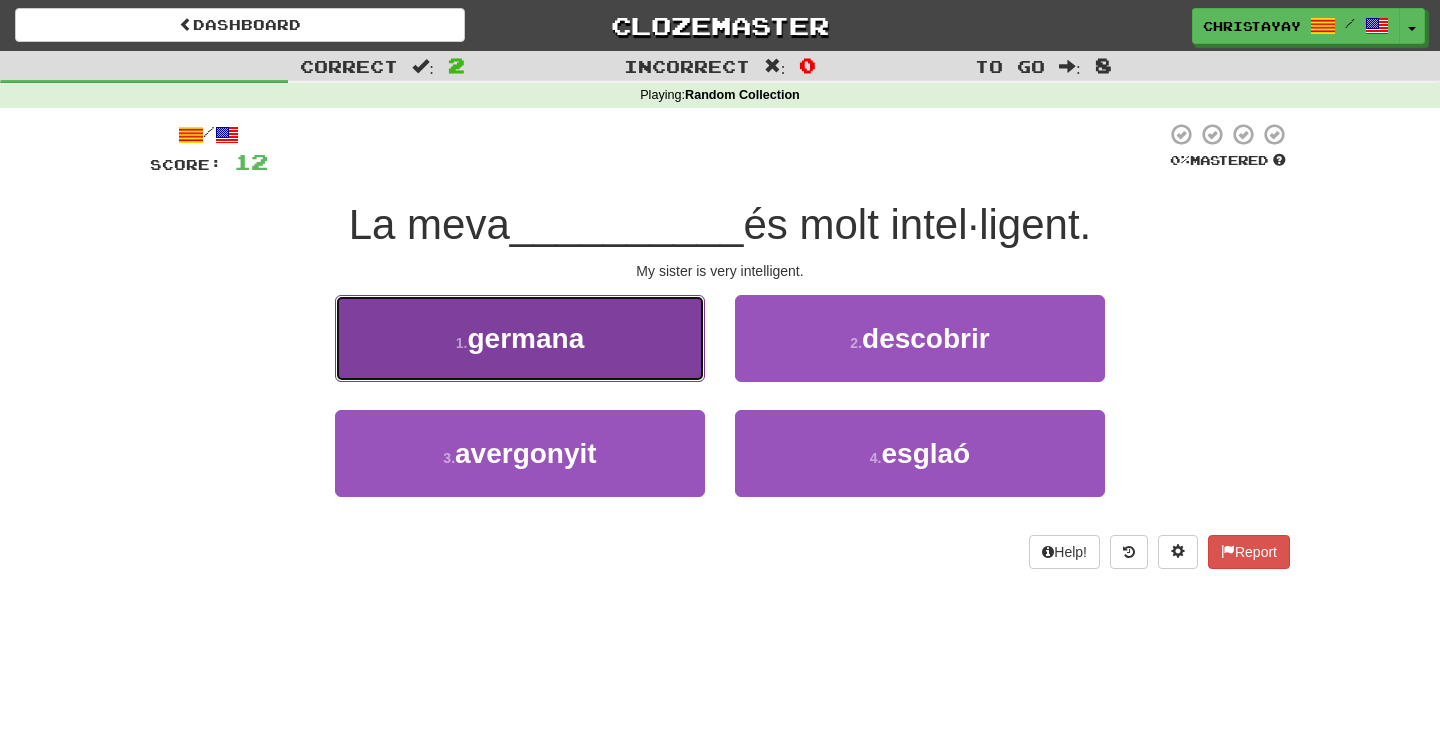 click on "1 .  germana" at bounding box center [520, 338] 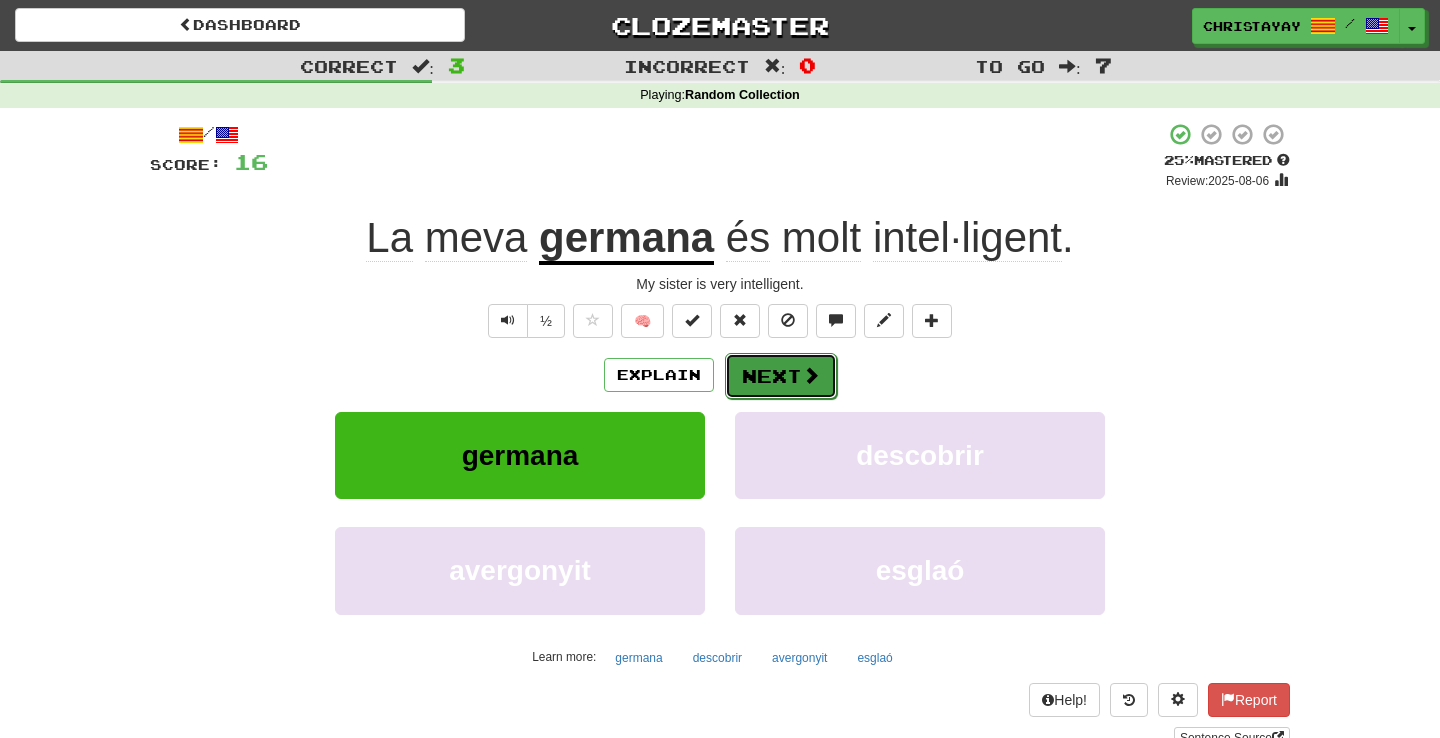 click on "Next" at bounding box center (781, 376) 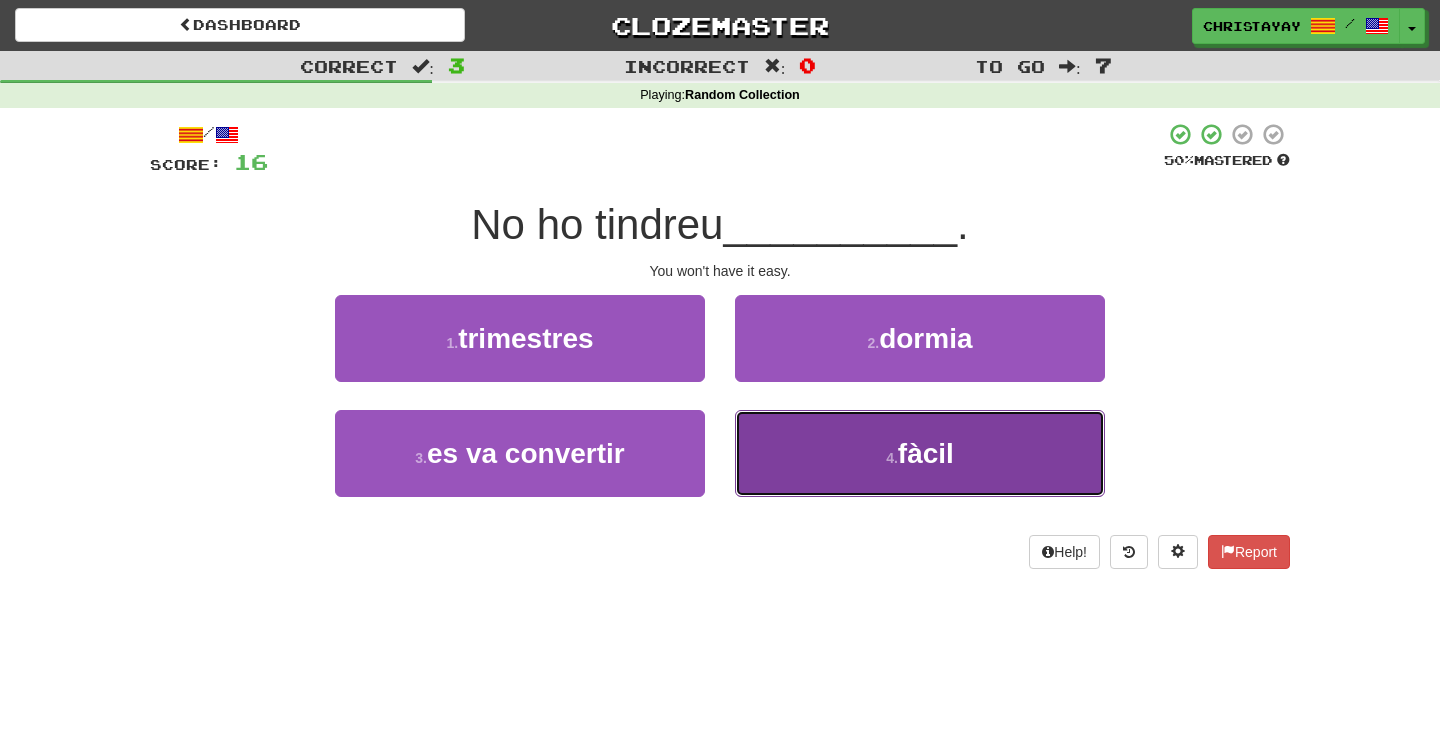 click on "4 .  fàcil" at bounding box center [920, 453] 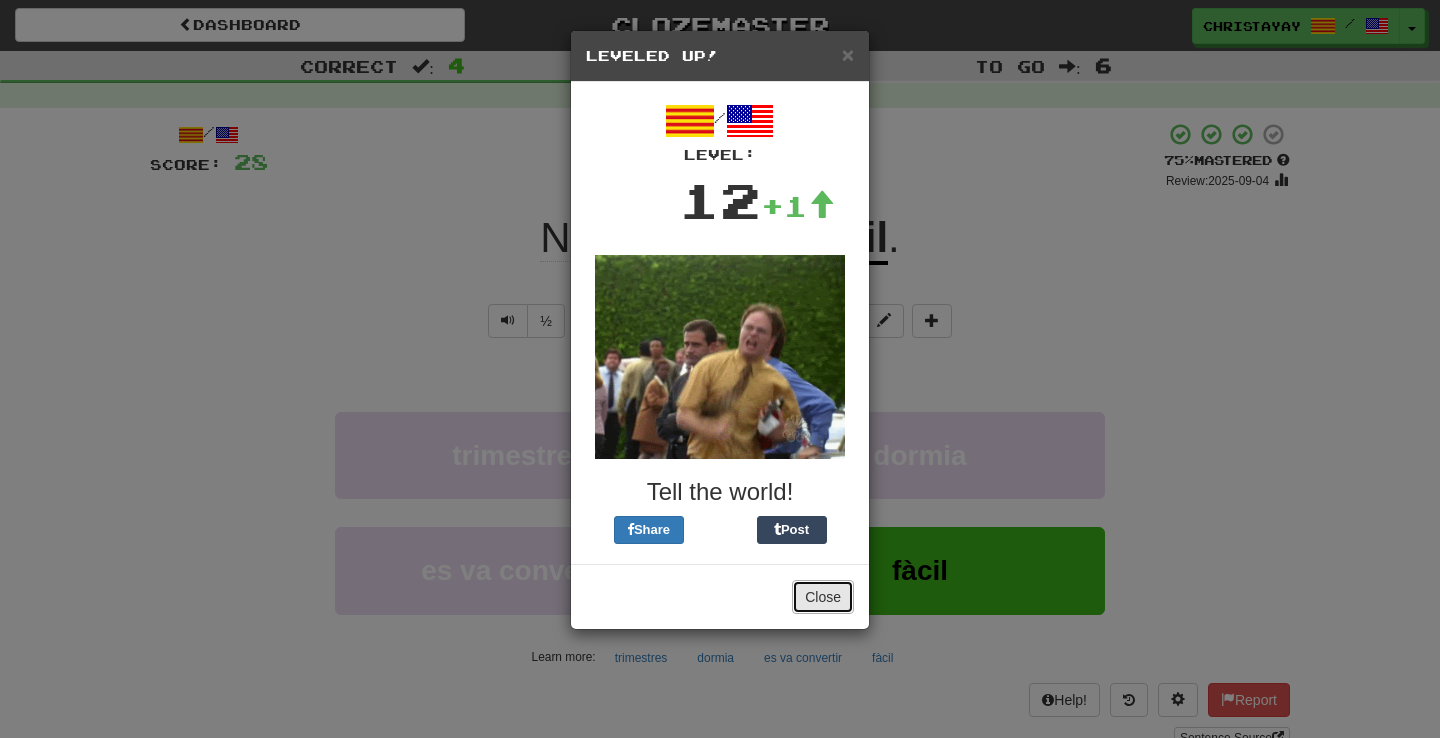 click on "Close" at bounding box center [823, 597] 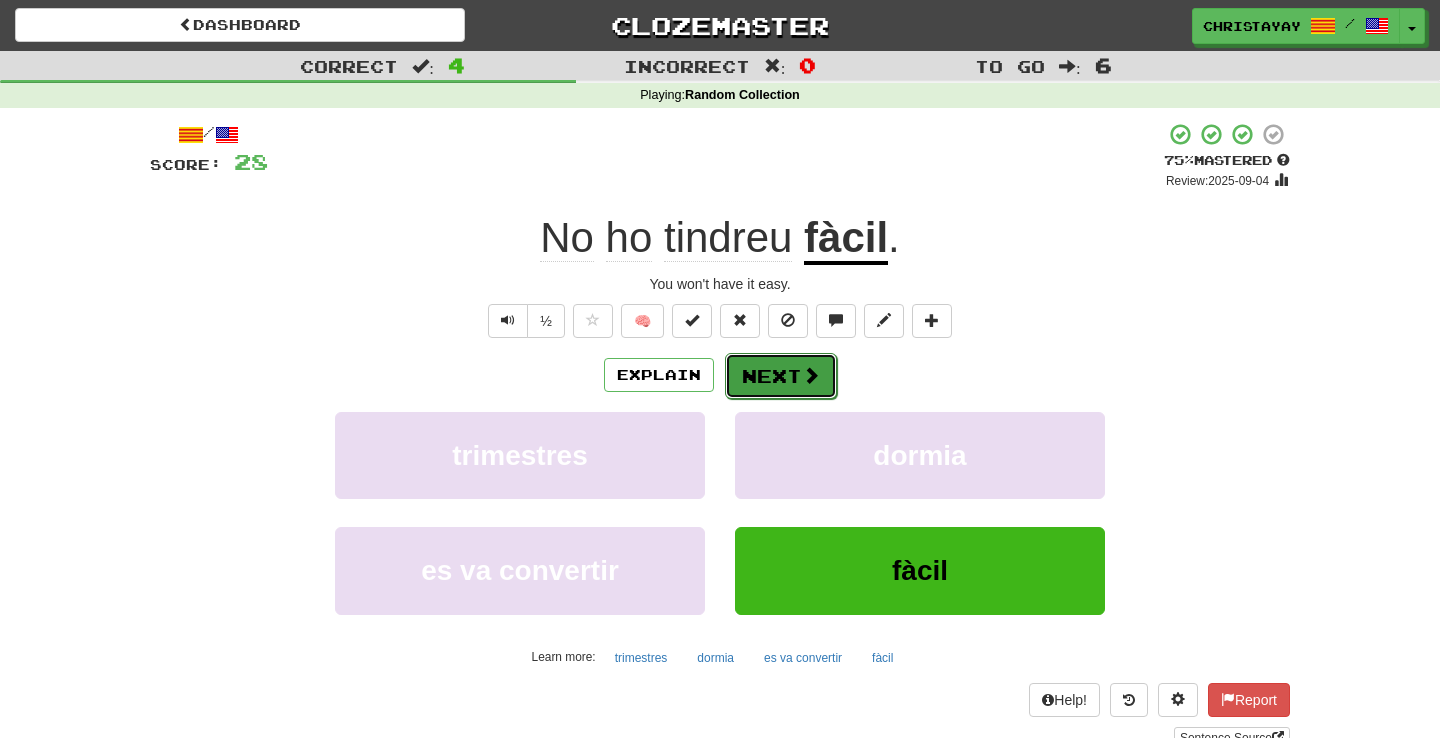 click on "Next" at bounding box center [781, 376] 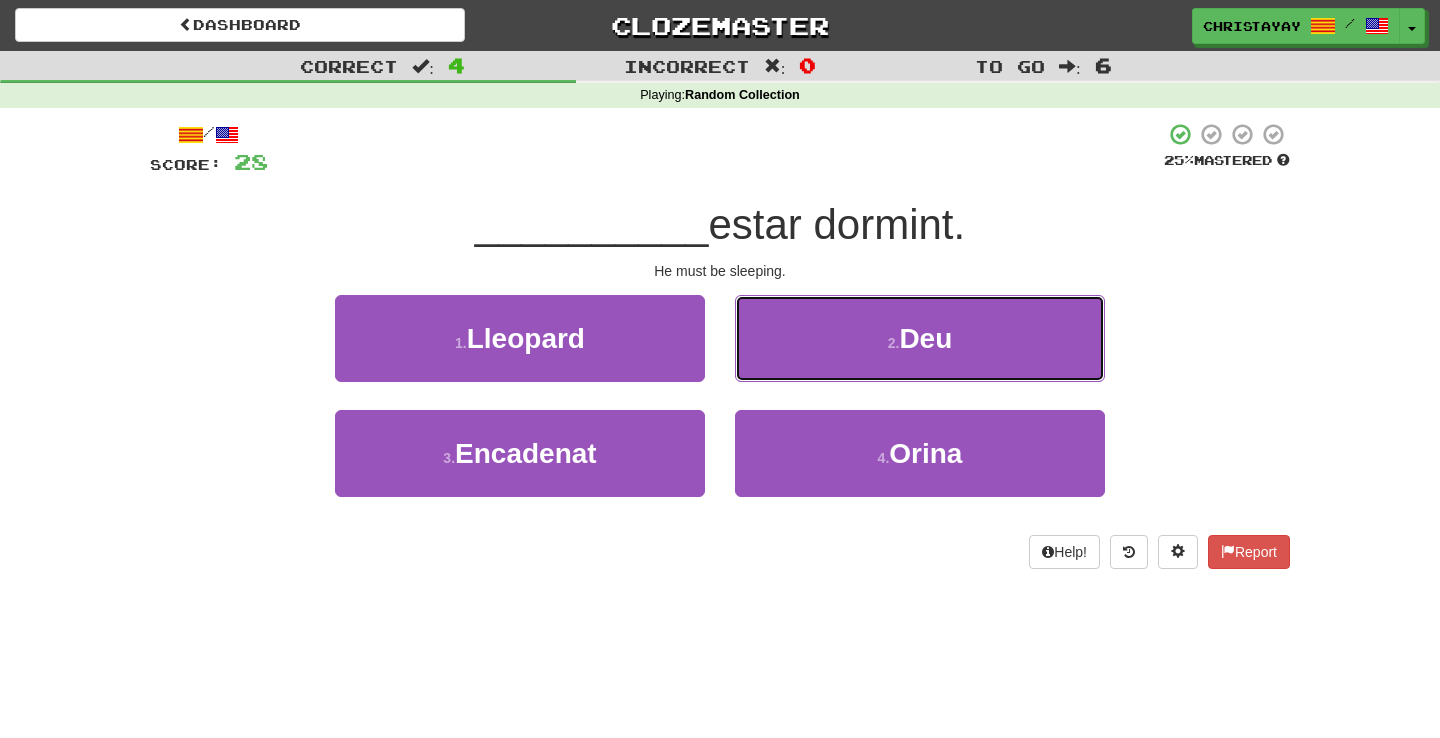 click on "2 .  Deu" at bounding box center (920, 338) 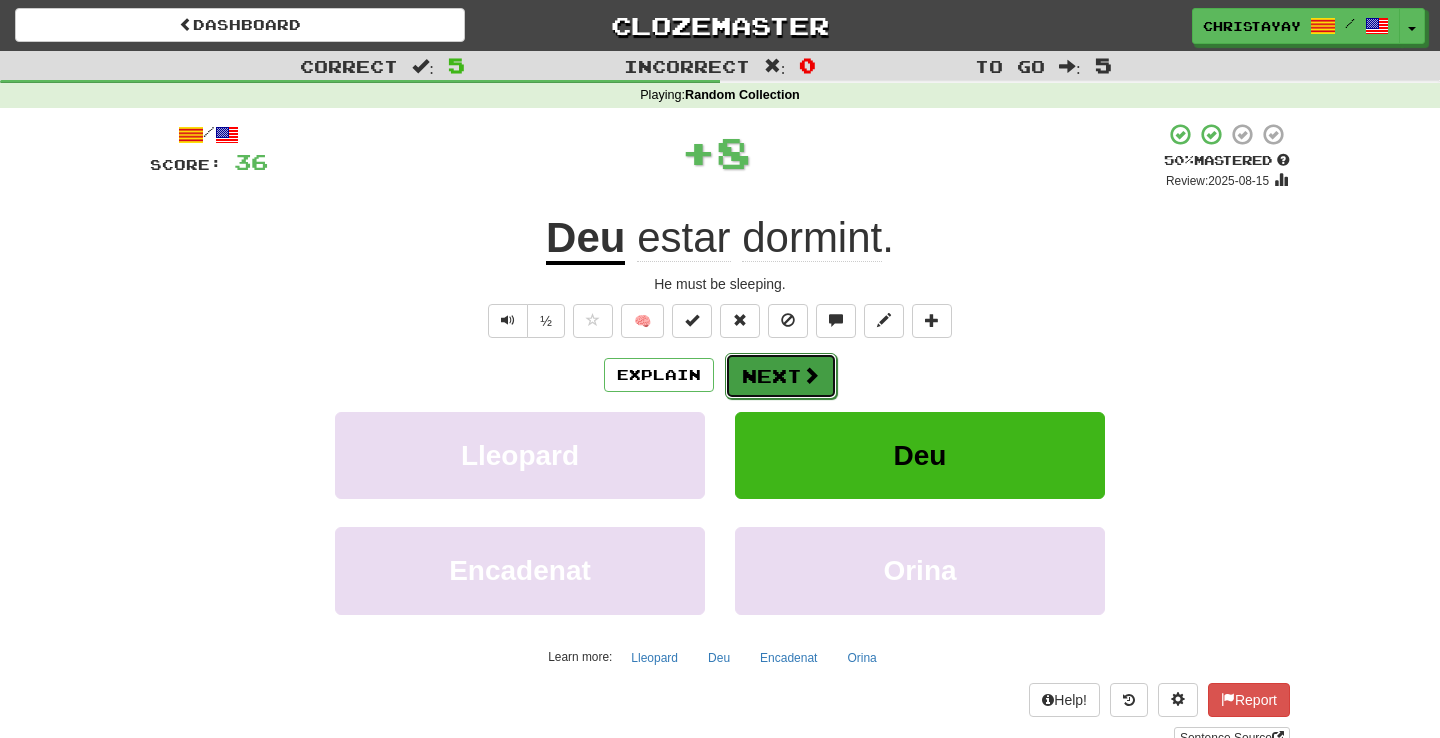 click on "Next" at bounding box center [781, 376] 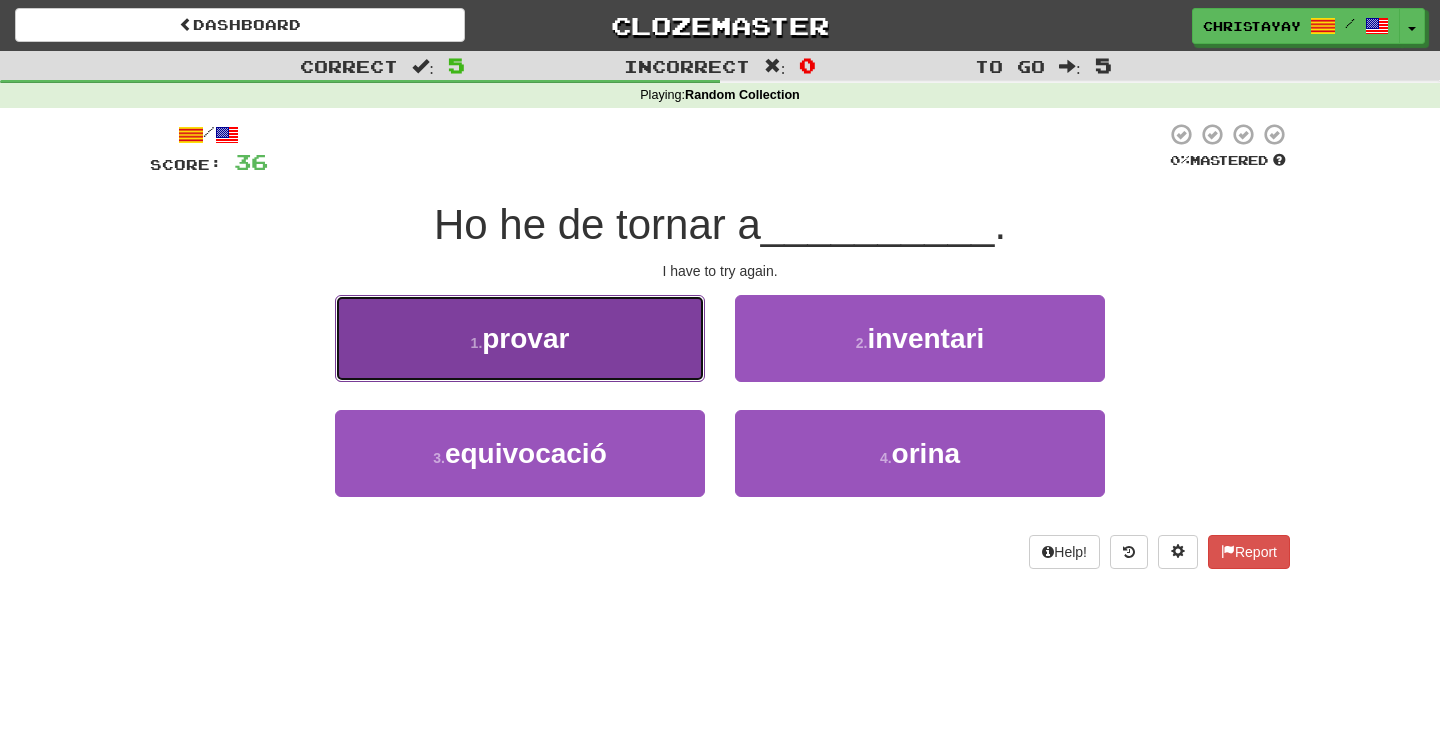 click on "1 .  provar" at bounding box center (520, 338) 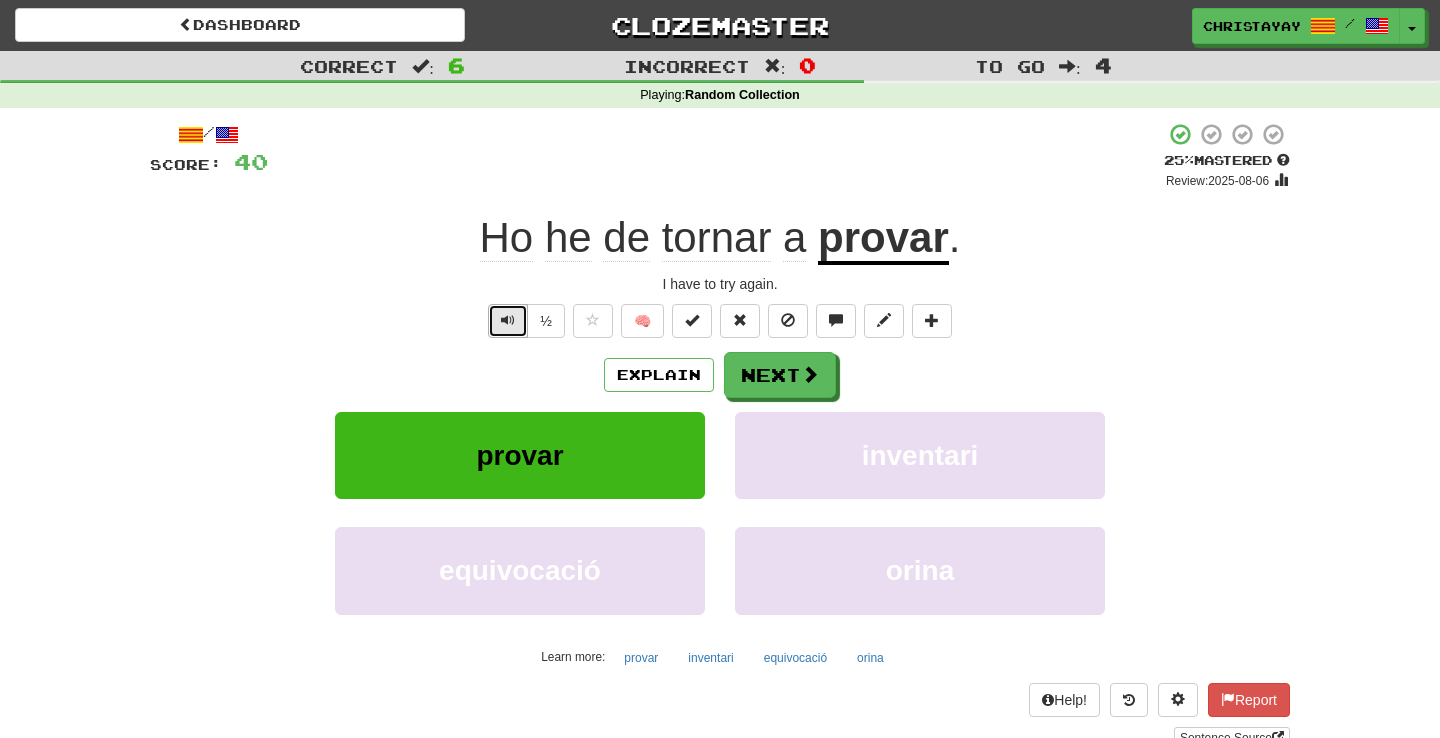 click at bounding box center [508, 321] 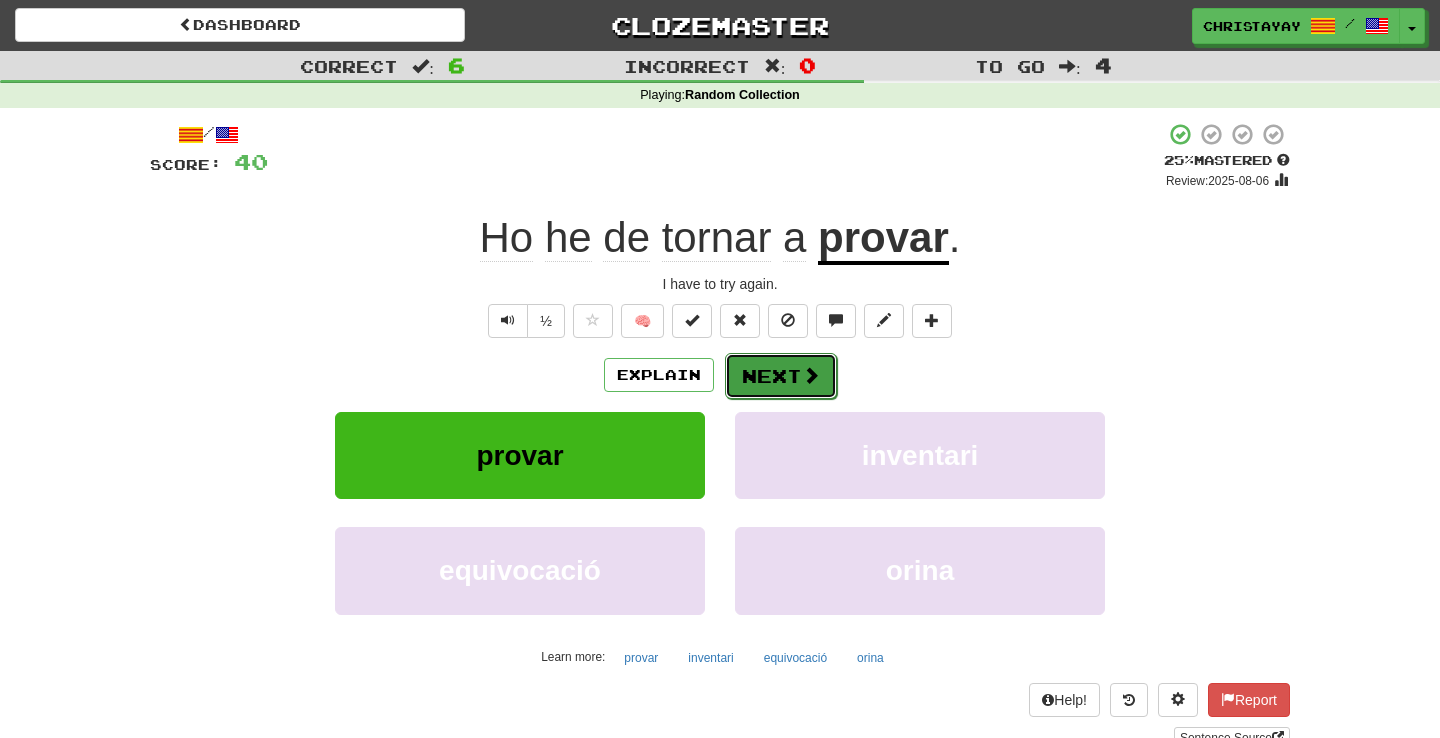 click on "Next" at bounding box center (781, 376) 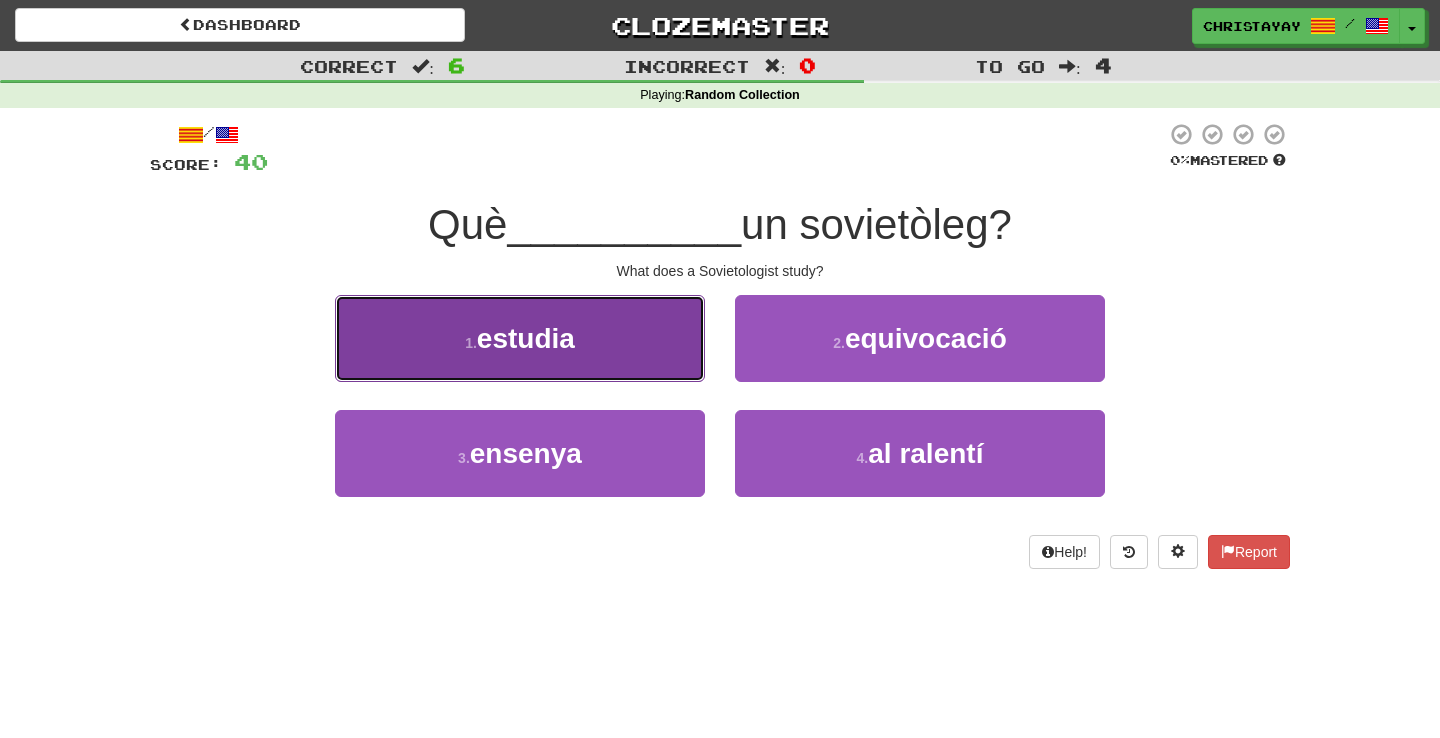 click on "1 .  estudia" at bounding box center (520, 338) 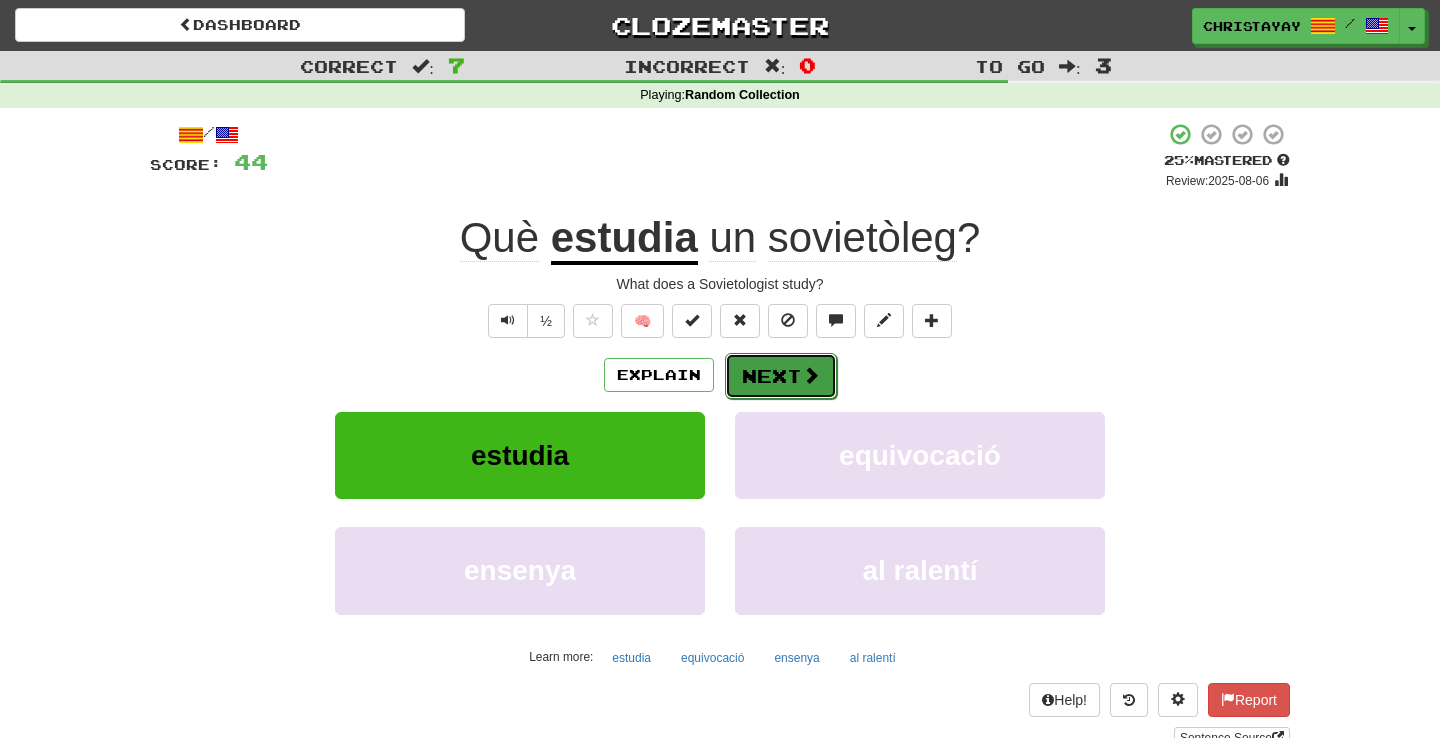 click on "Next" at bounding box center [781, 376] 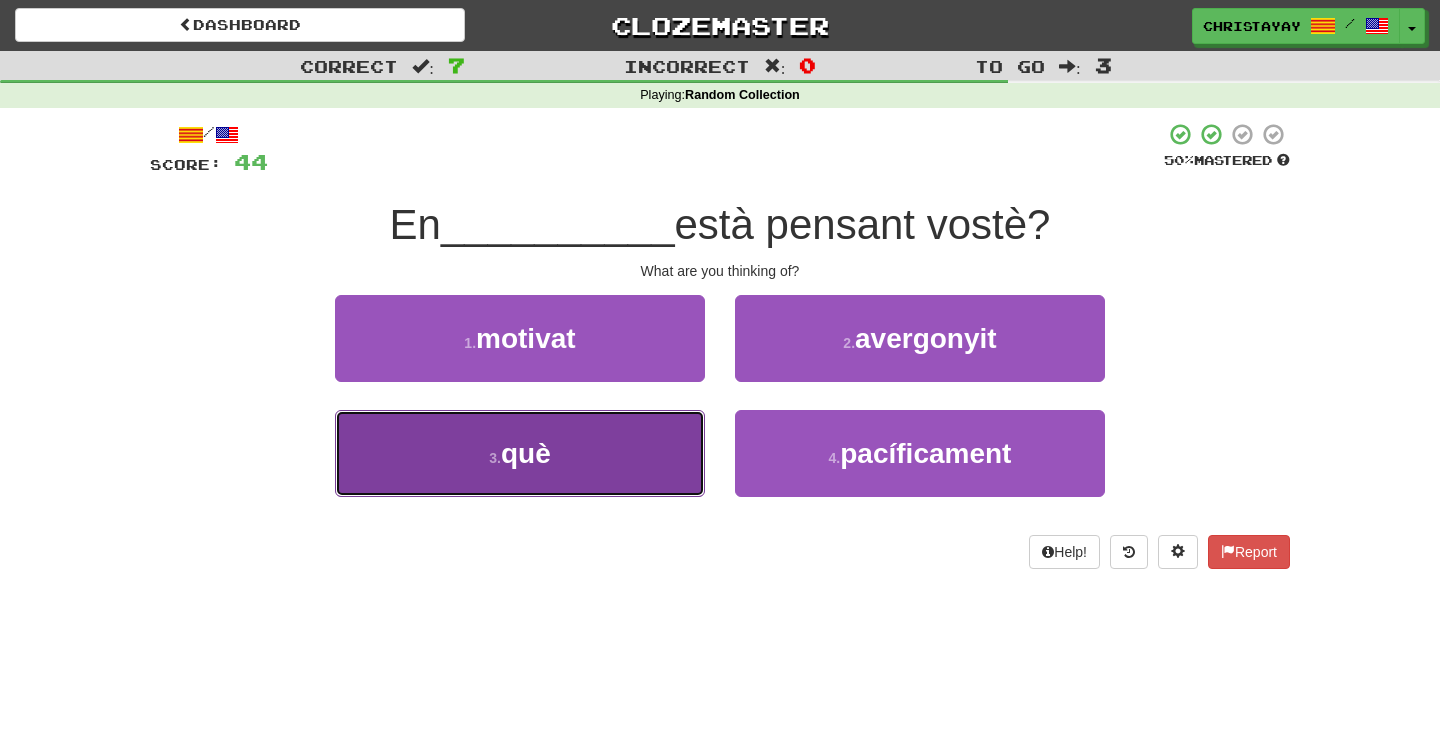 click on "3 .  què" at bounding box center (520, 453) 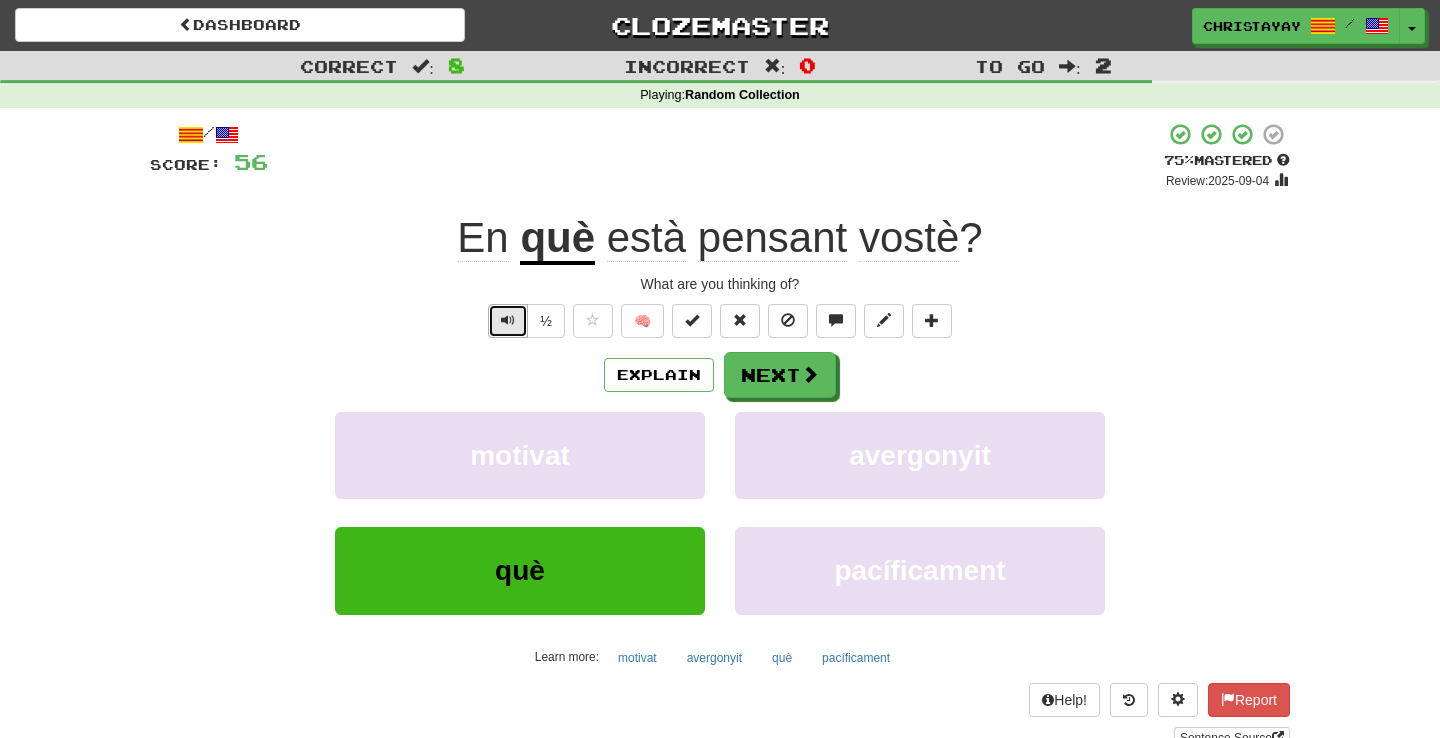 click at bounding box center [508, 321] 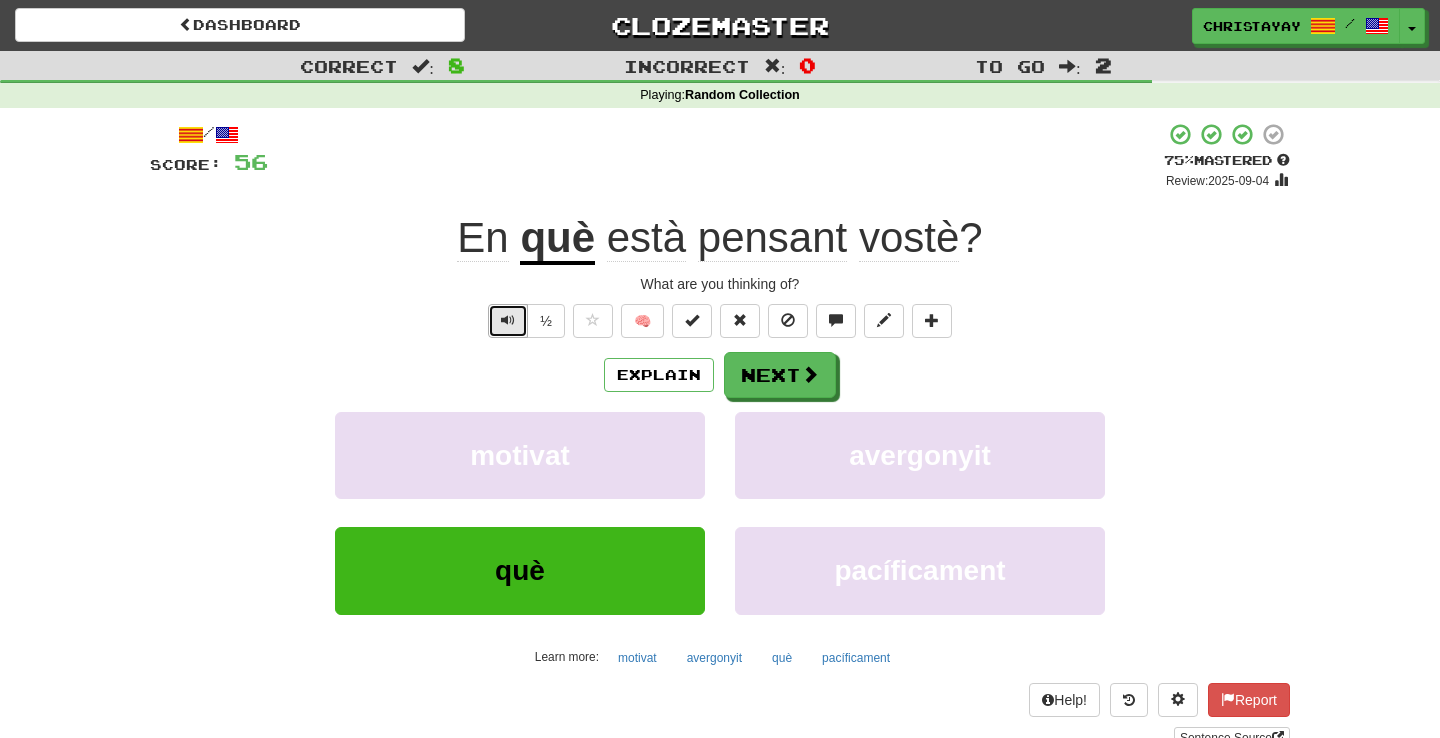 click at bounding box center [508, 321] 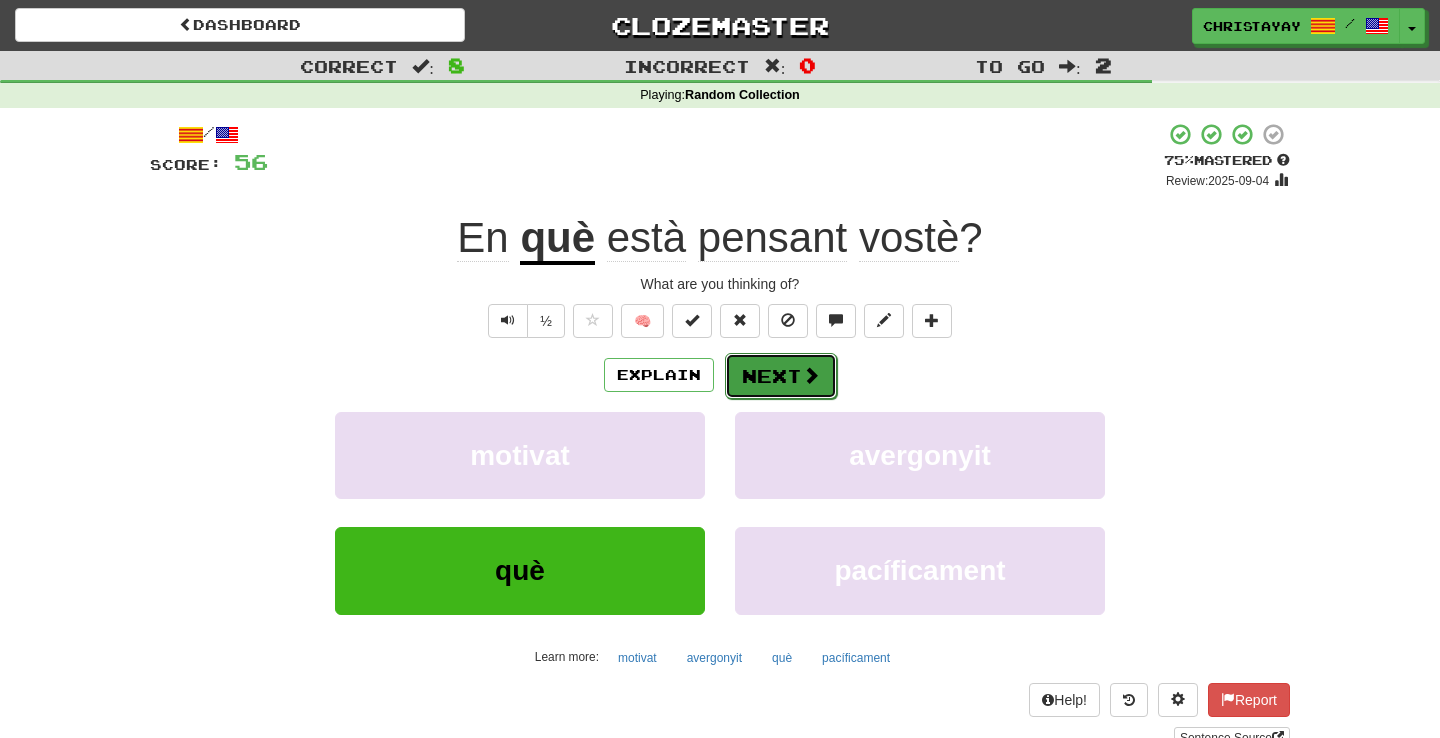 click on "Next" at bounding box center [781, 376] 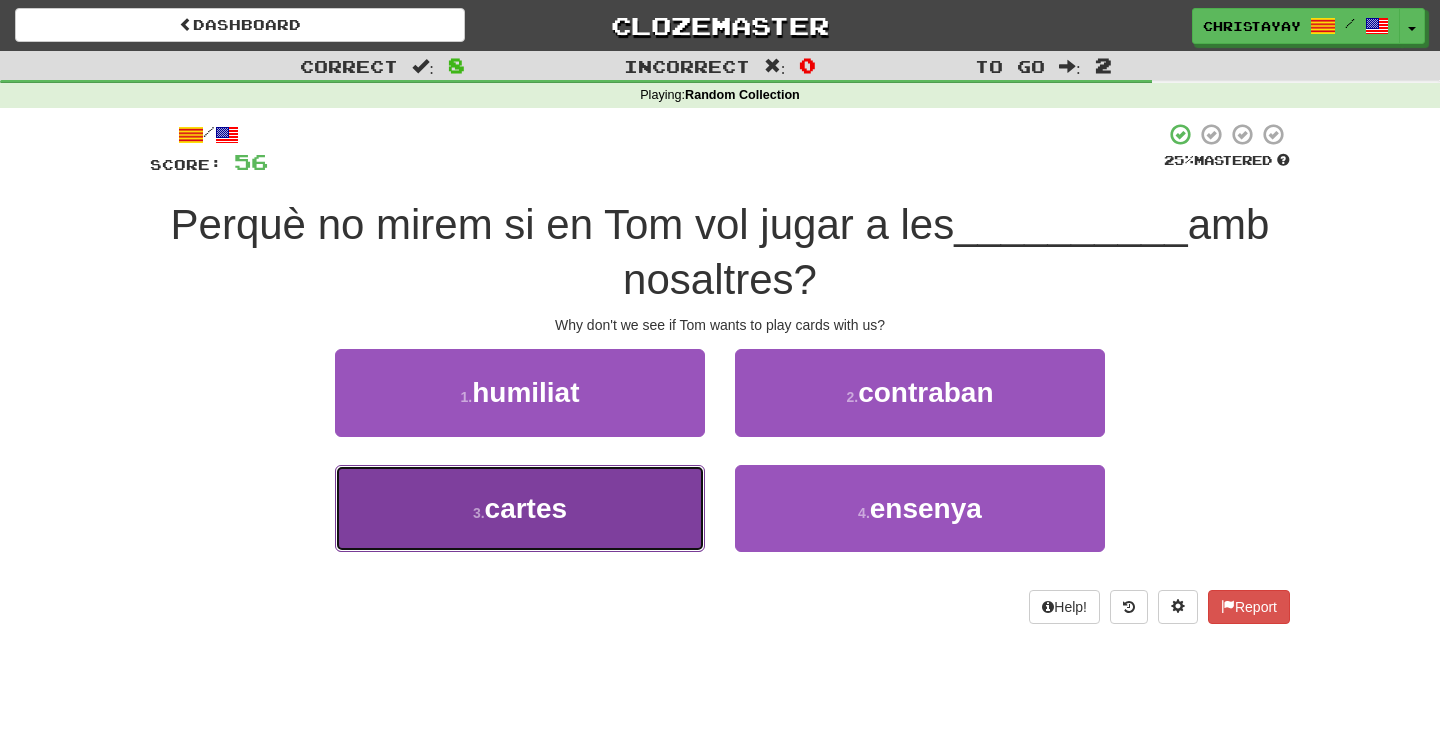 click on "3 .  cartes" at bounding box center (520, 508) 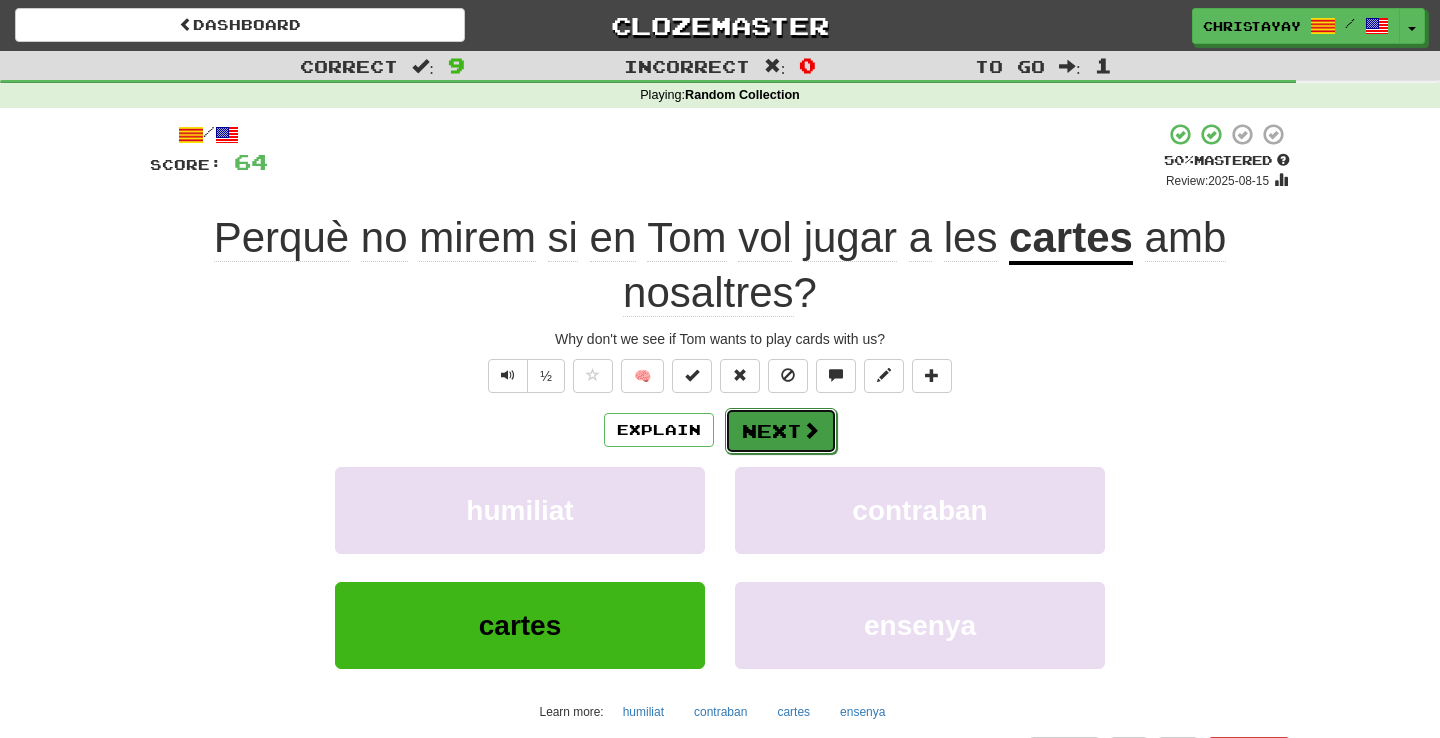 click on "Next" at bounding box center (781, 431) 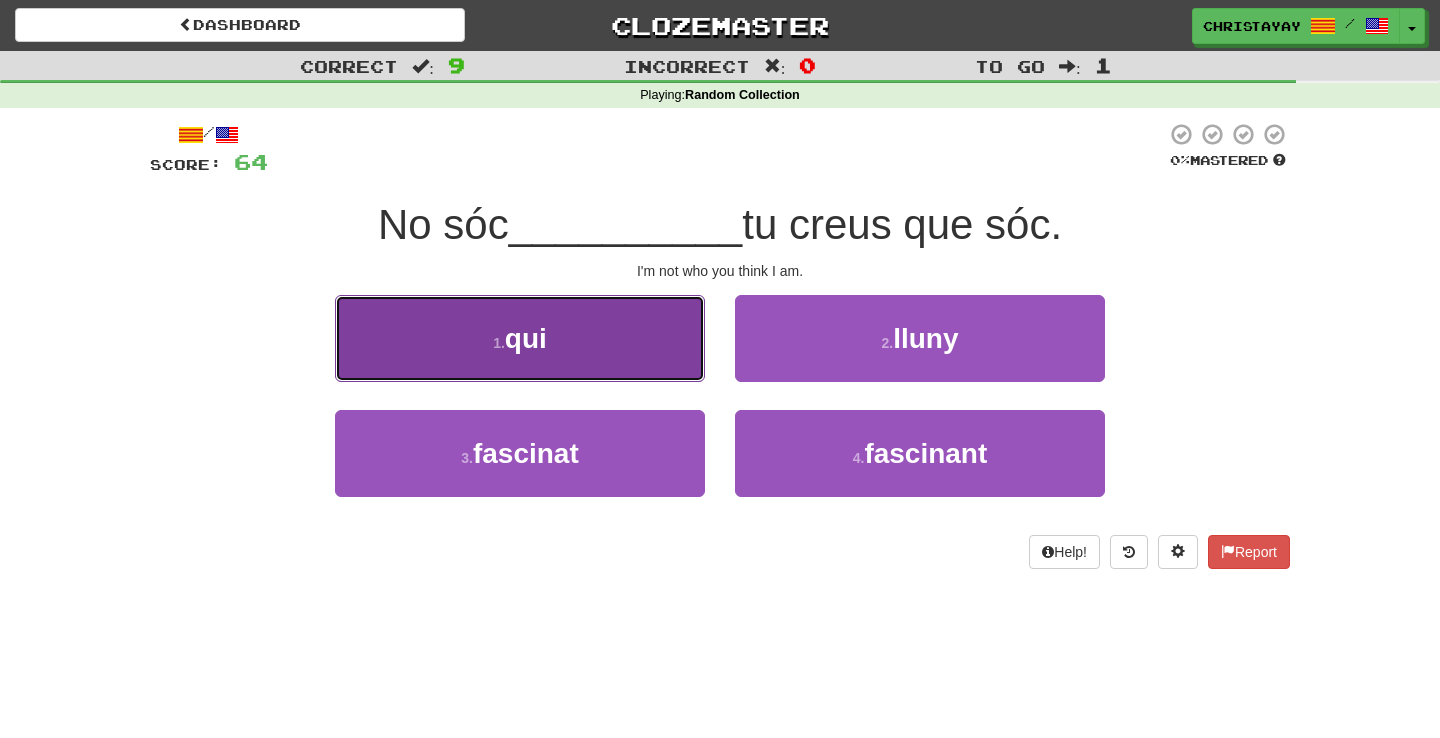 click on "1 .  qui" at bounding box center (520, 338) 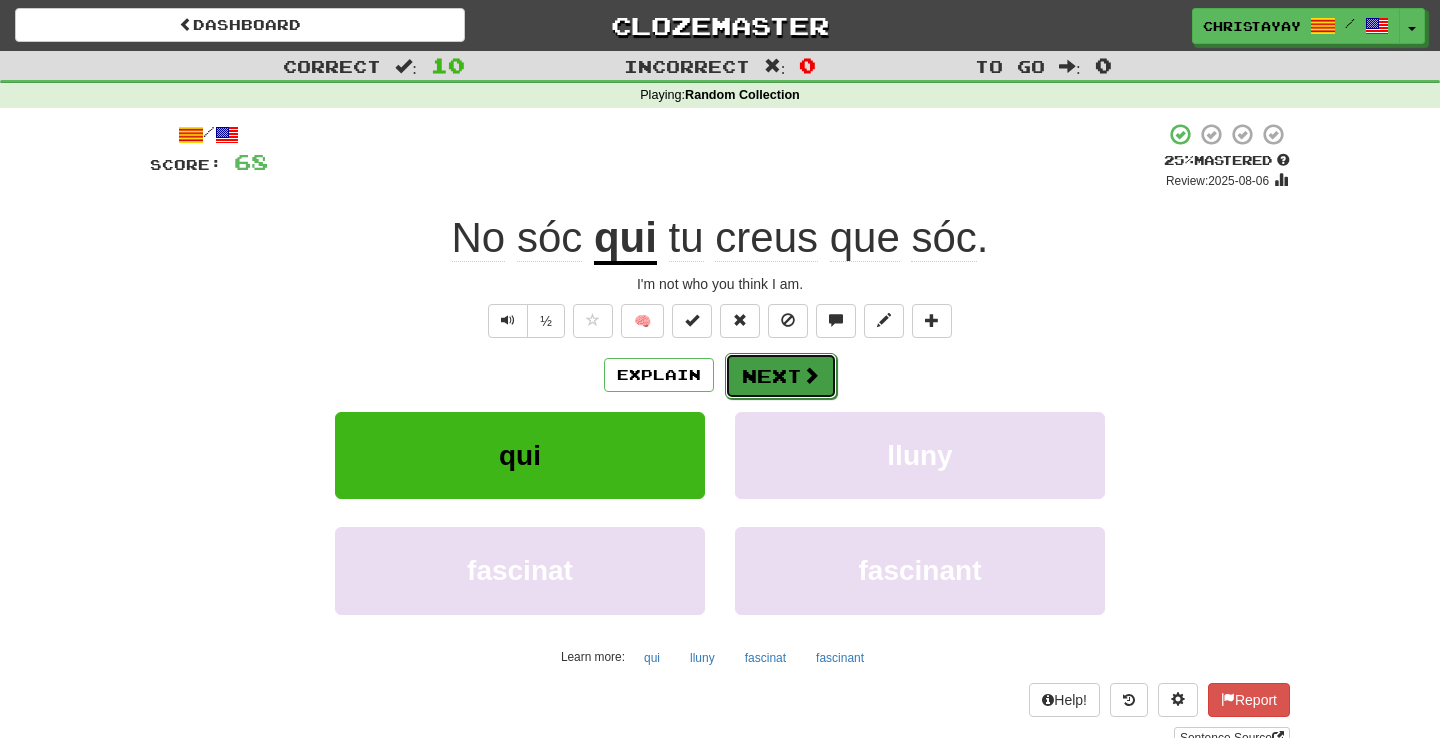 click at bounding box center (811, 375) 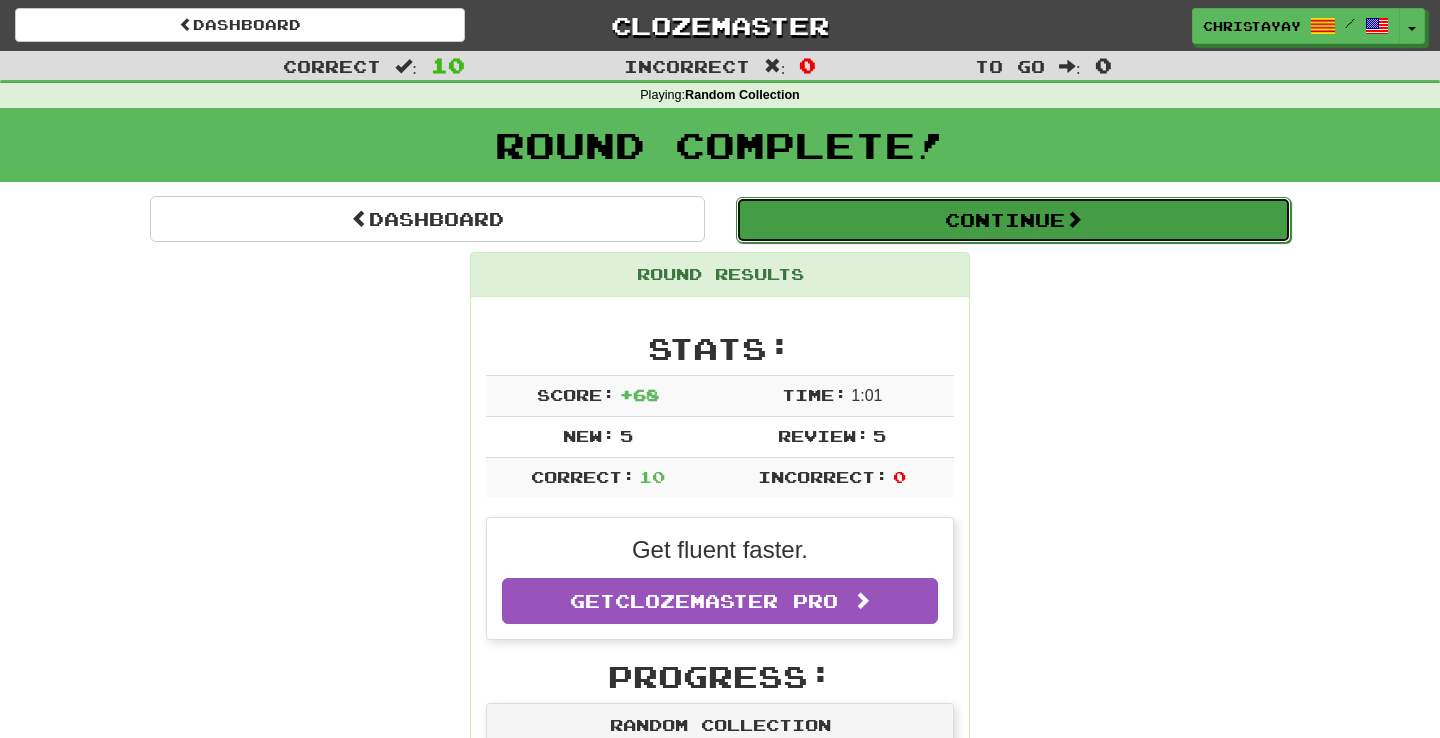 click on "Continue" at bounding box center [1013, 220] 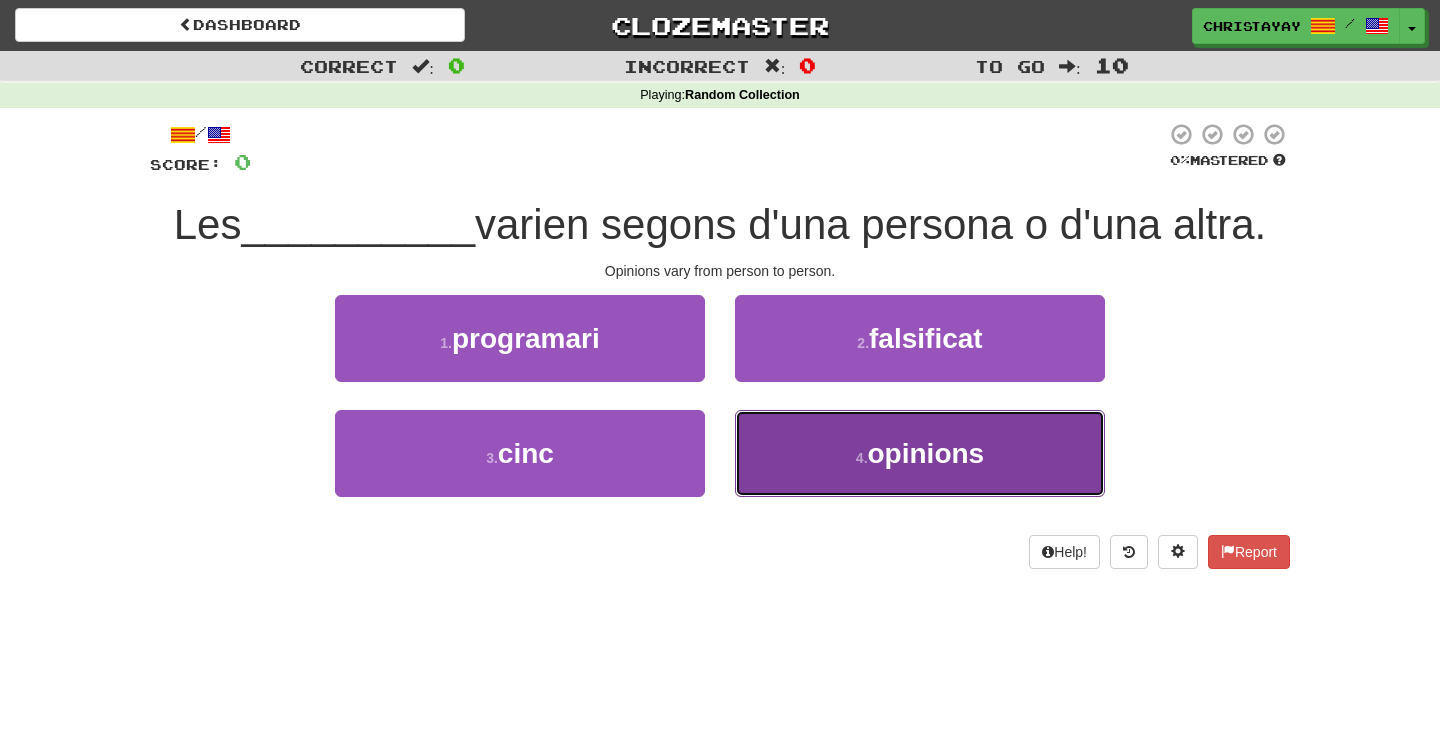 click on "4 .  opinions" at bounding box center [920, 453] 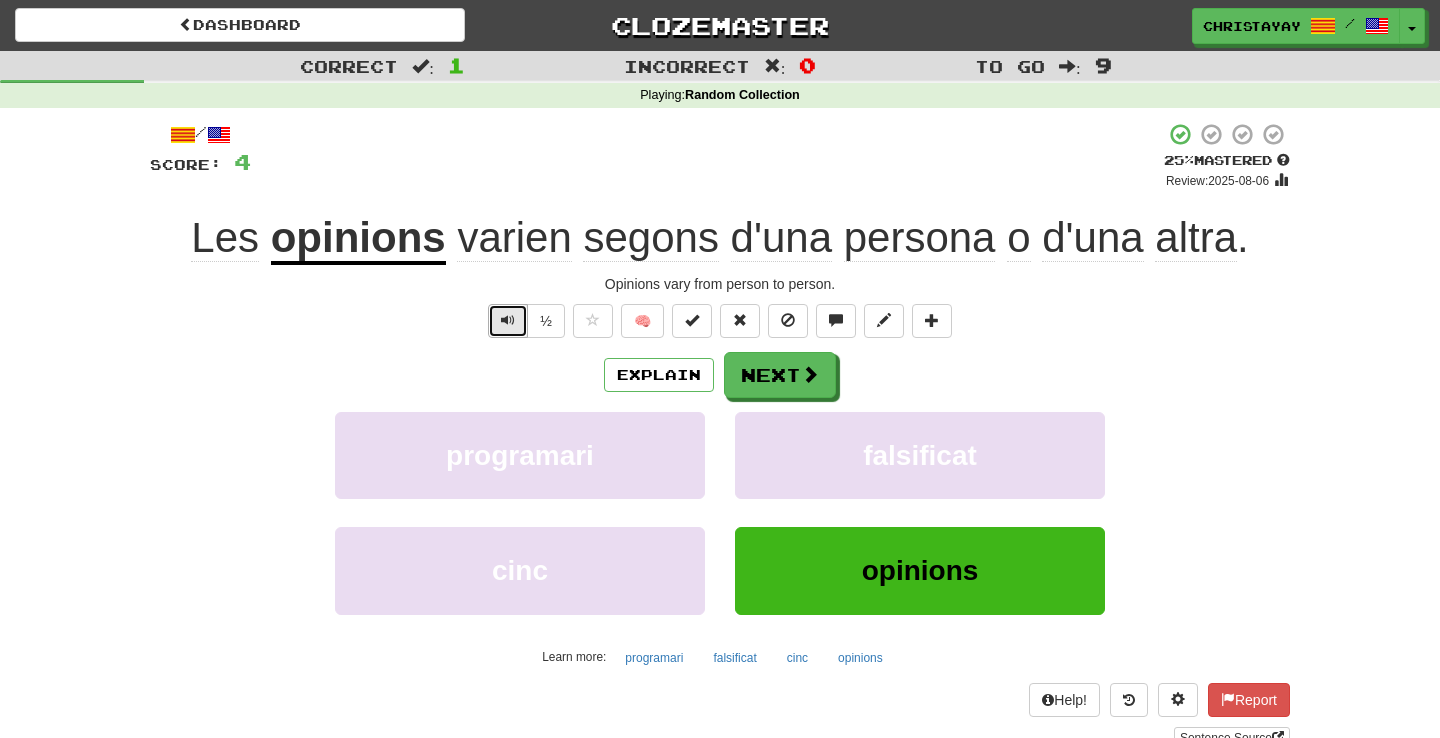 click at bounding box center [508, 320] 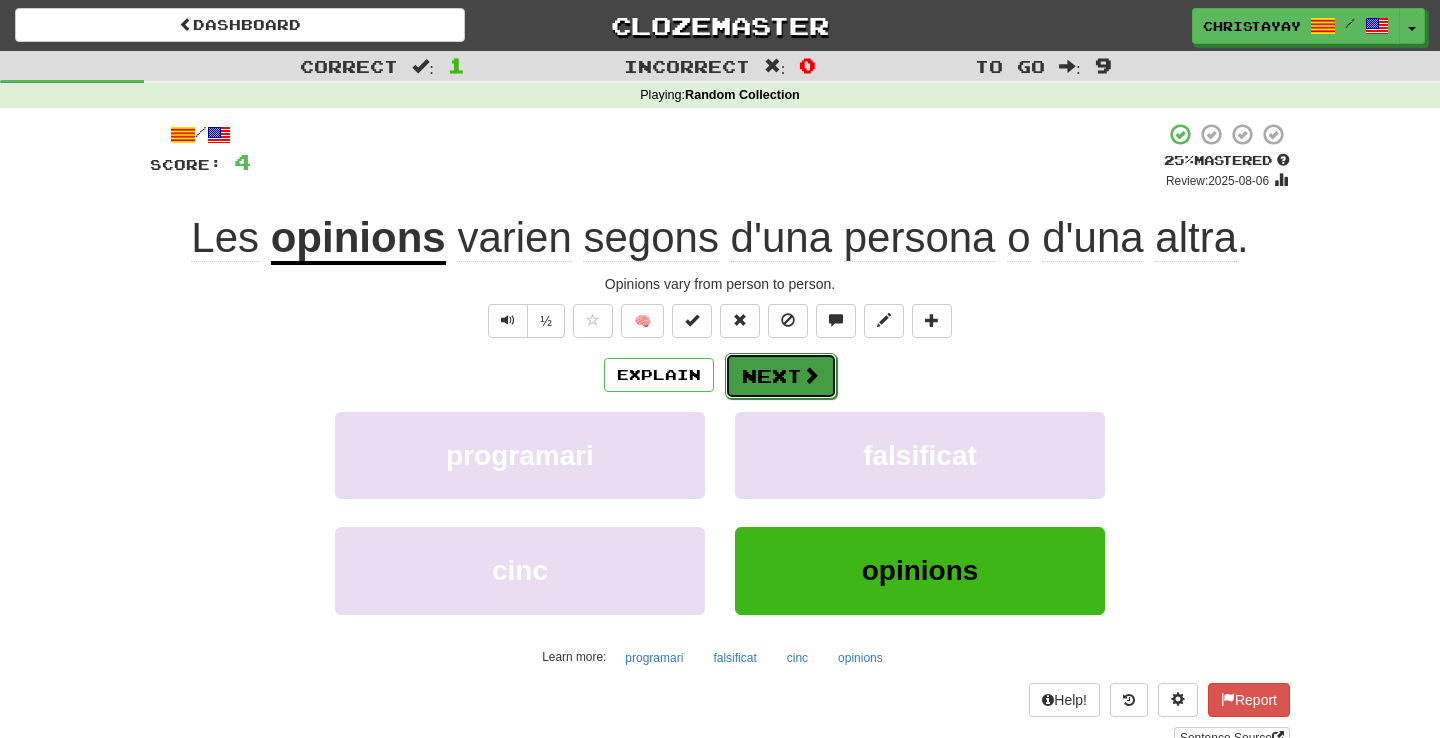 click on "Next" at bounding box center (781, 376) 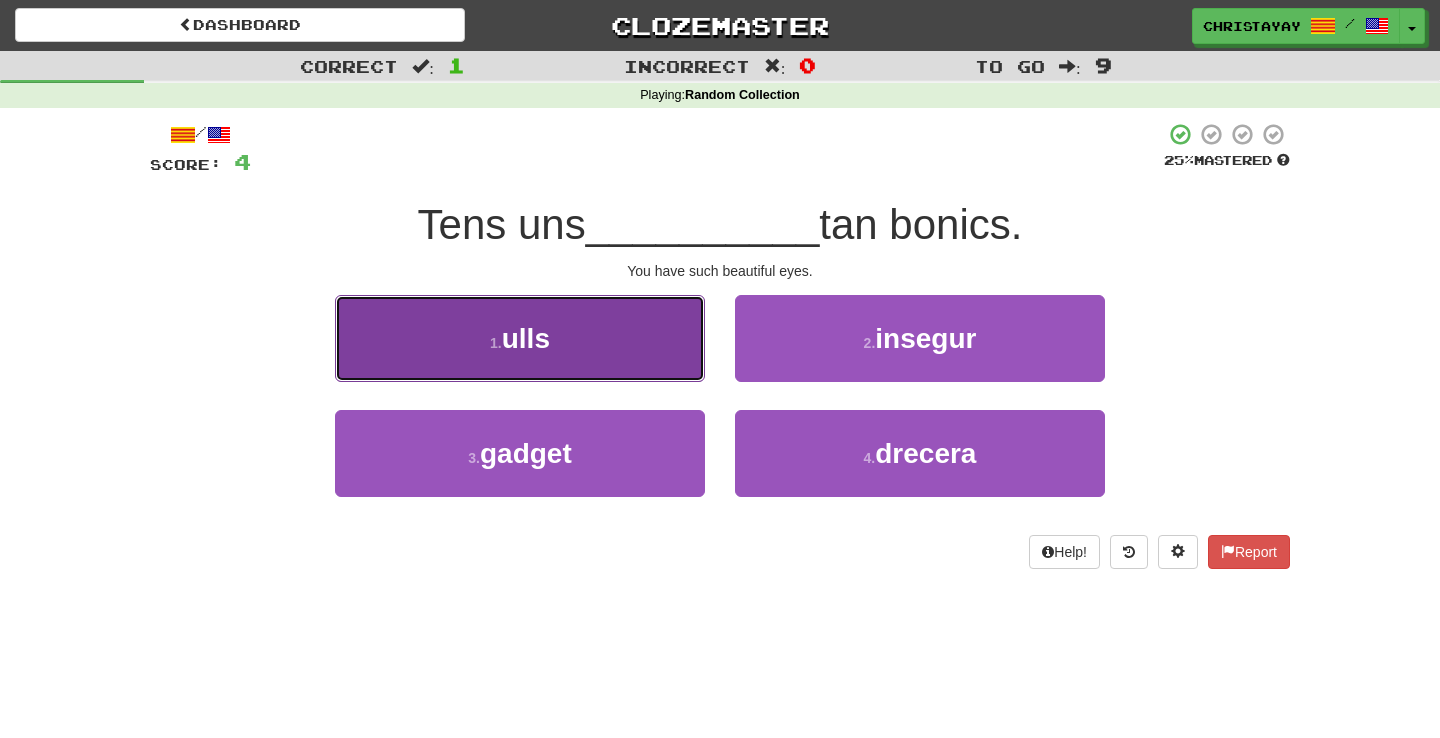 click on "1 .  ulls" at bounding box center [520, 338] 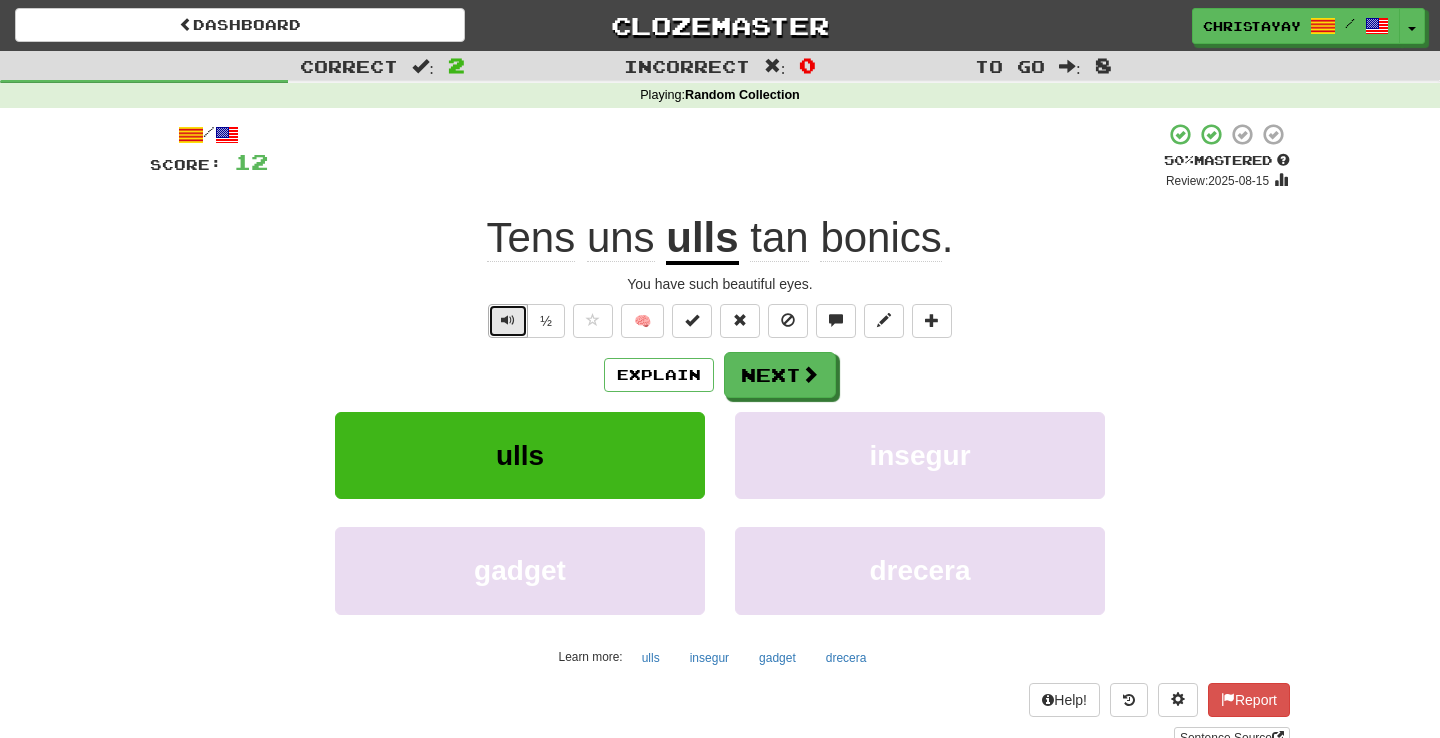 click at bounding box center [508, 321] 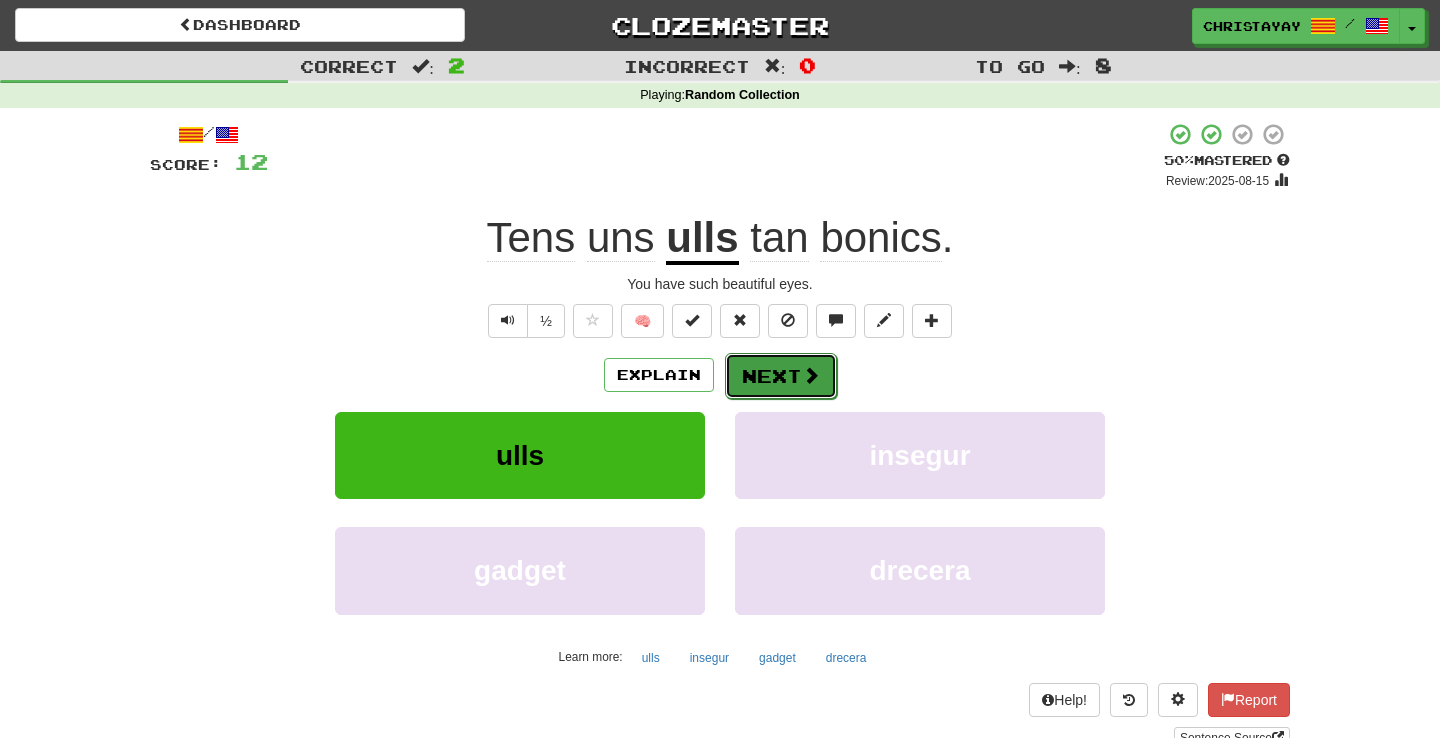 click on "Next" at bounding box center [781, 376] 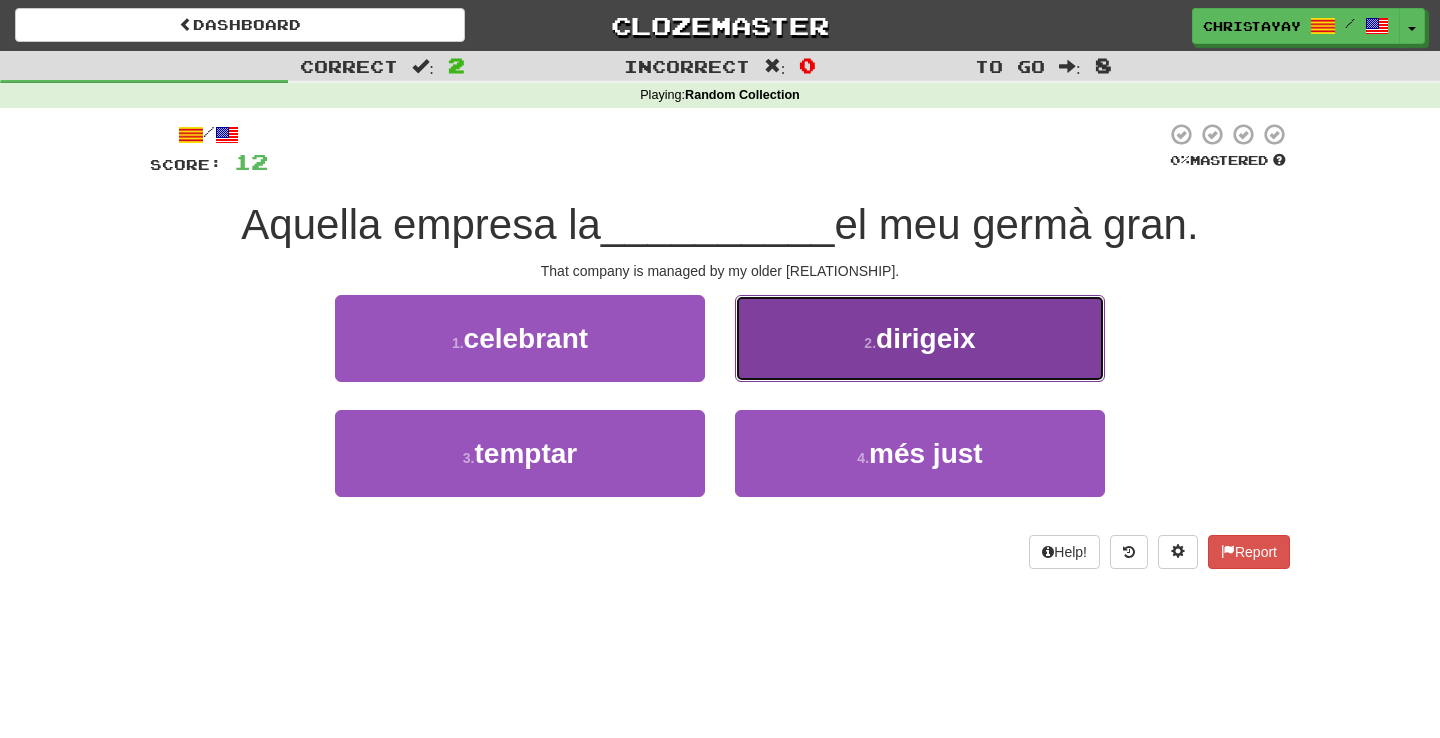 click on "2 .  dirigeix" at bounding box center (920, 338) 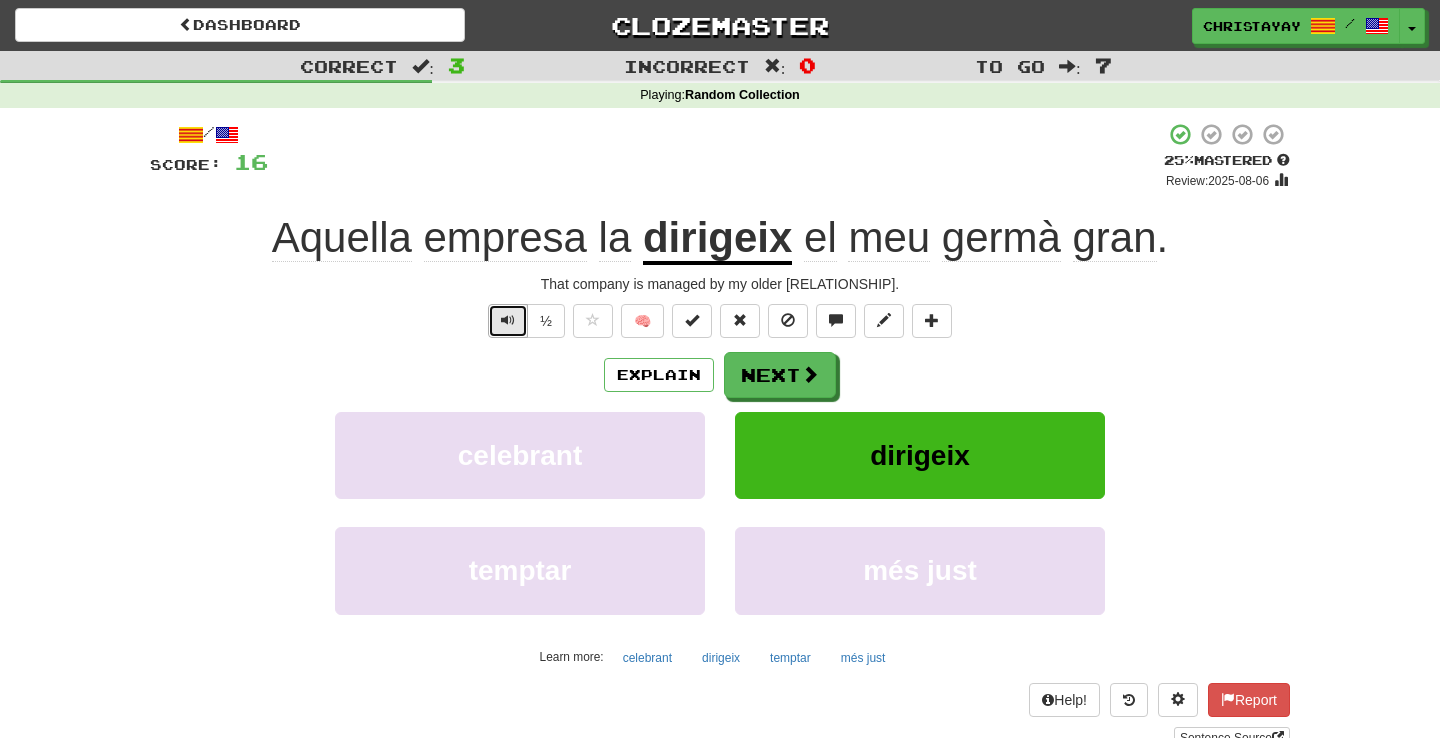 click at bounding box center (508, 321) 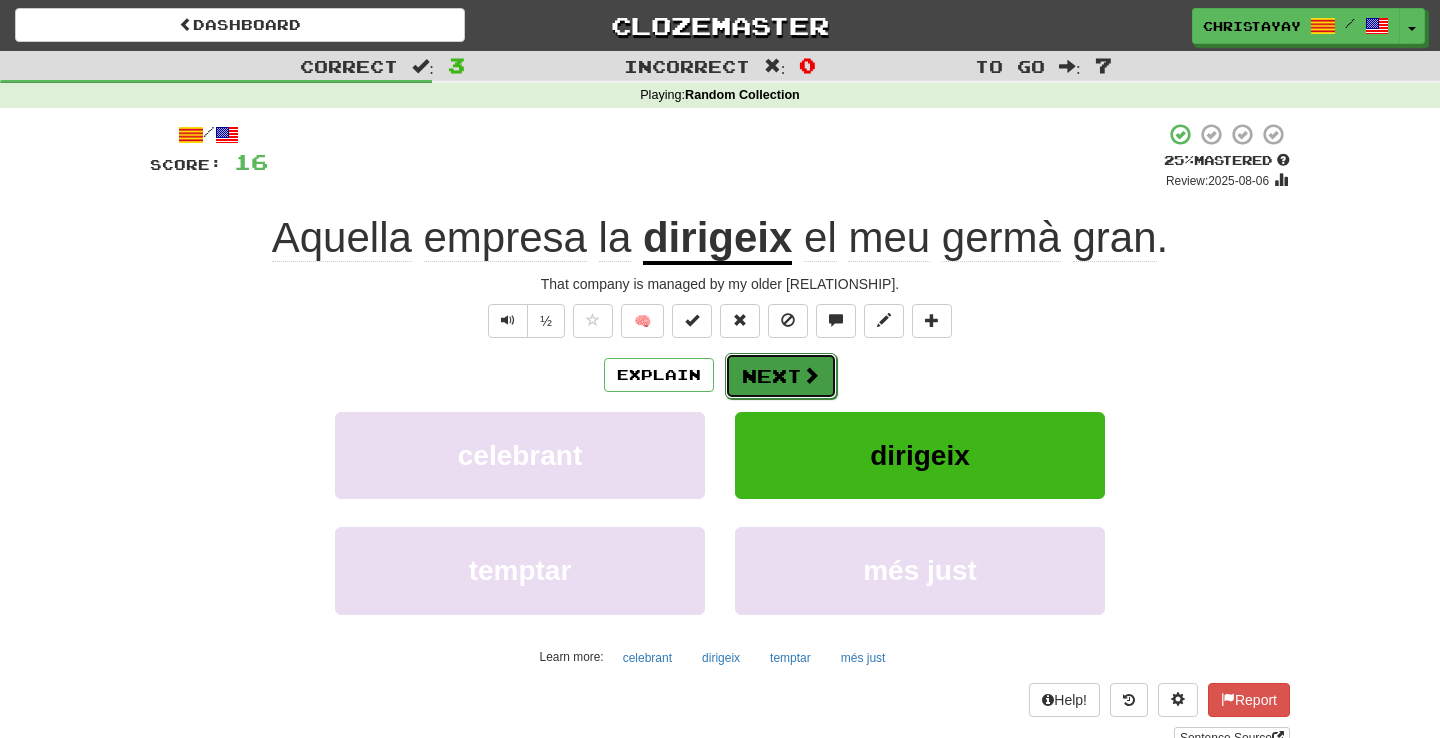 click on "Next" at bounding box center [781, 376] 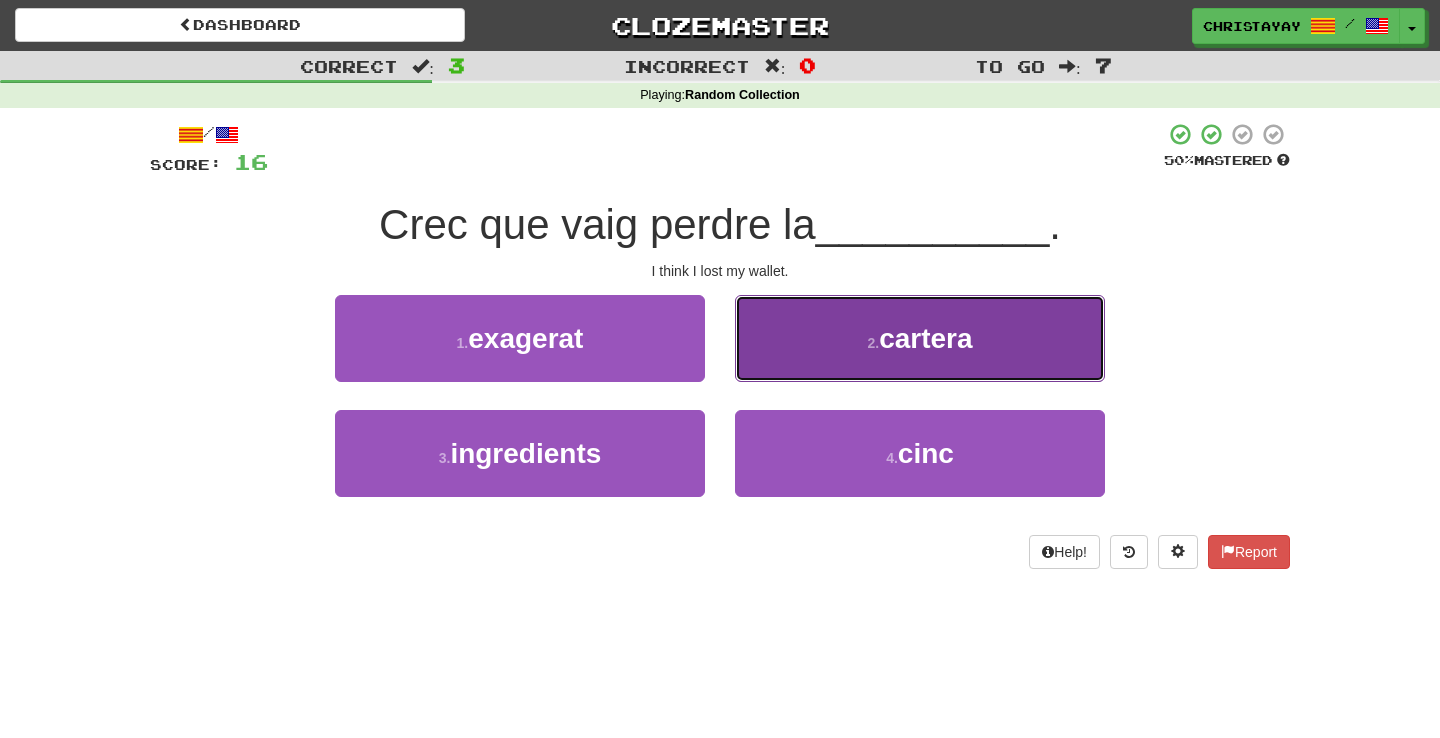 click on "2 .  cartera" at bounding box center (920, 338) 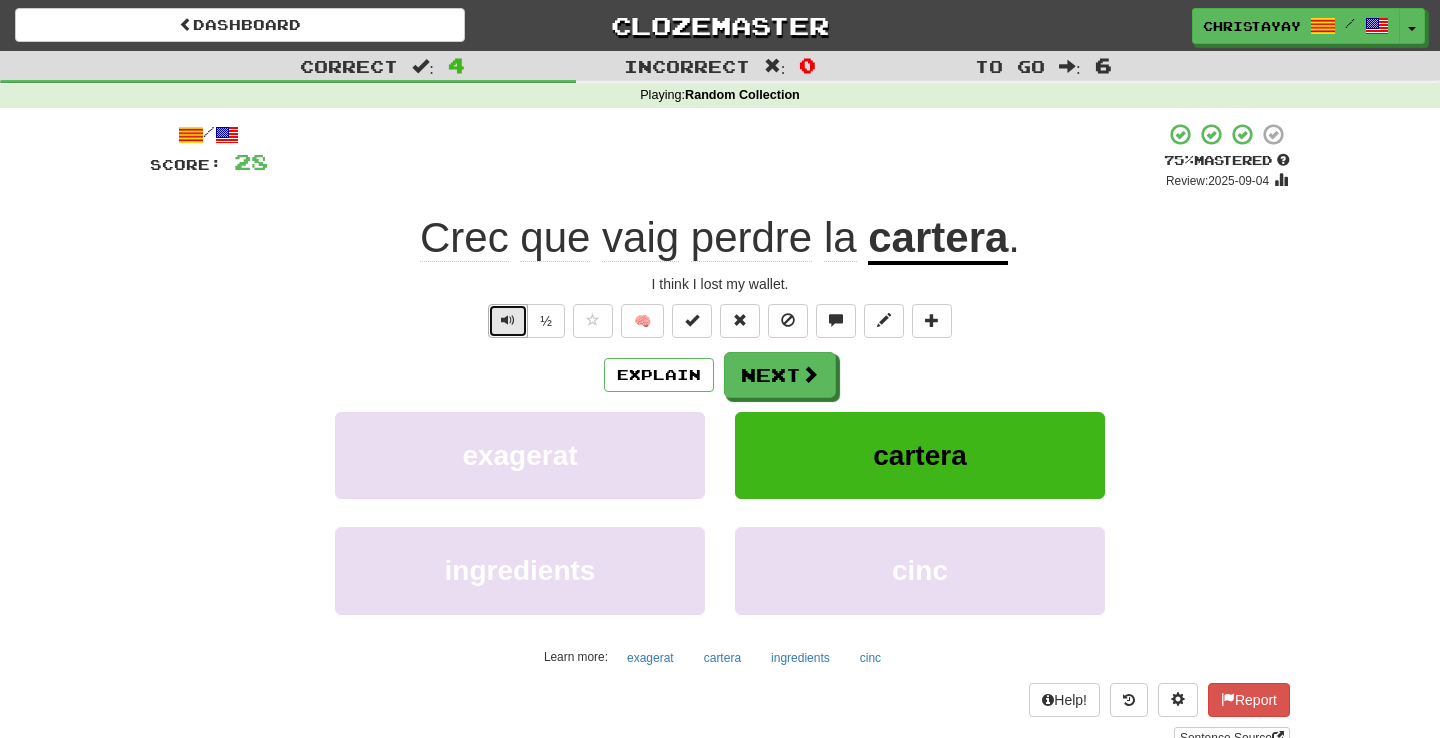 click at bounding box center (508, 321) 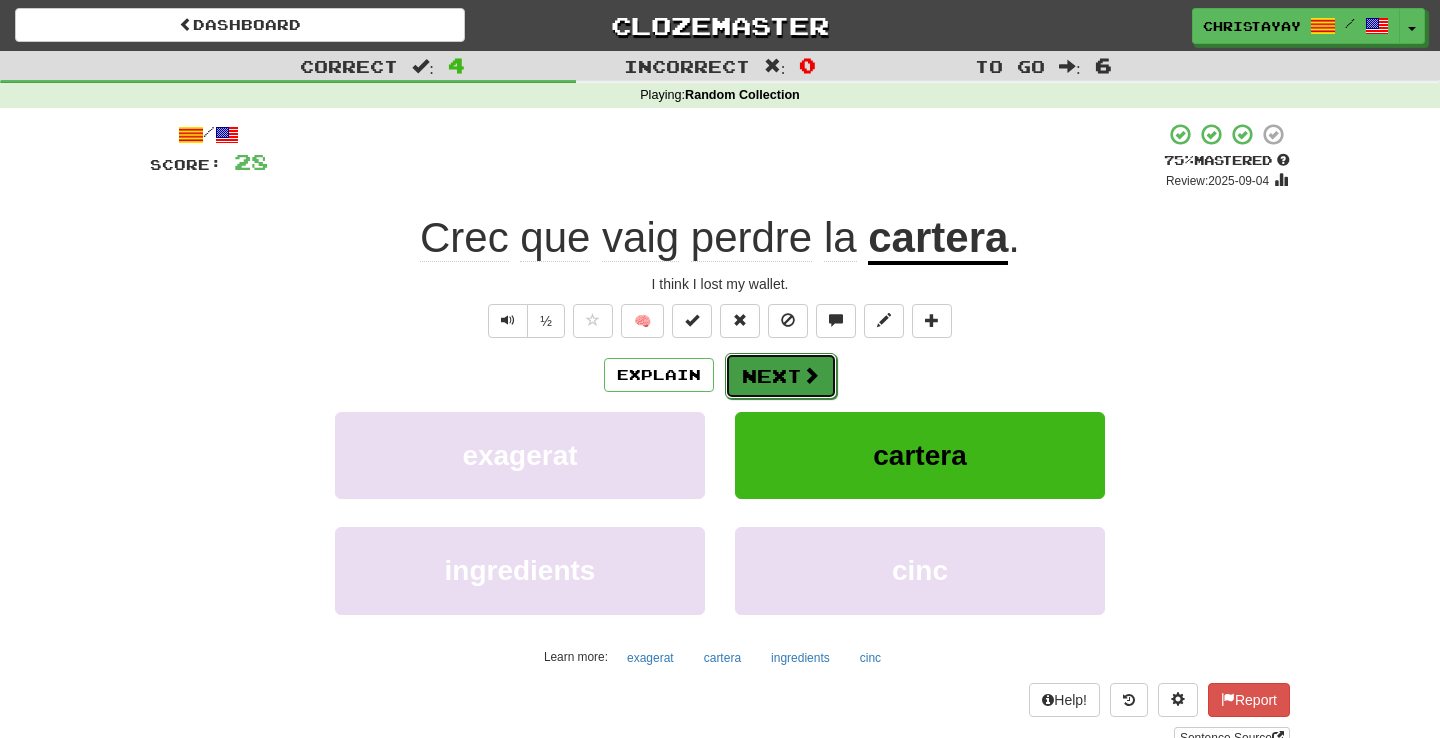 click at bounding box center (811, 375) 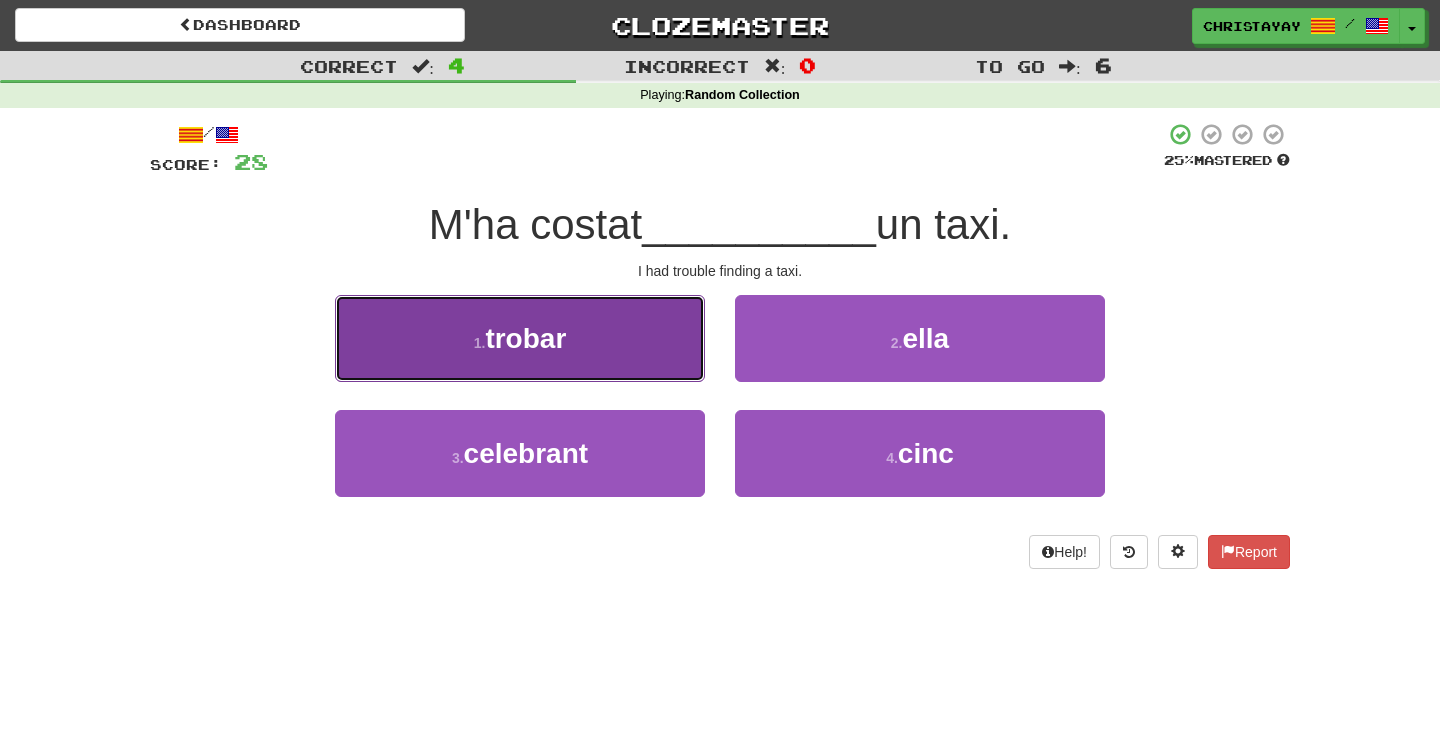 click on "1 .  trobar" at bounding box center (520, 338) 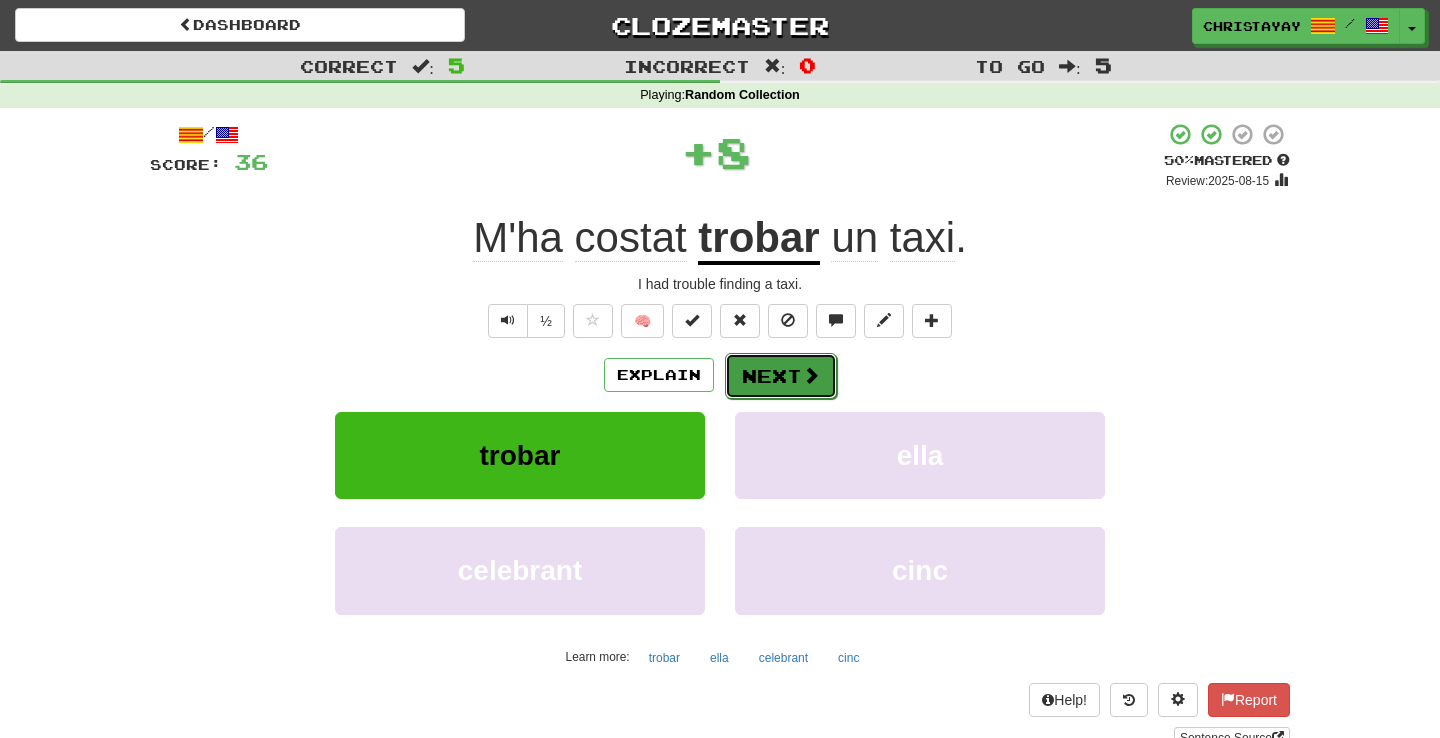 click on "Next" at bounding box center [781, 376] 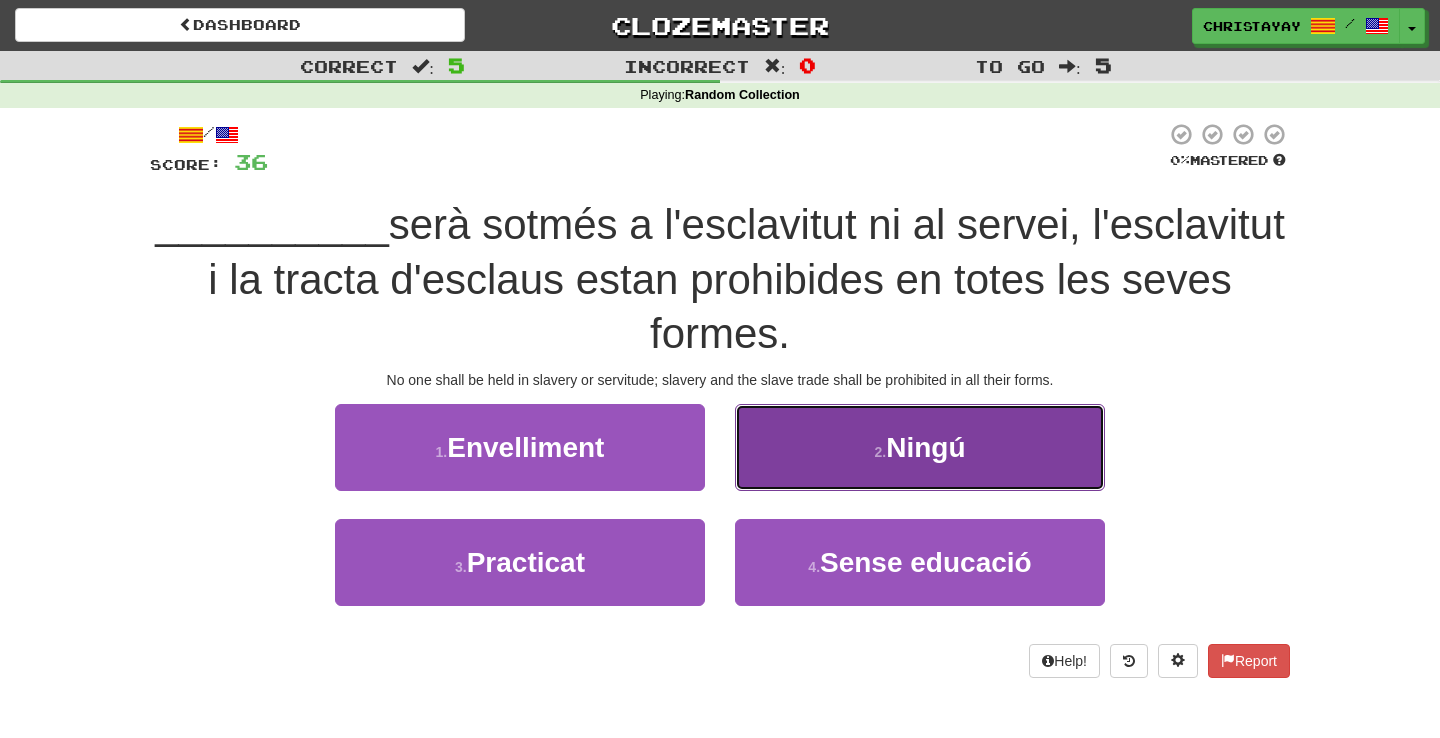 click on "2 .  Ningú" at bounding box center (920, 447) 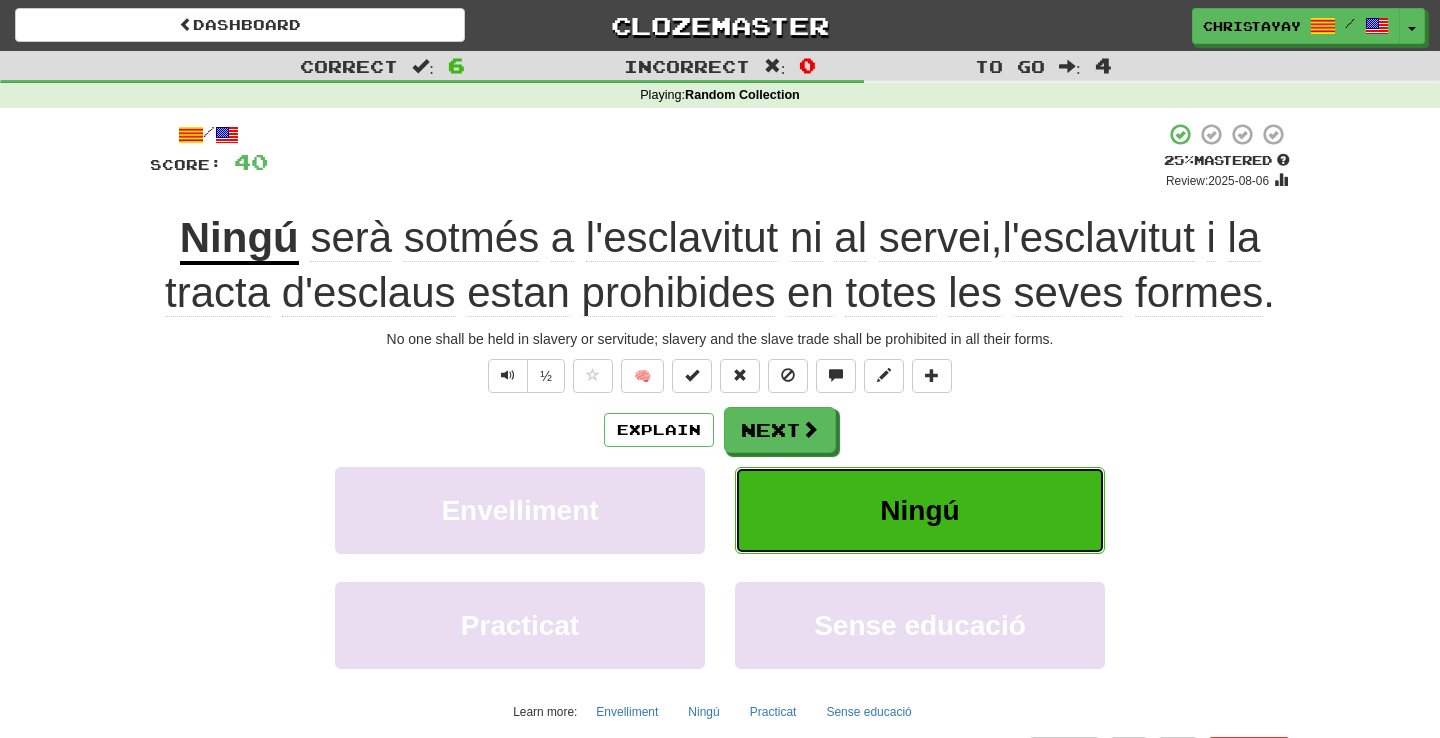 scroll, scrollTop: 56, scrollLeft: 0, axis: vertical 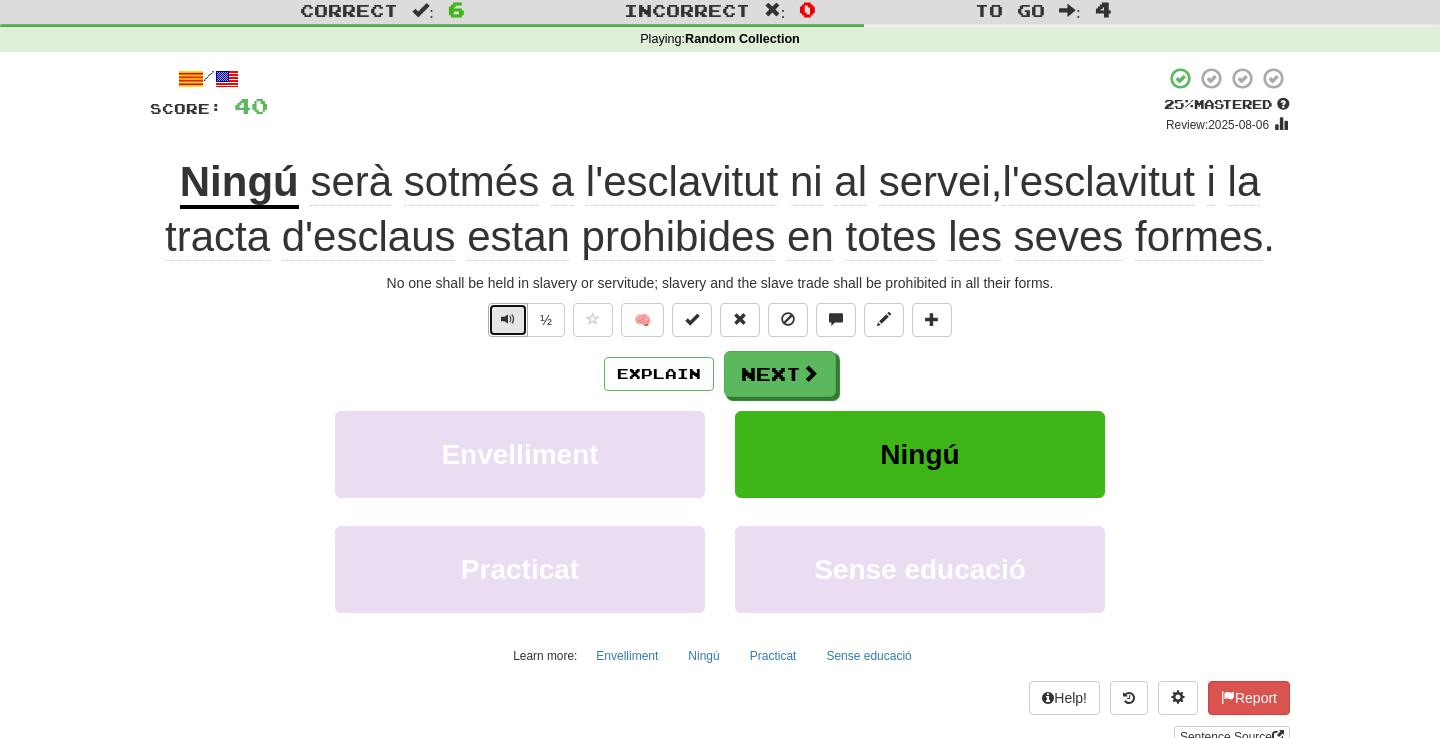 click at bounding box center [508, 319] 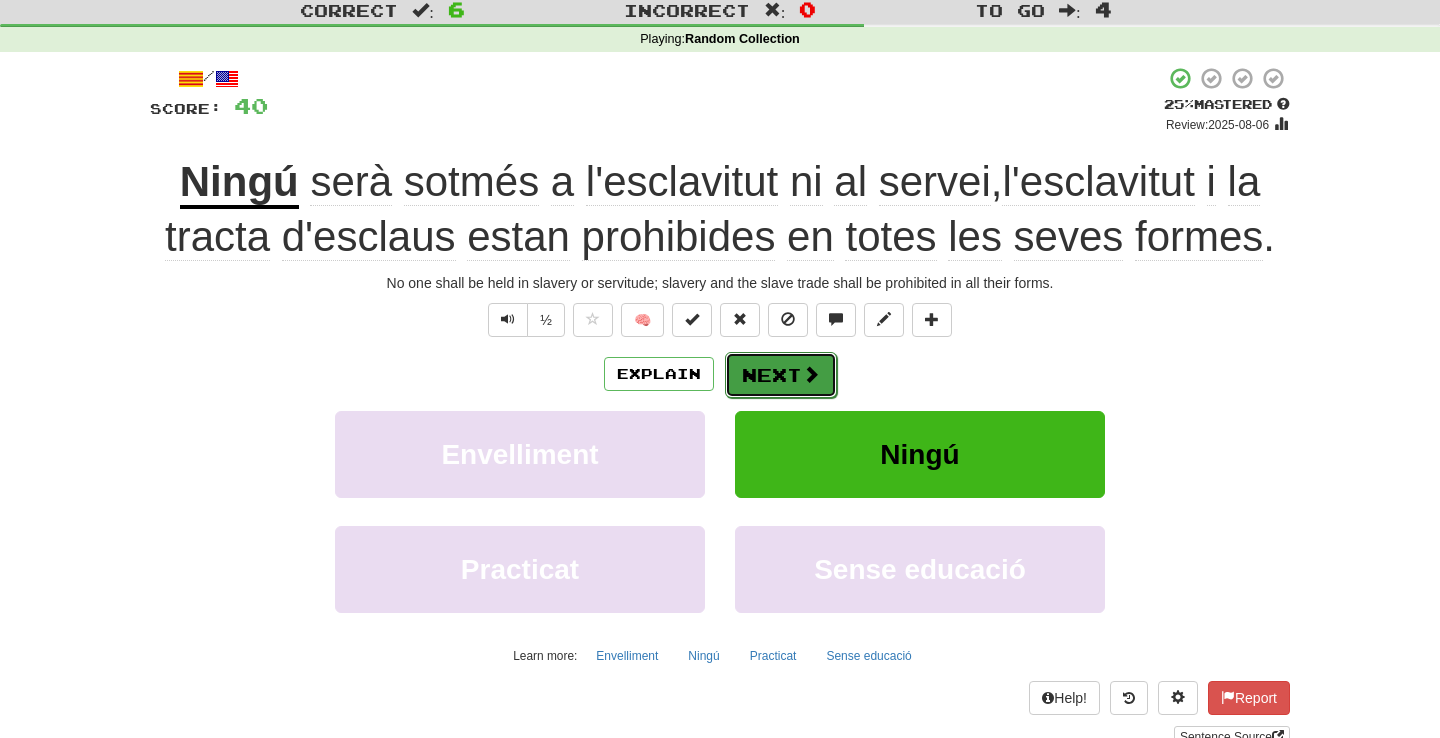 click on "Next" at bounding box center (781, 375) 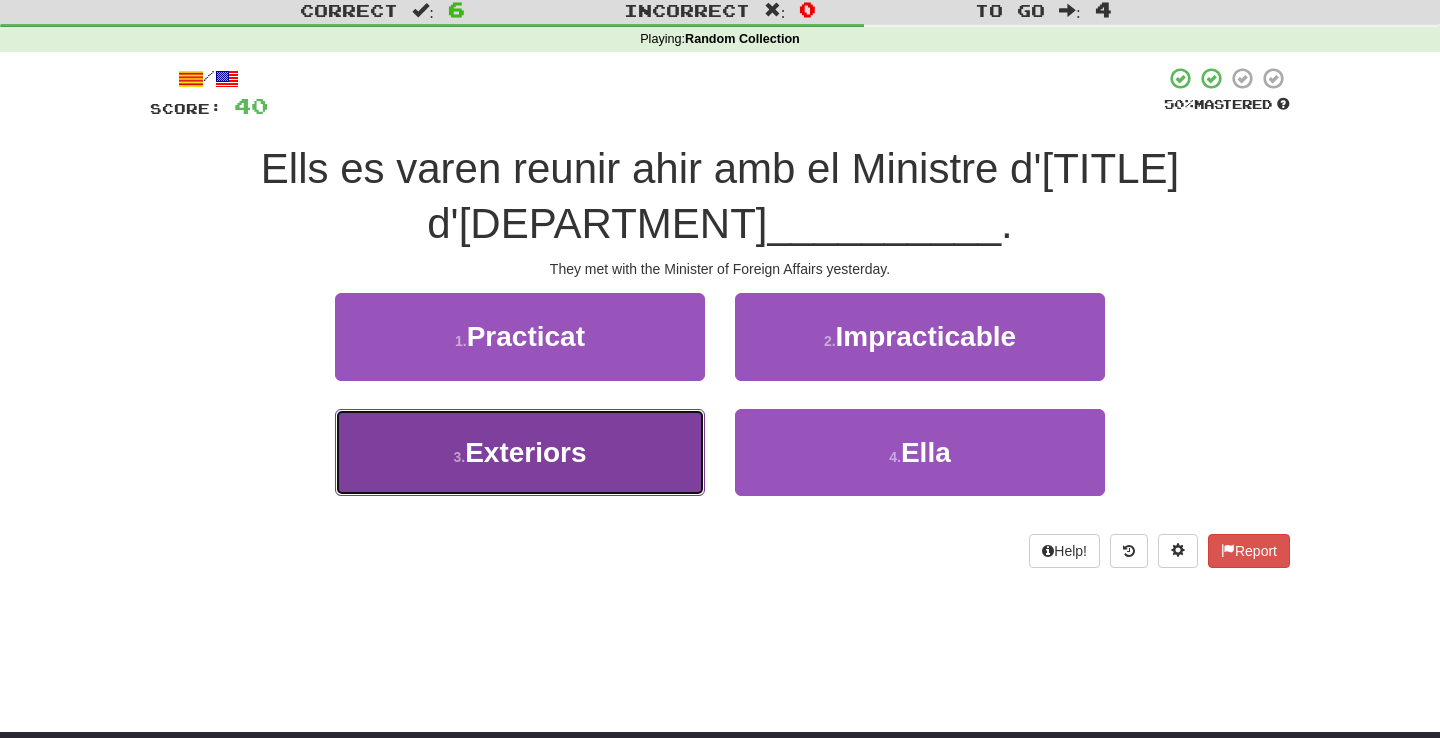 click on "3 .  Exteriors" at bounding box center (520, 452) 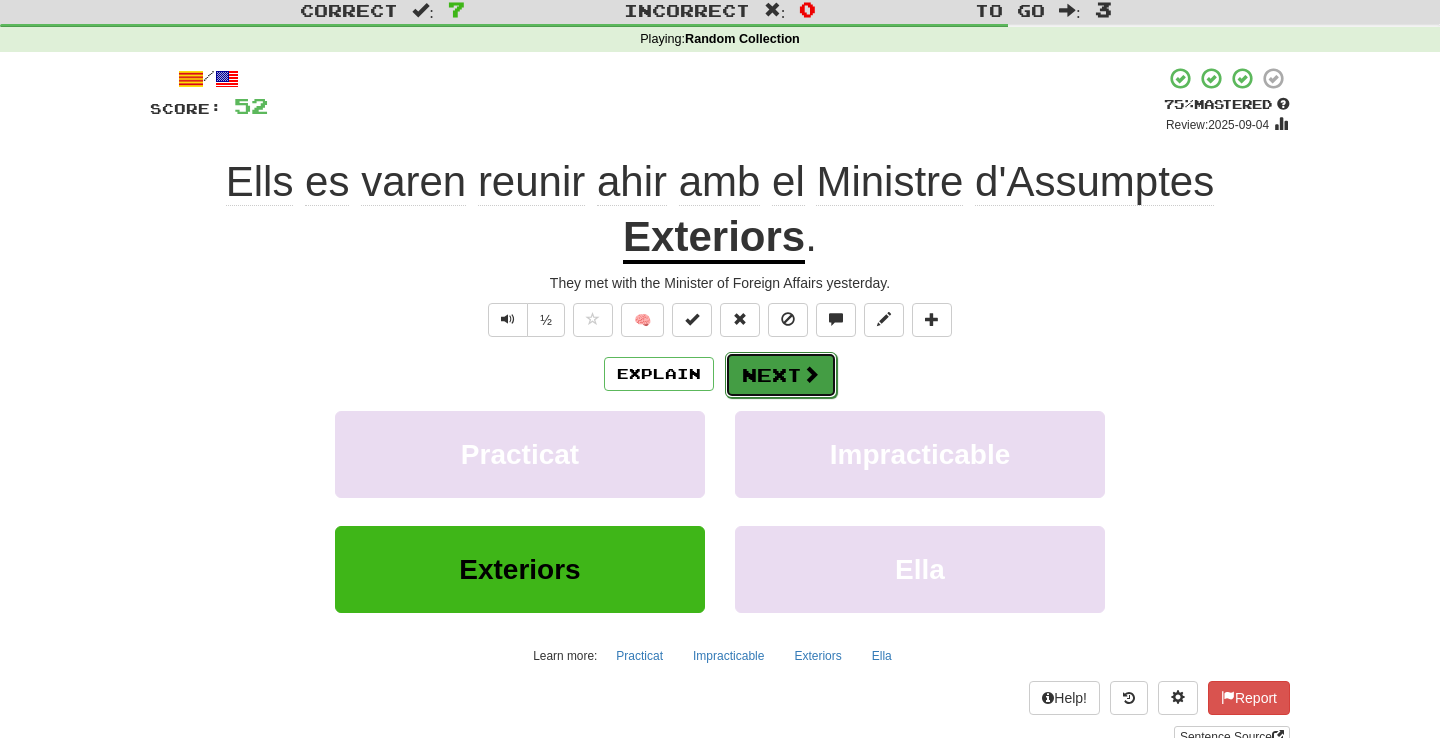 click on "Next" at bounding box center (781, 375) 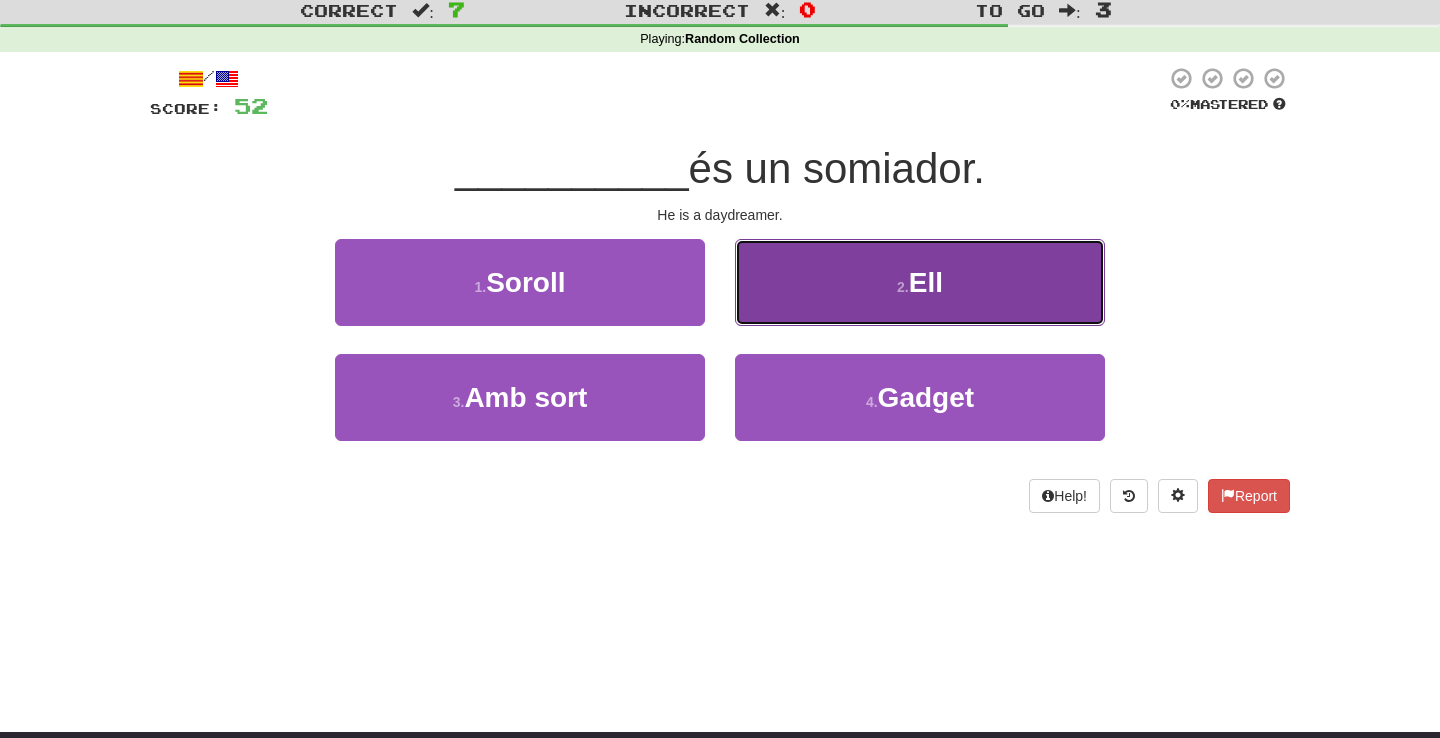 click on "2 .  Ell" at bounding box center [920, 282] 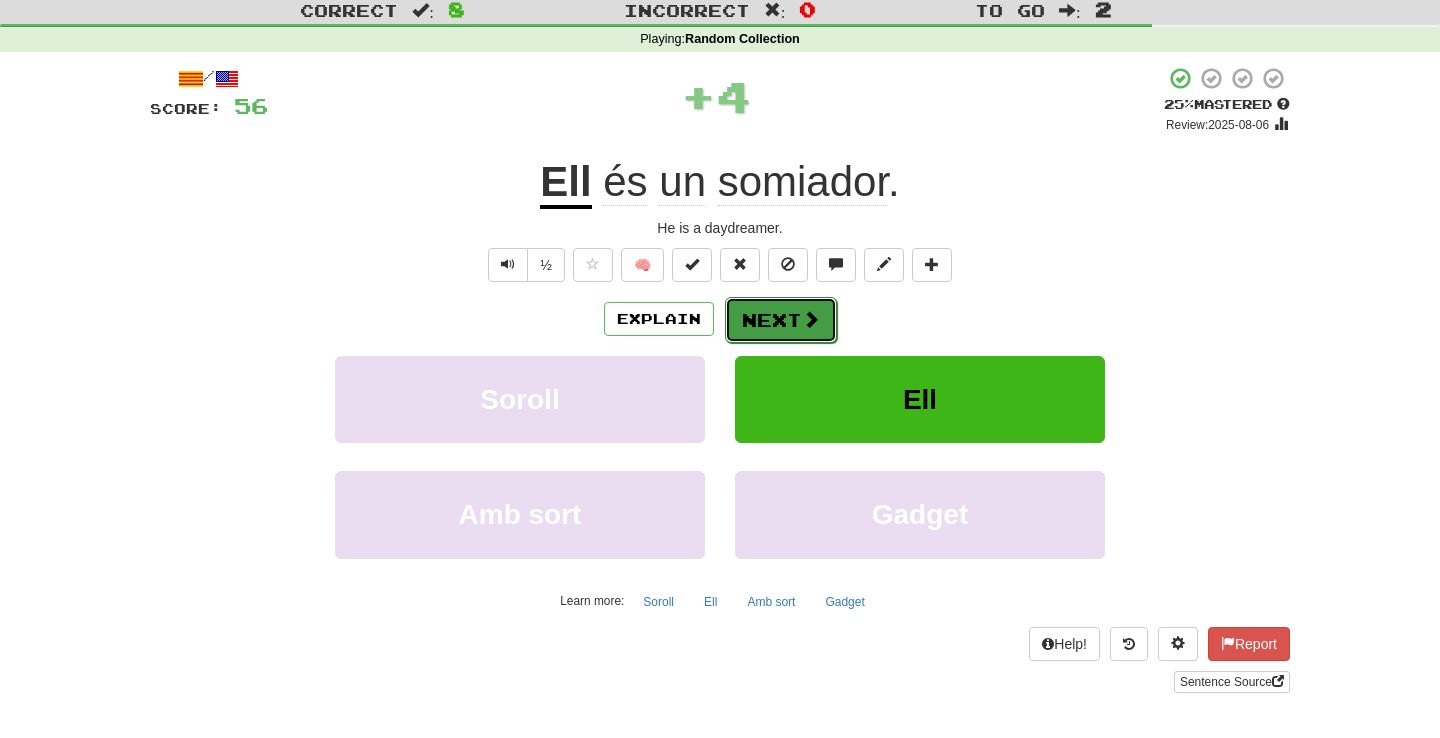 click on "Next" at bounding box center [781, 320] 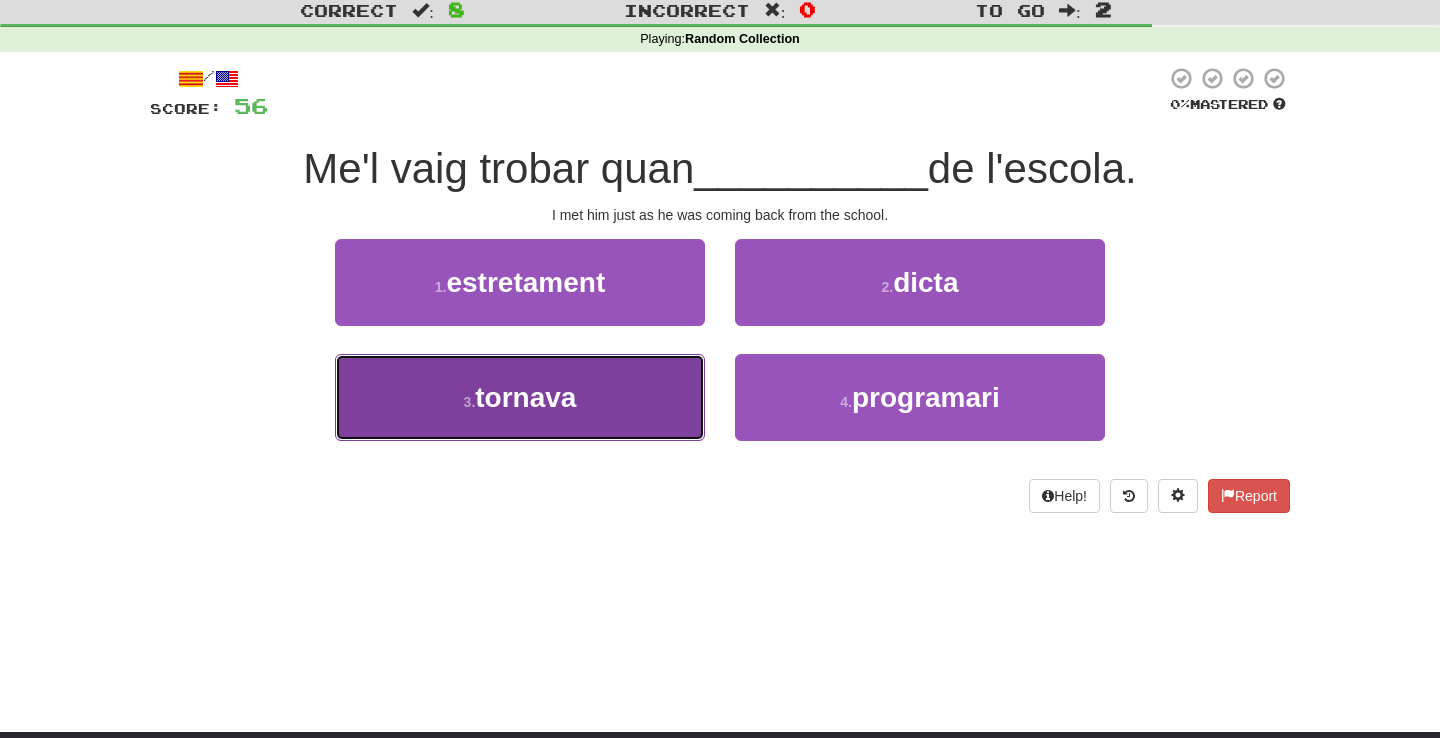 click on "3 .  tornava" at bounding box center (520, 397) 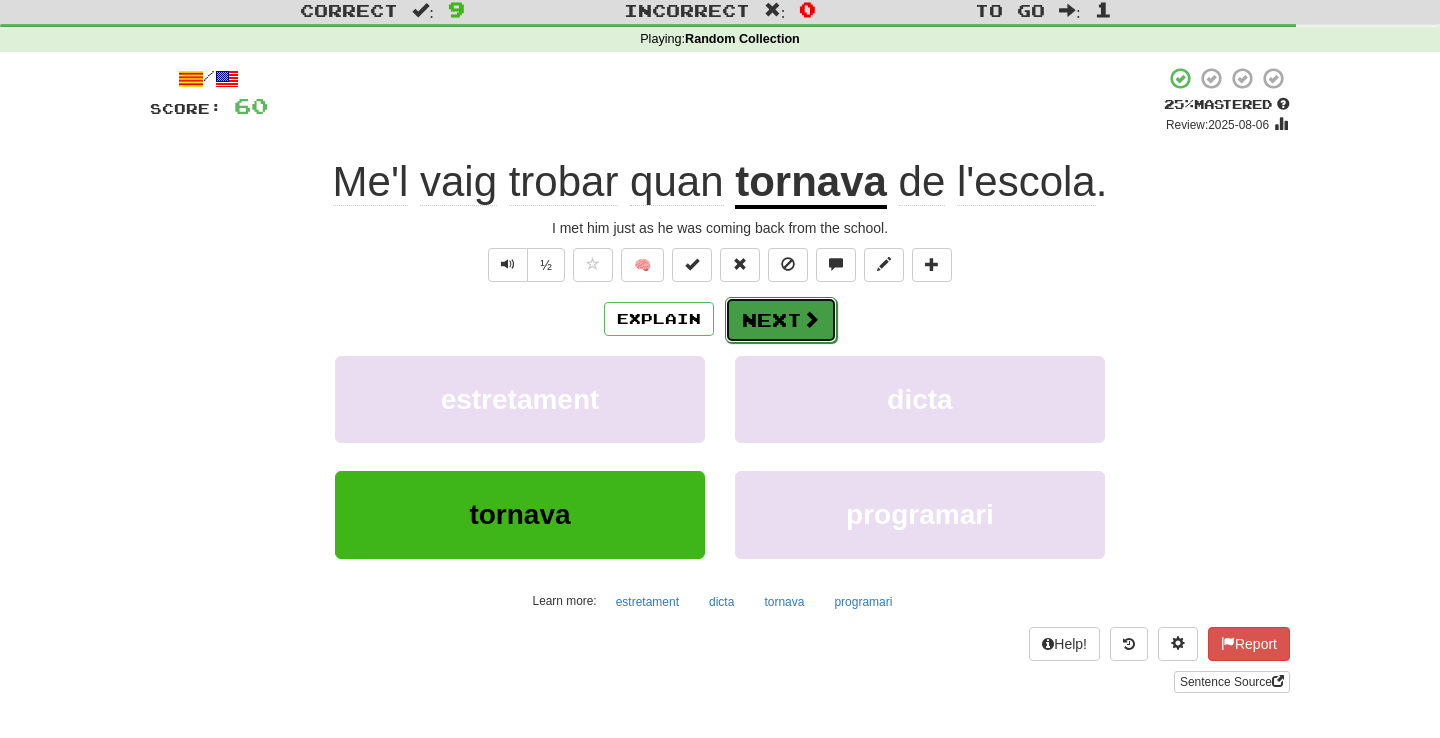 click on "Next" at bounding box center [781, 320] 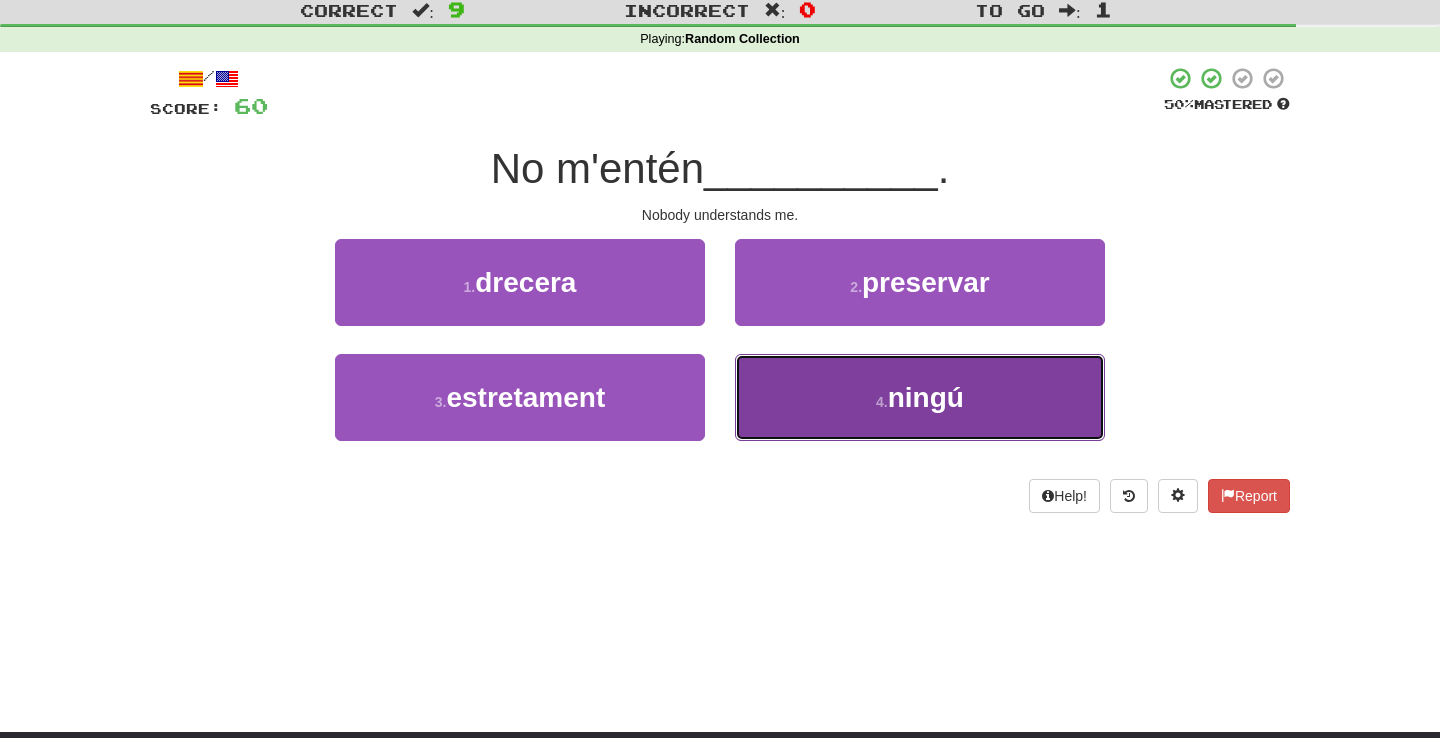 click on "4 .  ningú" at bounding box center (920, 397) 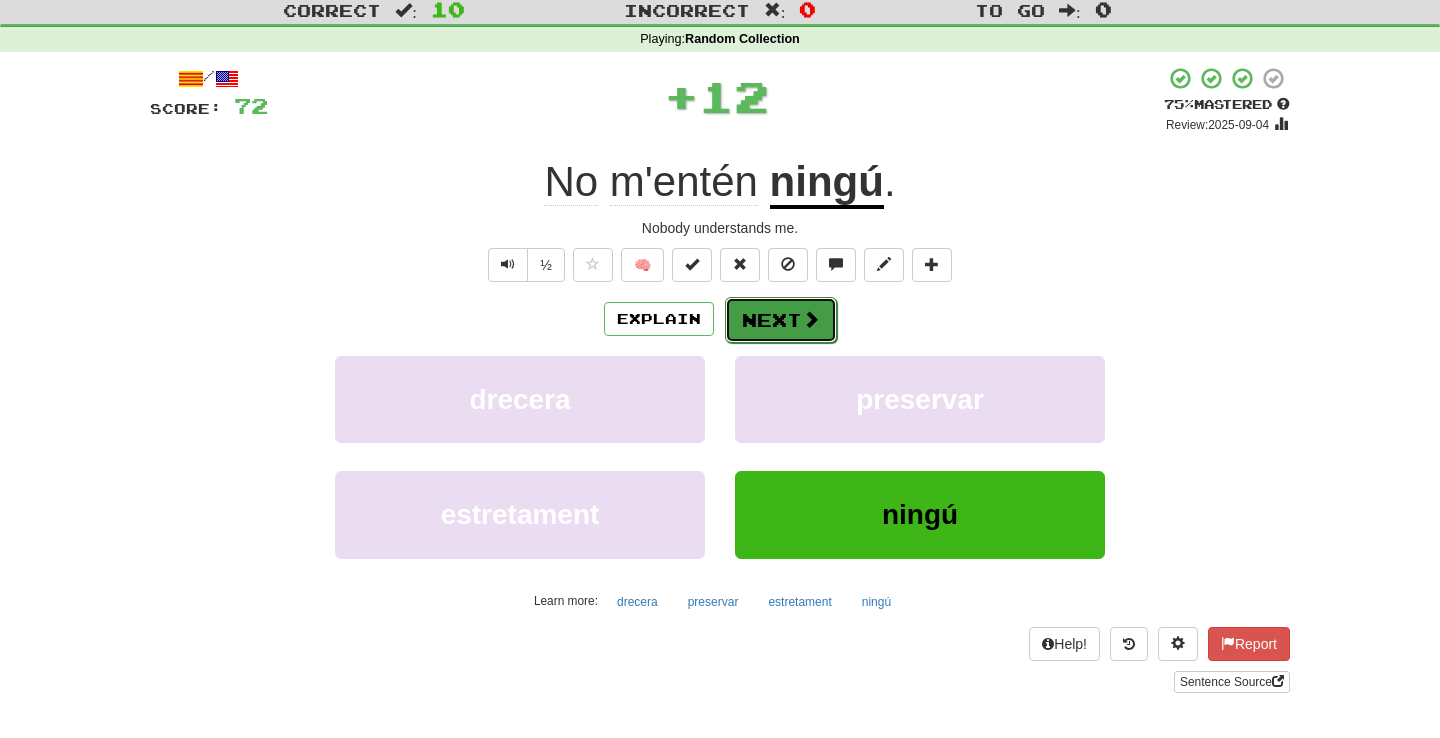 click on "Next" at bounding box center [781, 320] 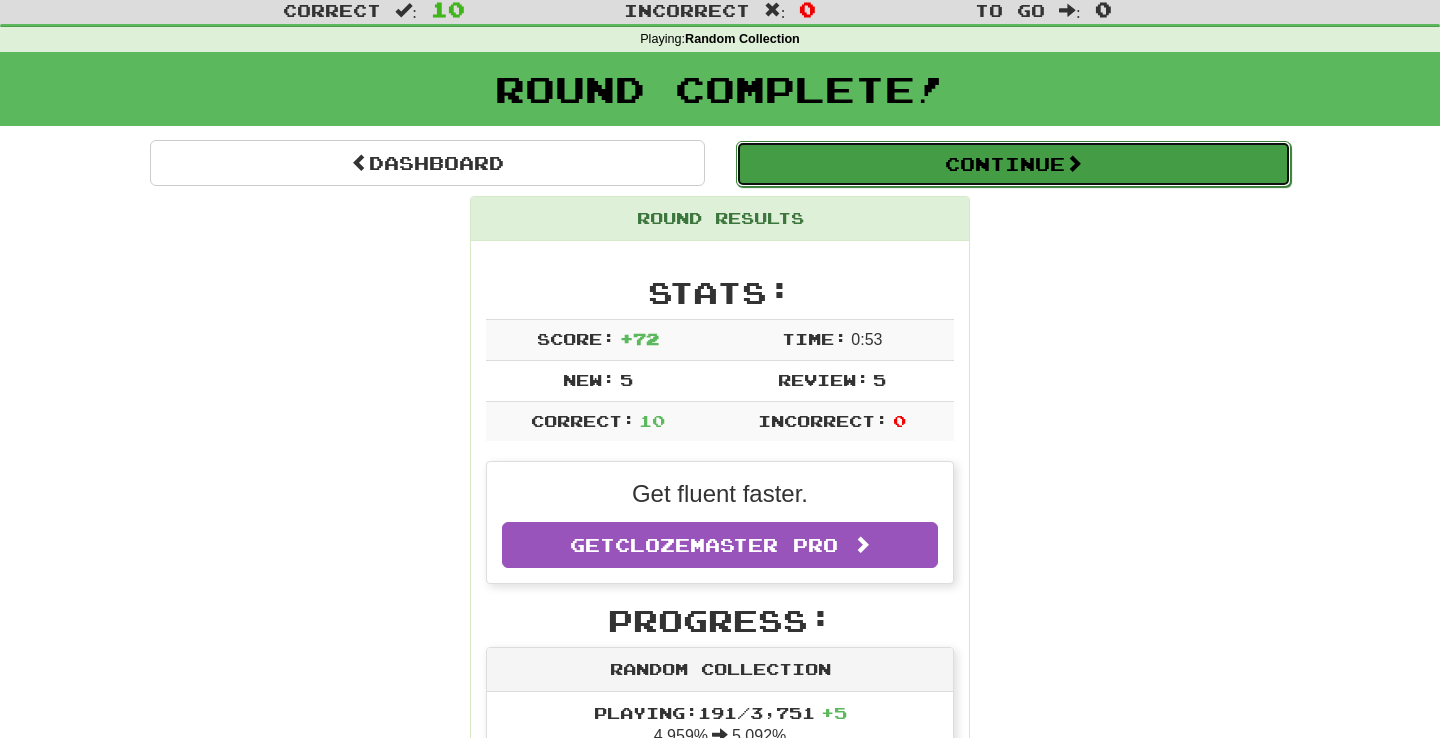 click on "Continue" at bounding box center (1013, 164) 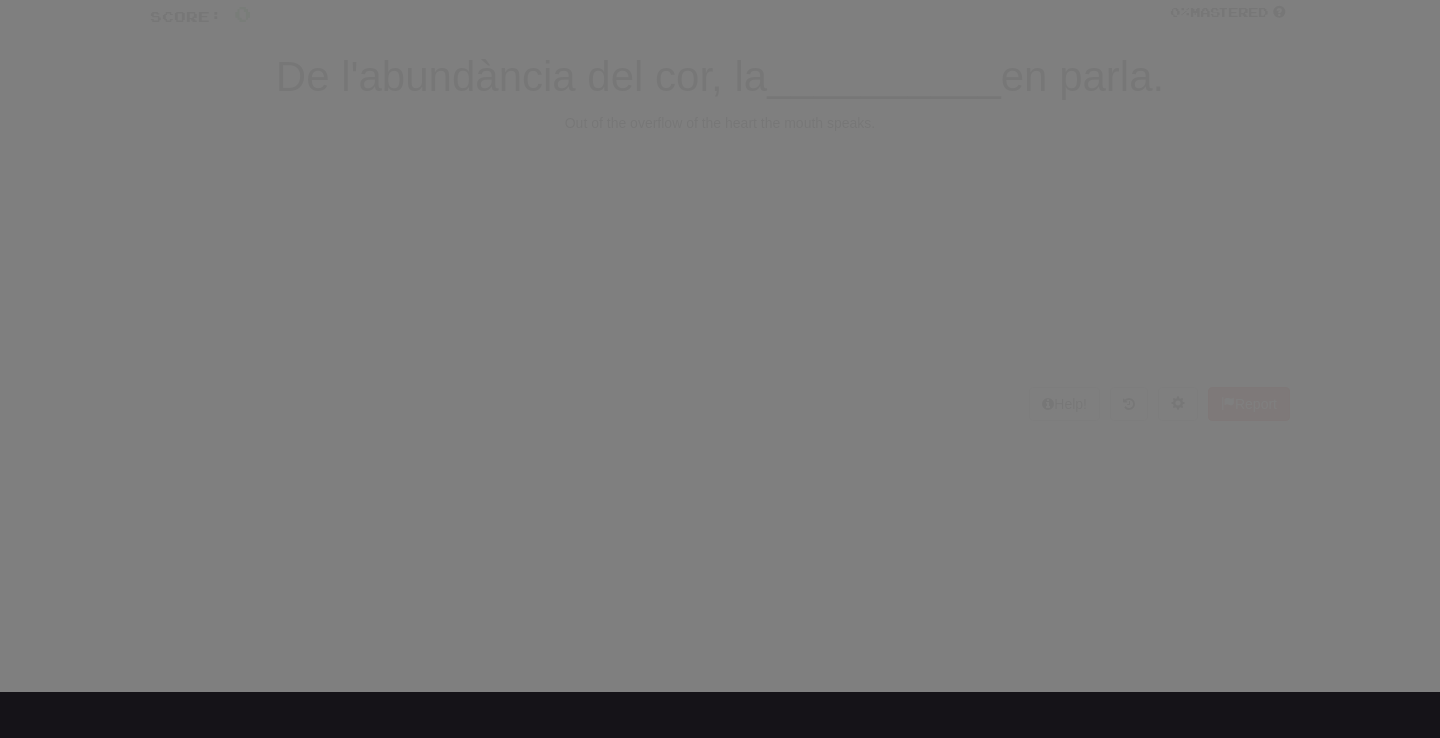 scroll, scrollTop: 56, scrollLeft: 0, axis: vertical 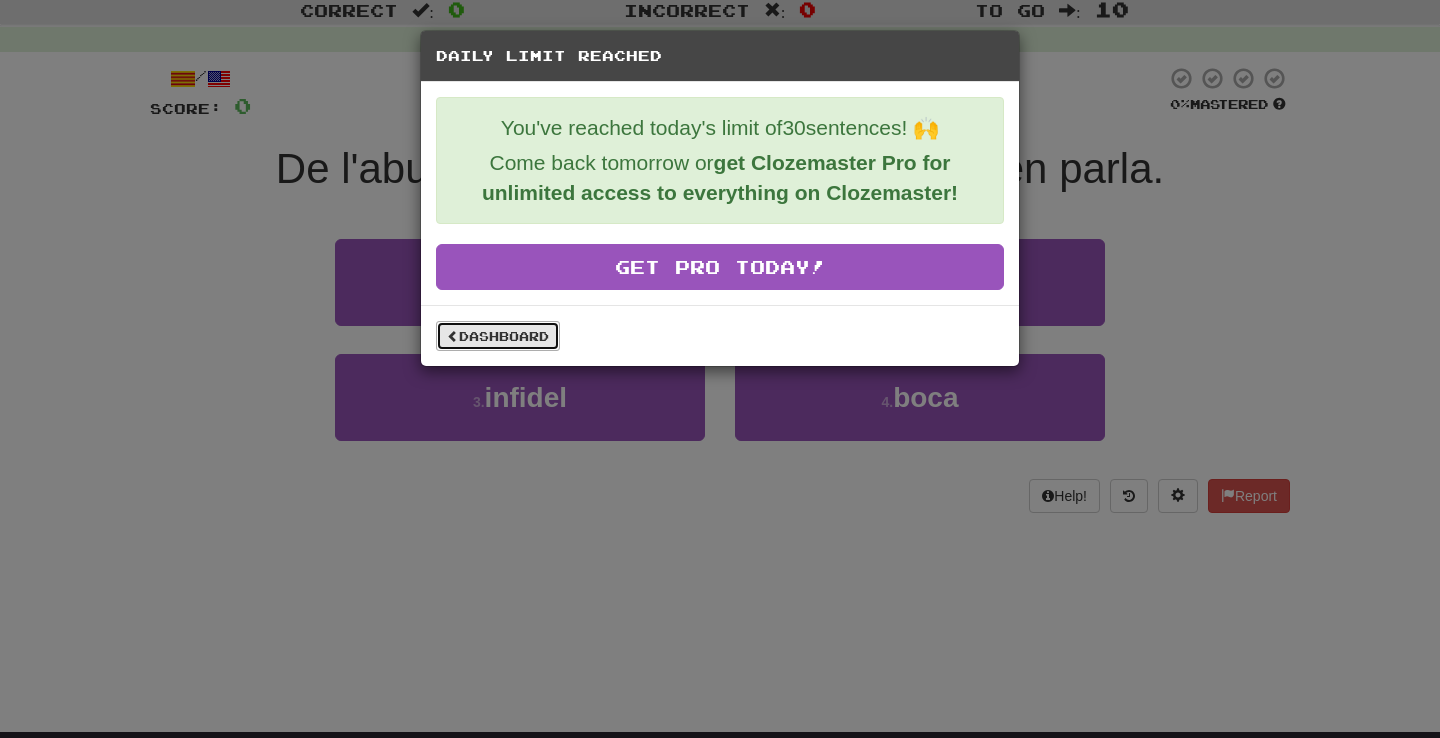 click on "Dashboard" at bounding box center (498, 336) 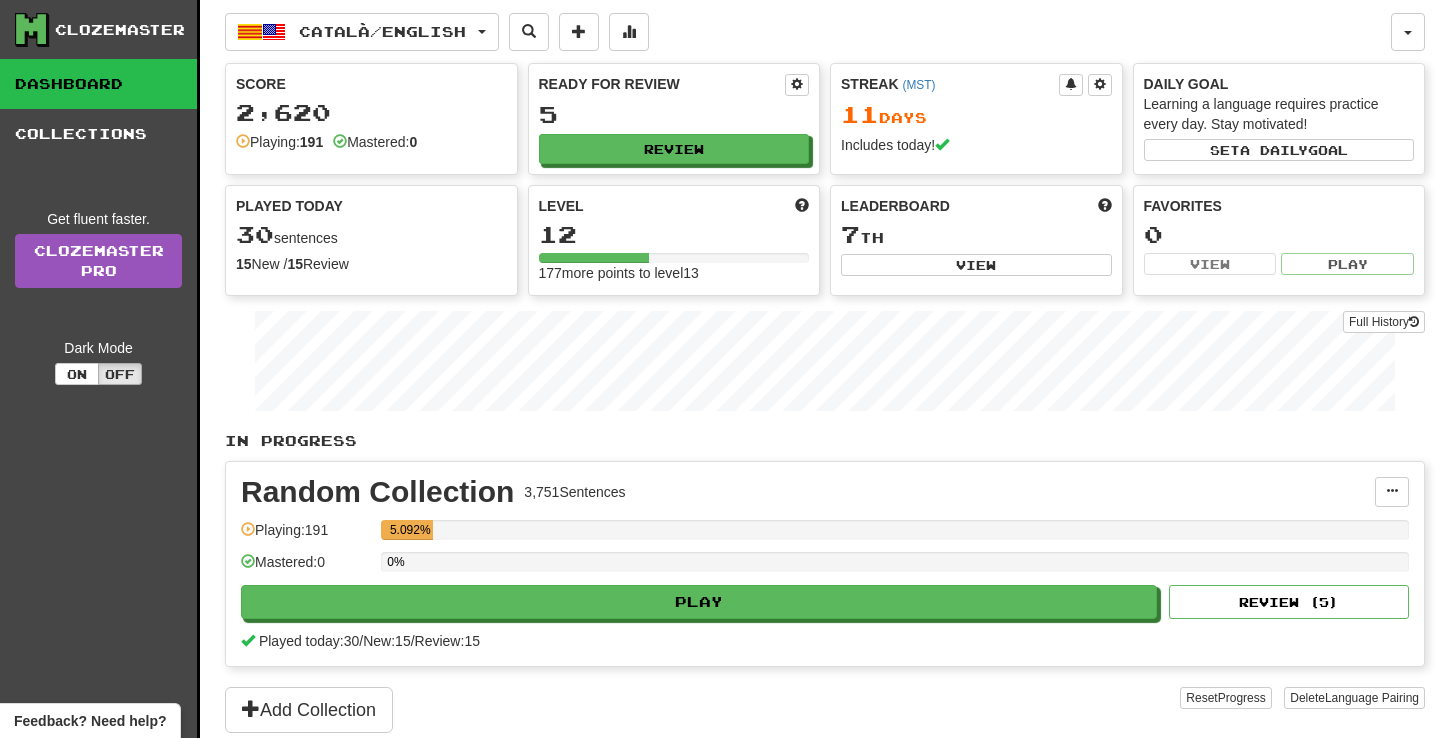scroll, scrollTop: 0, scrollLeft: 0, axis: both 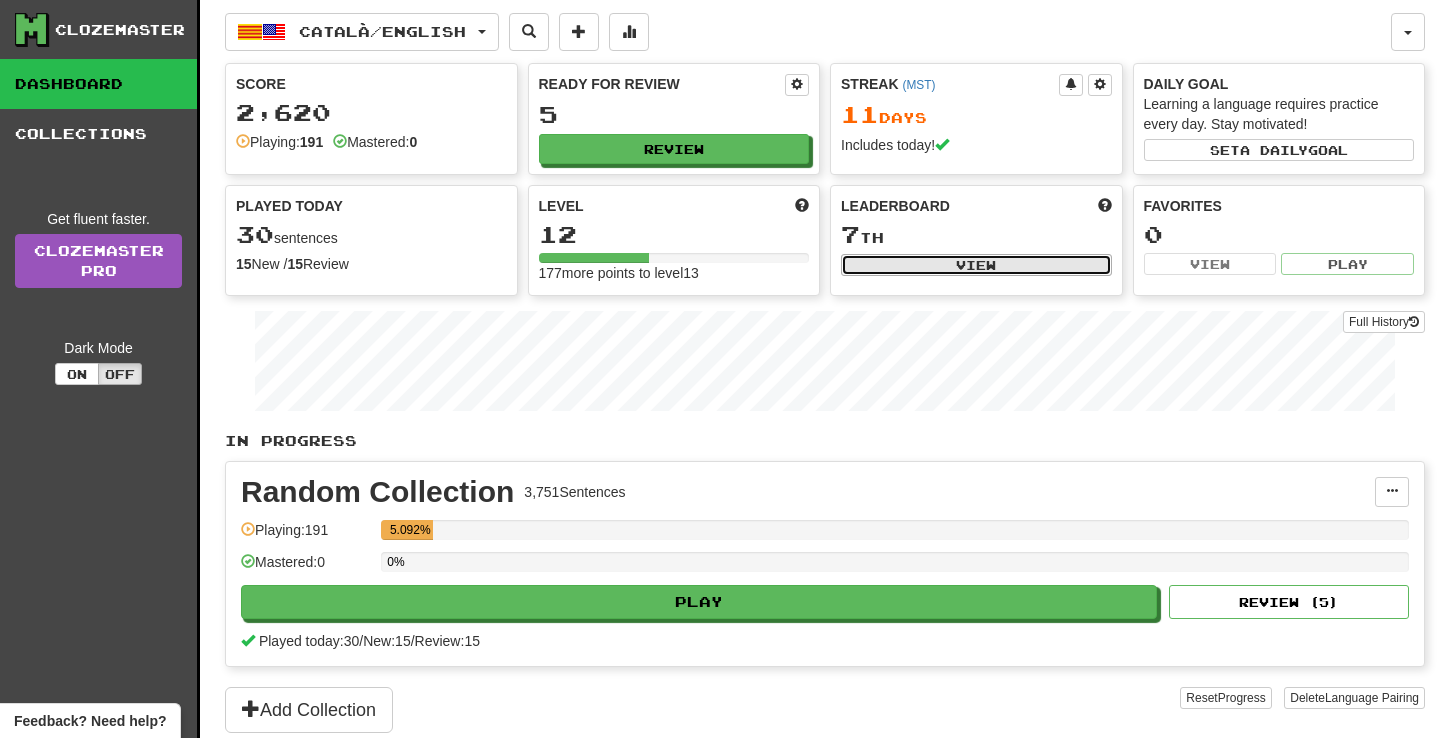click on "View" at bounding box center (976, 265) 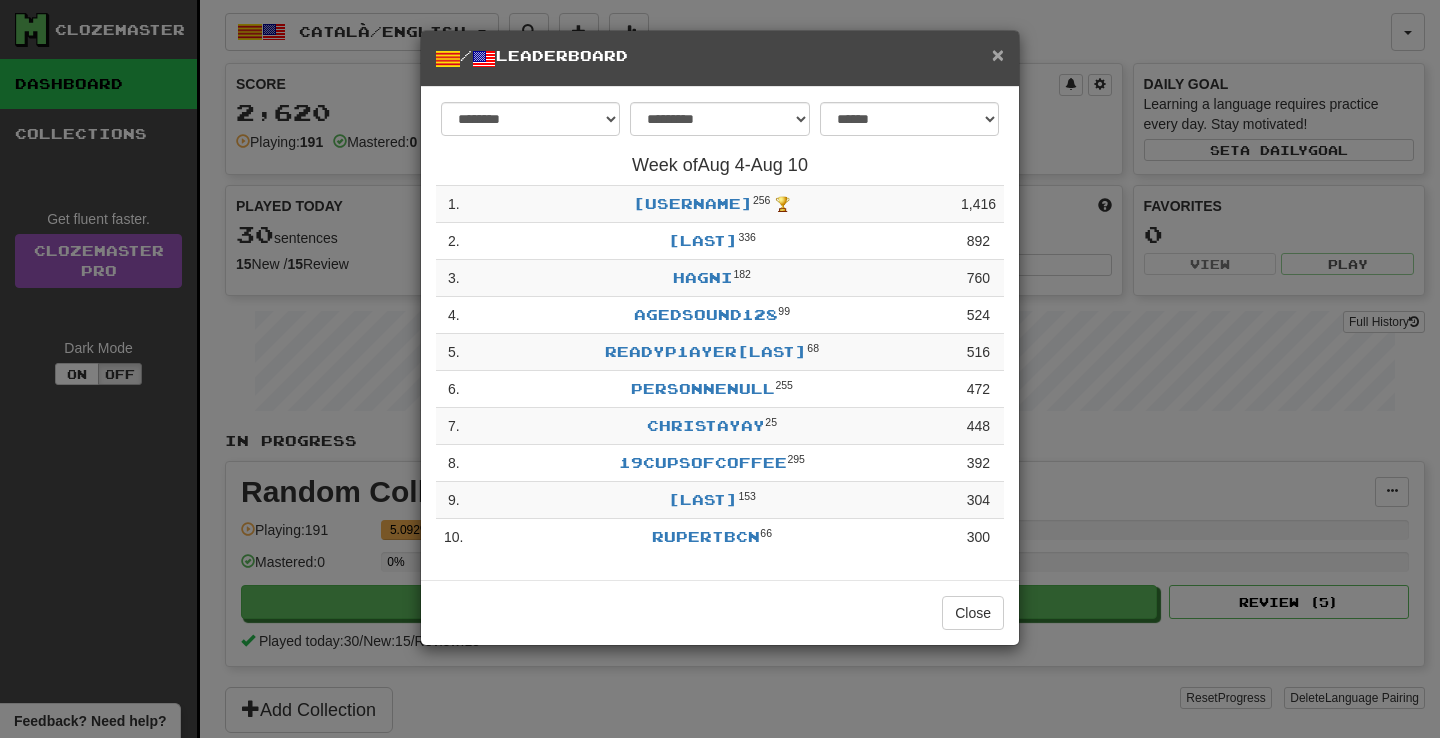 click on "×" at bounding box center (998, 54) 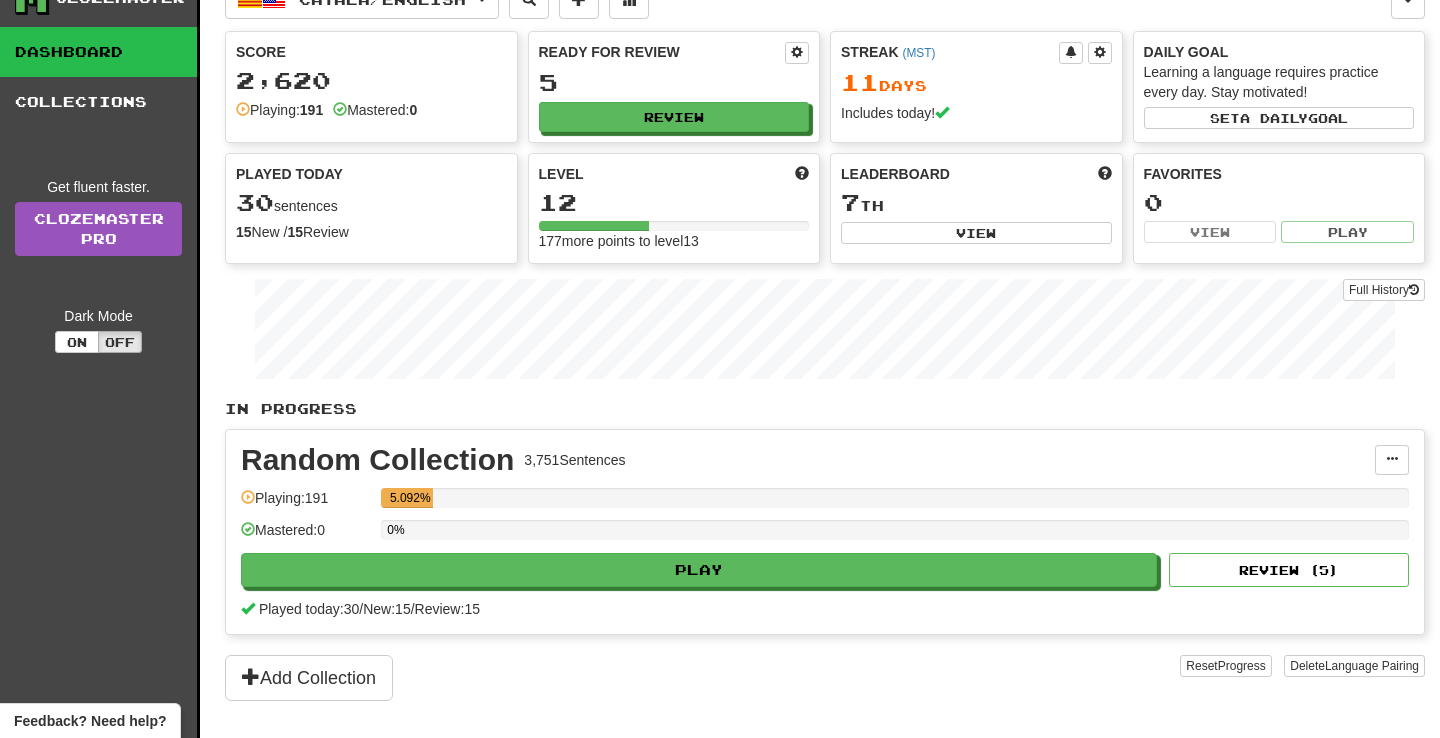 scroll, scrollTop: 0, scrollLeft: 0, axis: both 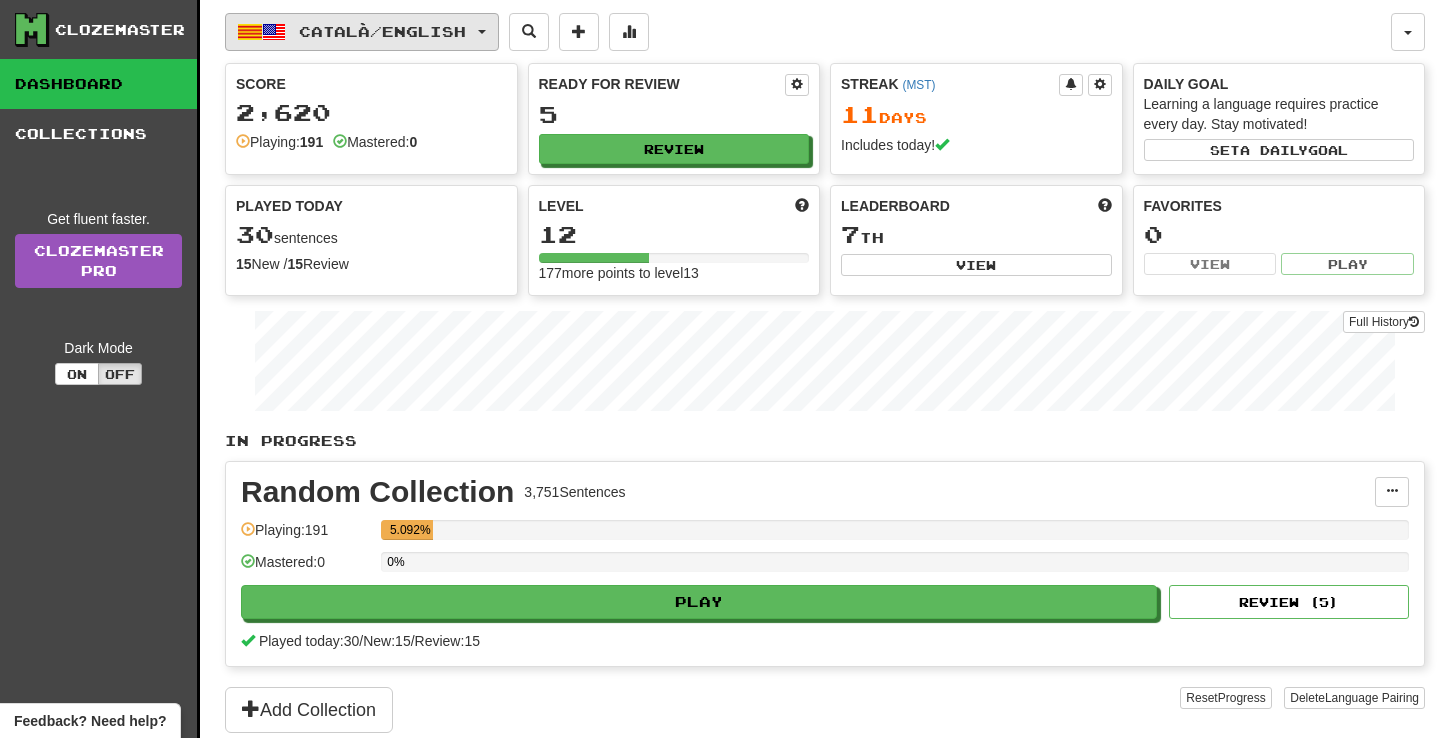 click on "Català  /  English" at bounding box center (362, 32) 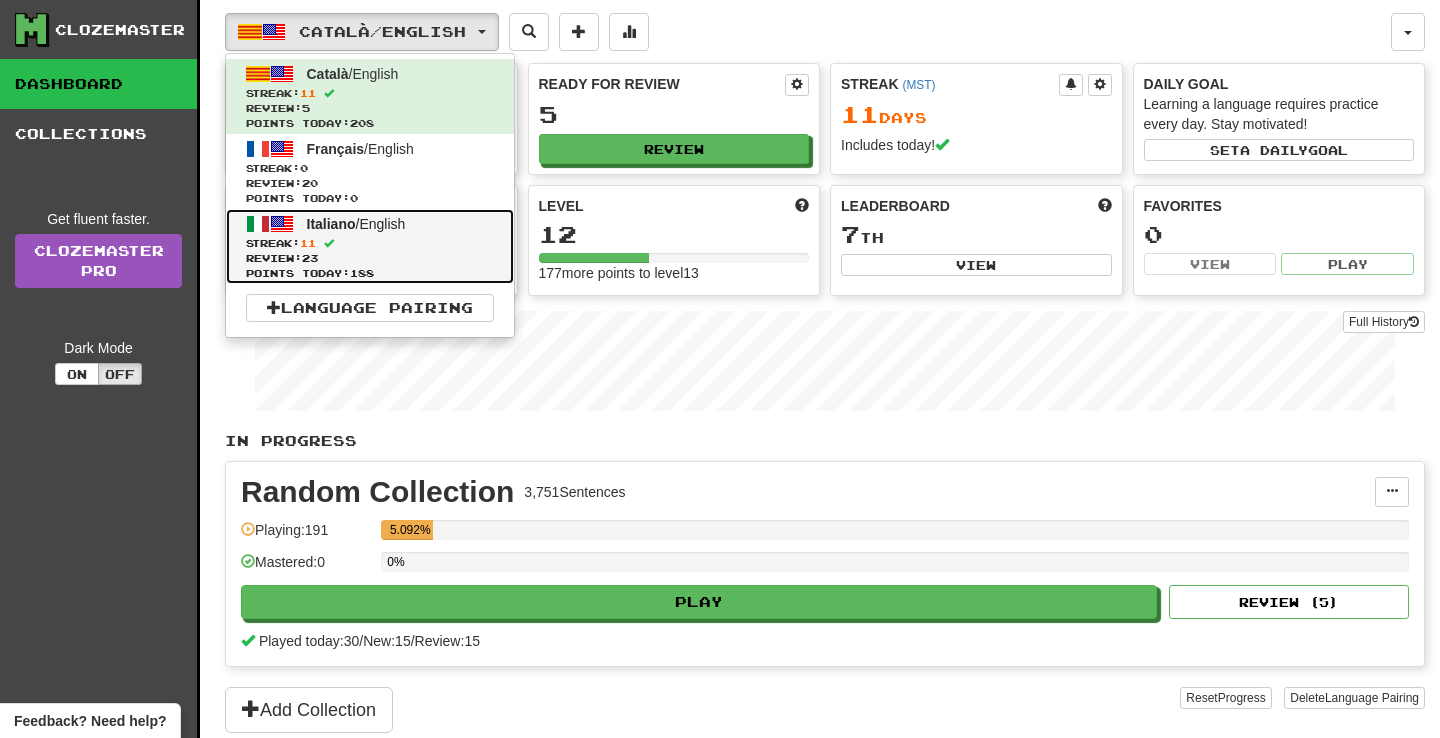 click on "Italiano  /  English" at bounding box center [356, 224] 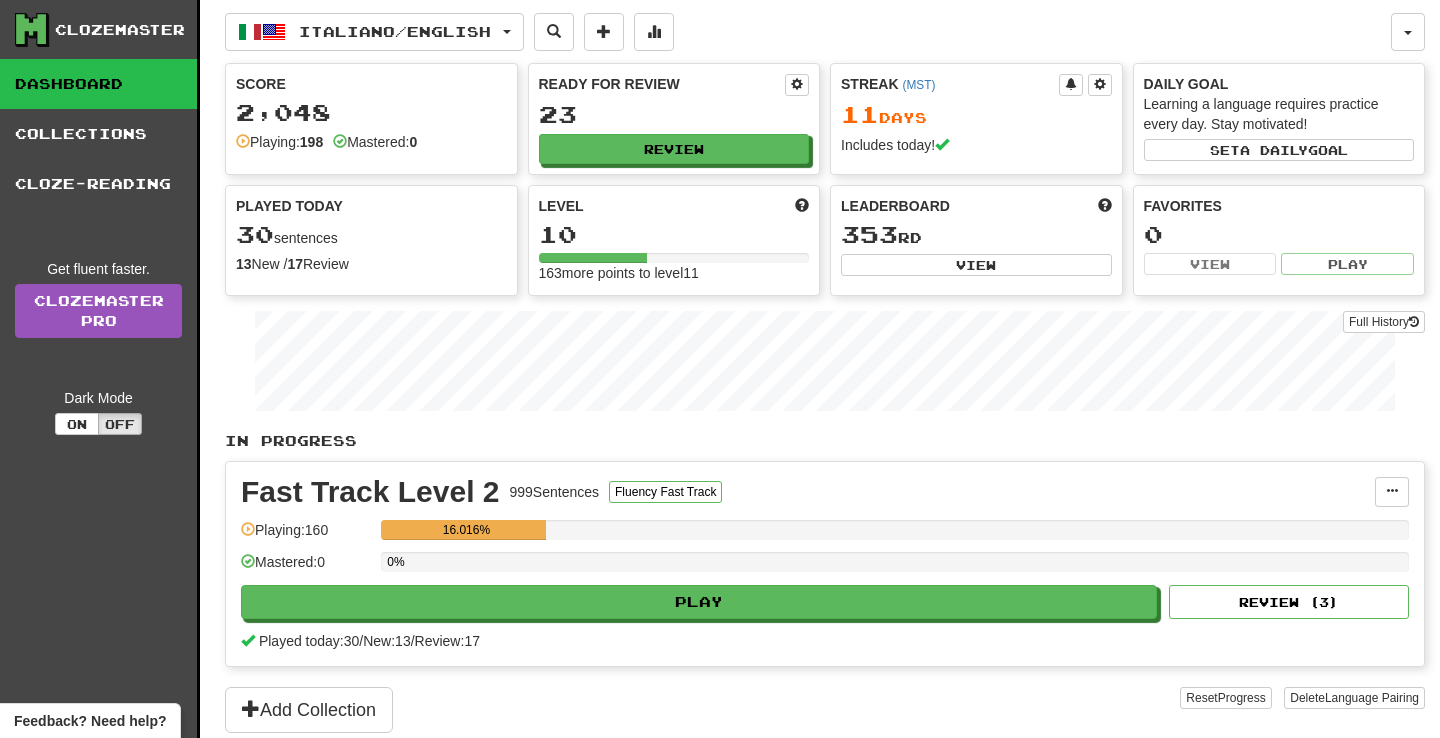 scroll, scrollTop: 0, scrollLeft: 0, axis: both 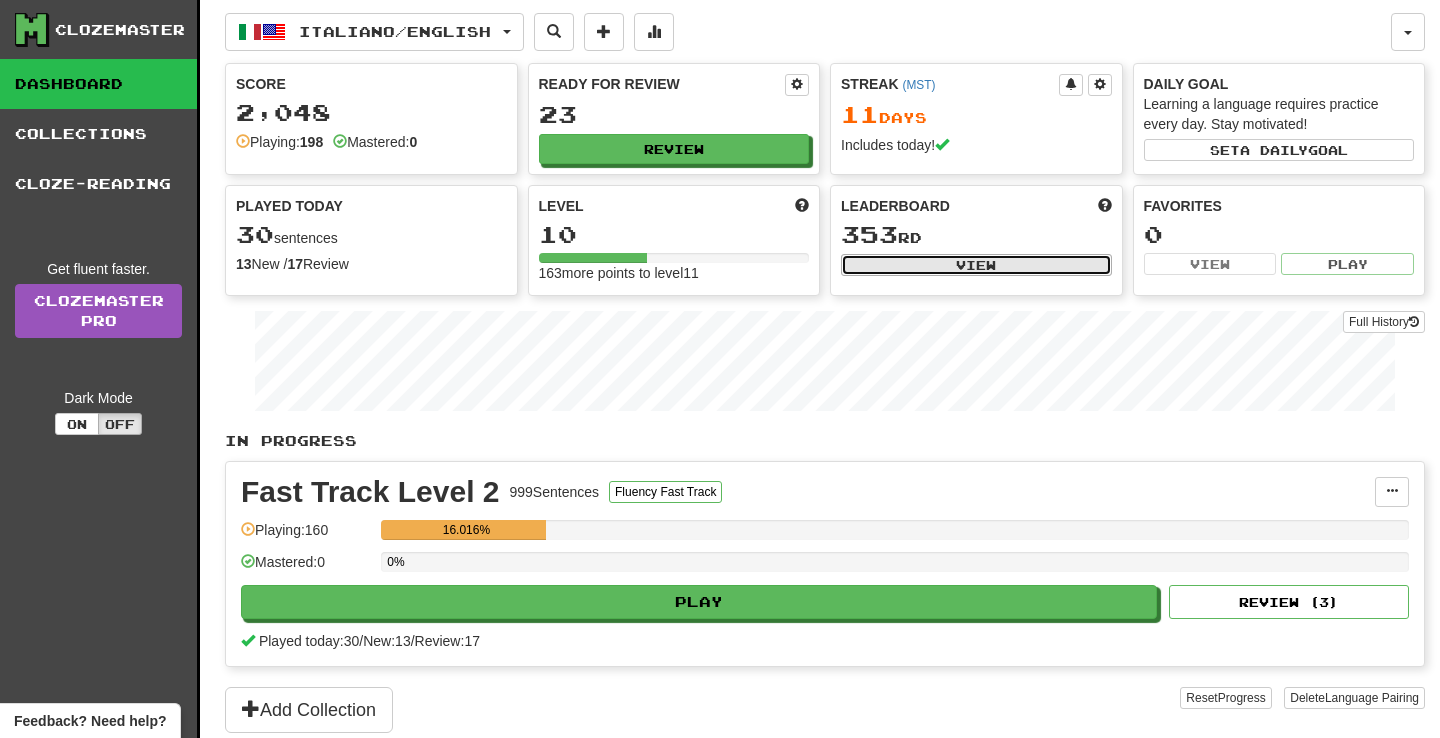 click on "View" at bounding box center (976, 265) 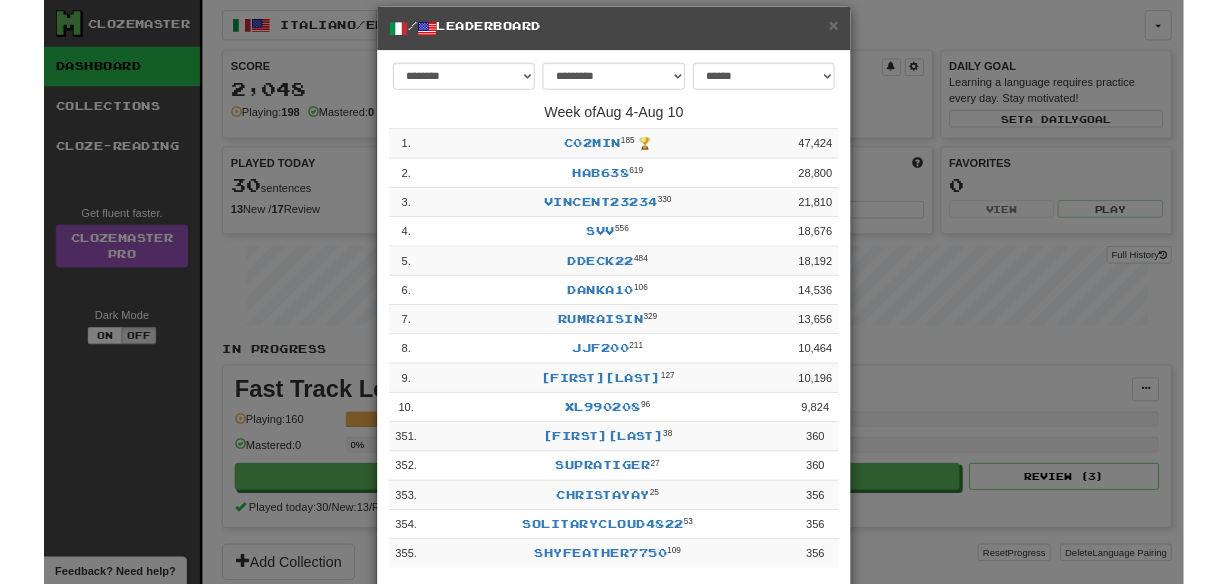 scroll, scrollTop: 0, scrollLeft: 0, axis: both 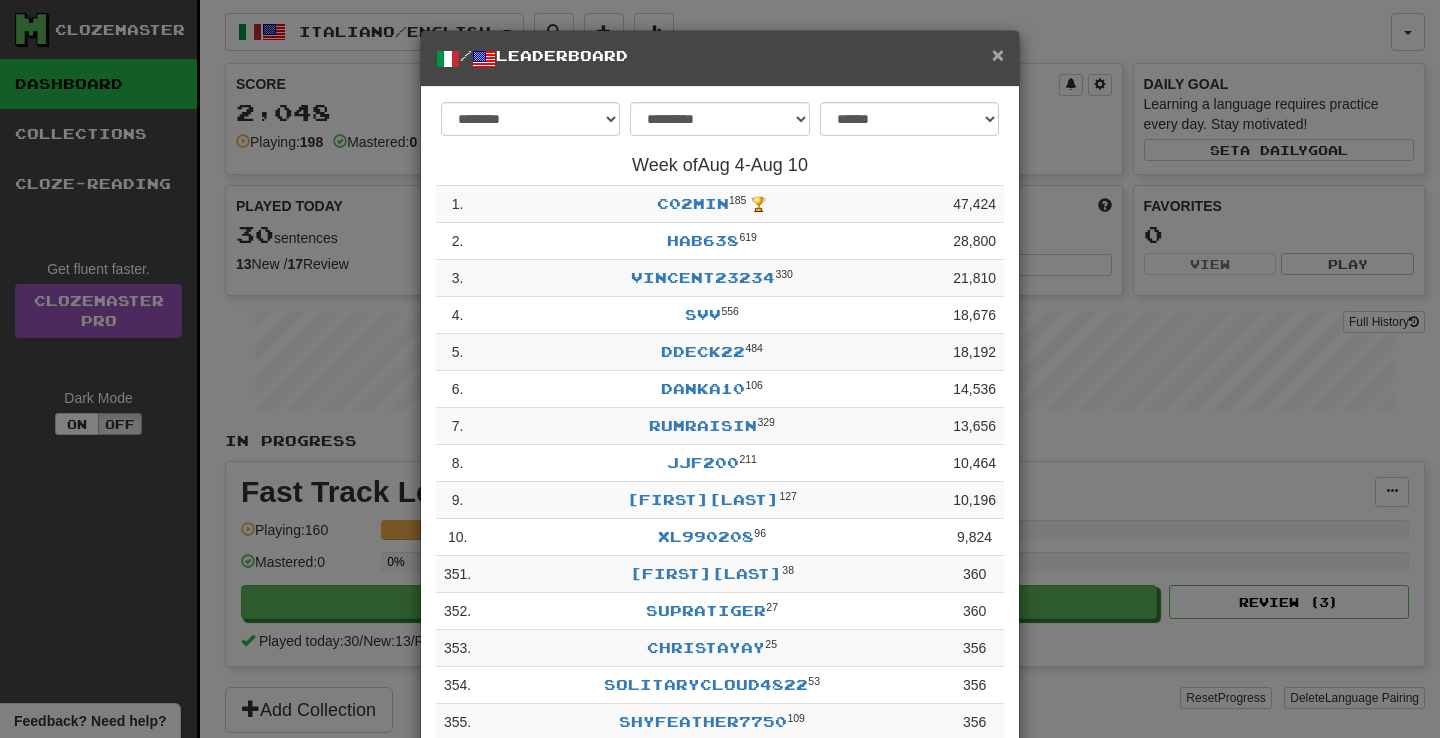 click on "×" at bounding box center [998, 54] 